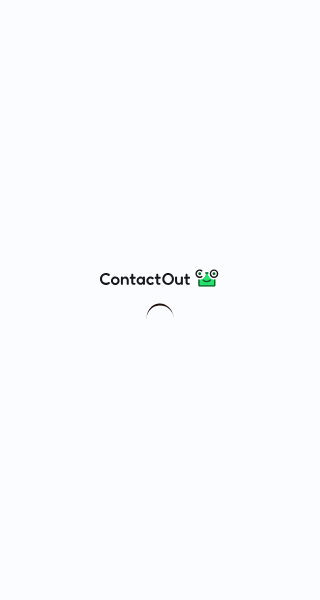 scroll, scrollTop: 0, scrollLeft: 0, axis: both 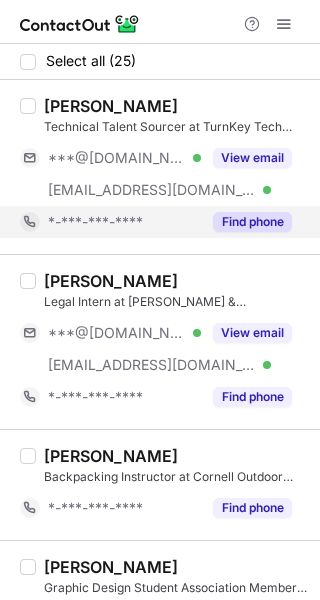 click on "Find phone" at bounding box center (252, 222) 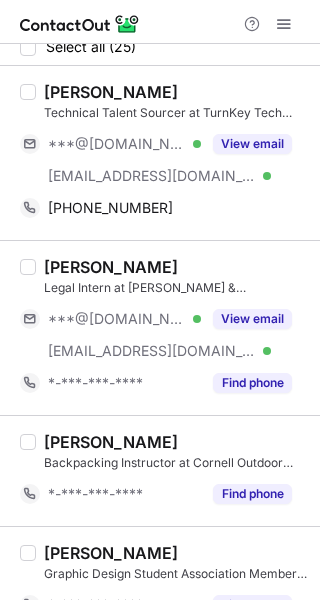 scroll, scrollTop: 0, scrollLeft: 0, axis: both 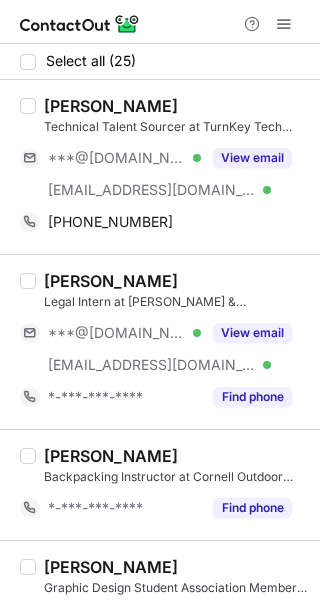 click on "Sophia Pavlyshyn" at bounding box center (111, 106) 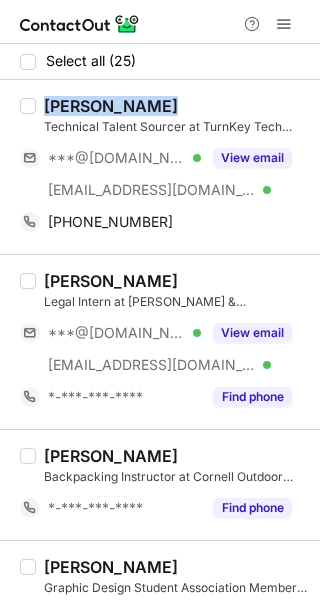 copy on "Sophia Pavlyshyn" 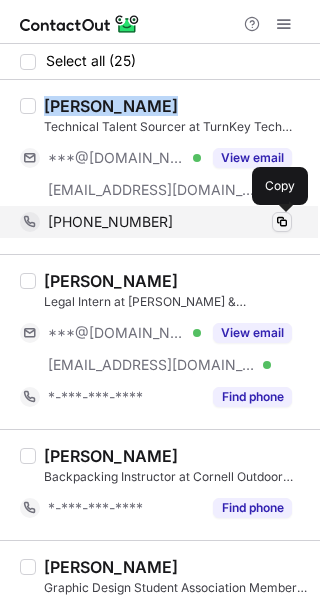 click at bounding box center (282, 222) 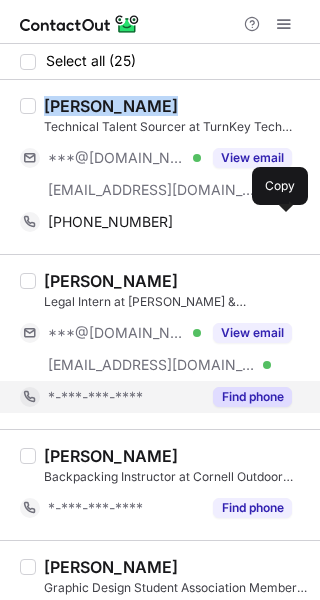 click on "Find phone" at bounding box center [252, 397] 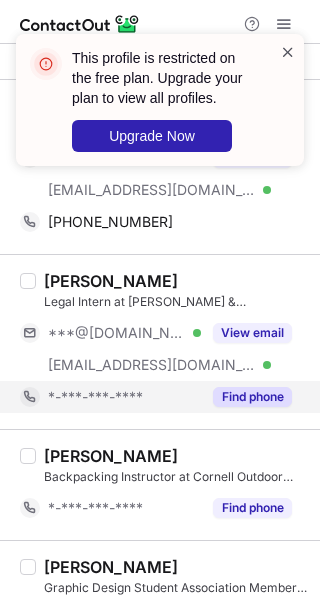 click at bounding box center (288, 52) 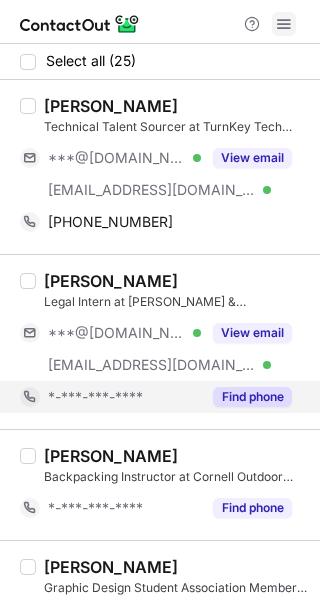 click at bounding box center (284, 24) 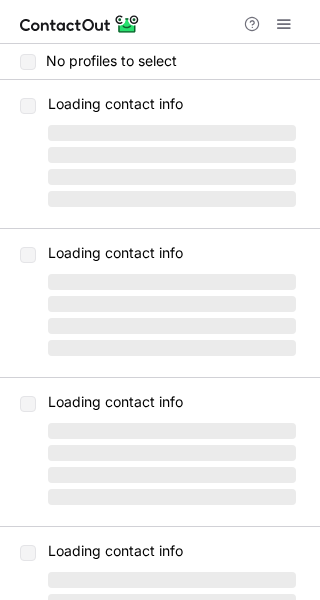scroll, scrollTop: 0, scrollLeft: 0, axis: both 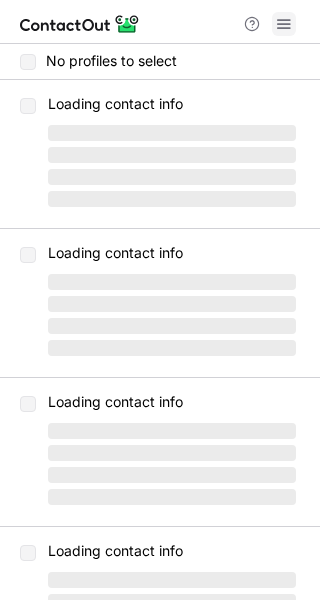 click at bounding box center (284, 24) 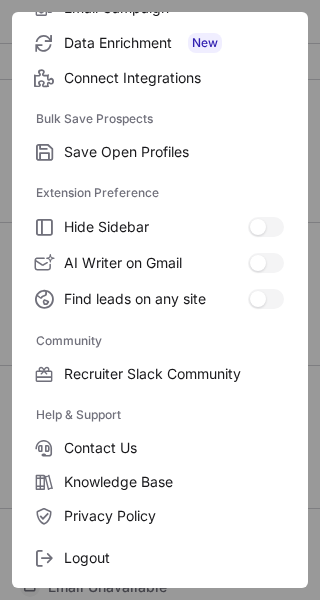 scroll, scrollTop: 307, scrollLeft: 0, axis: vertical 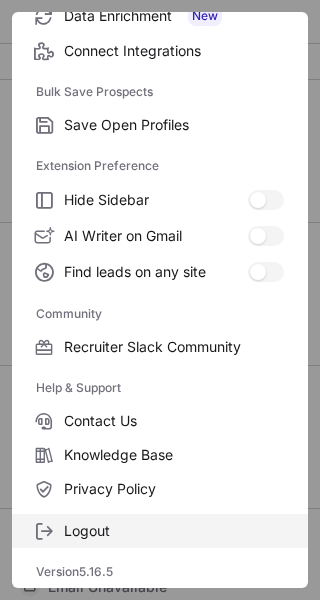 click on "Logout" at bounding box center (174, 531) 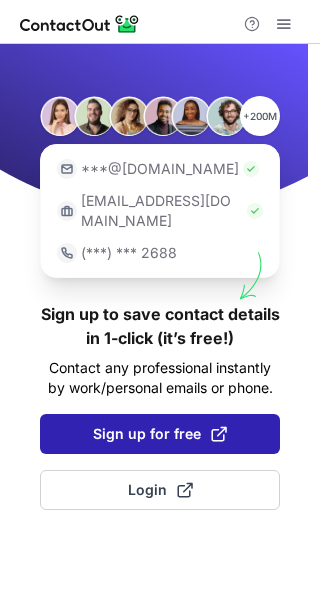 click on "Sign up for free" at bounding box center [160, 434] 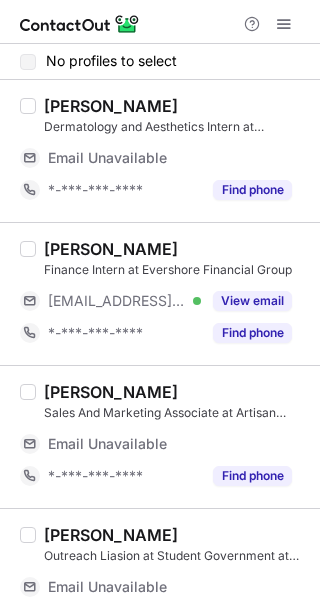 scroll, scrollTop: 0, scrollLeft: 0, axis: both 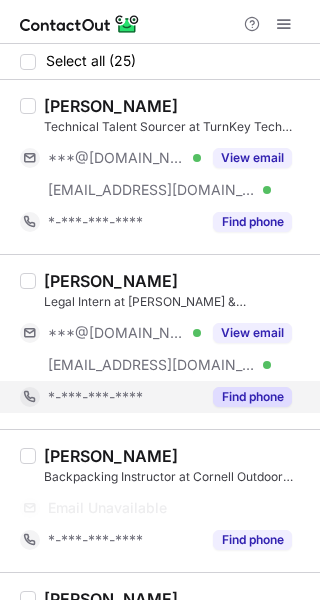 click on "Find phone" at bounding box center [252, 397] 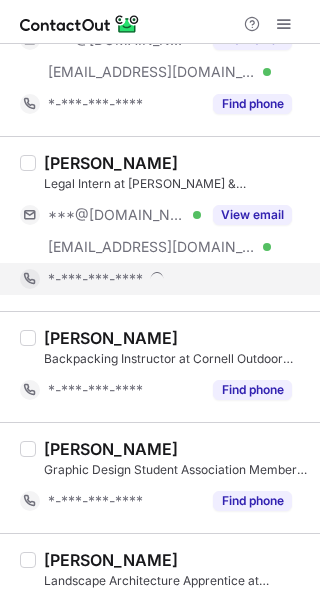 scroll, scrollTop: 193, scrollLeft: 0, axis: vertical 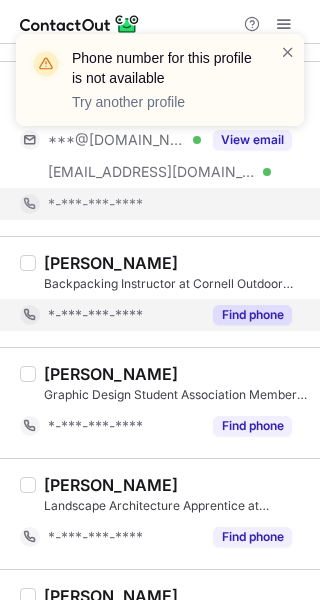 click on "Find phone" at bounding box center (252, 315) 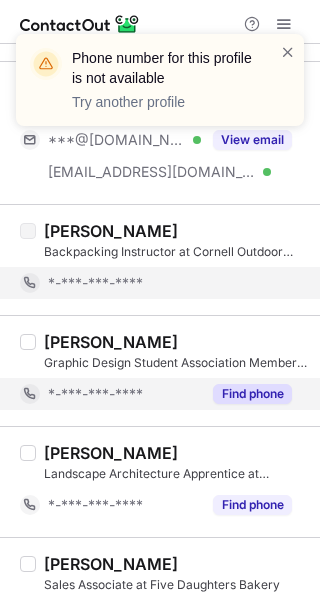 click on "Sophia Curbelo Landscape Architecture Apprentice at Cadence Landscape Architects *-***-***-**** Find phone" at bounding box center [160, 481] 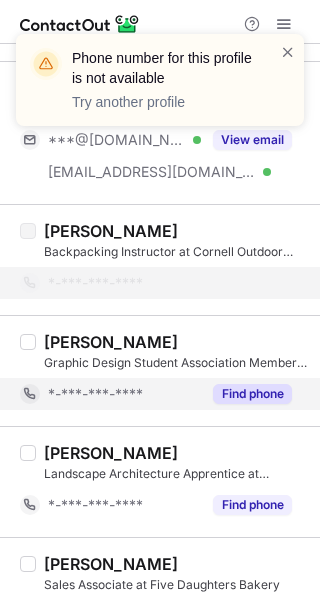 click on "Find phone" at bounding box center (252, 394) 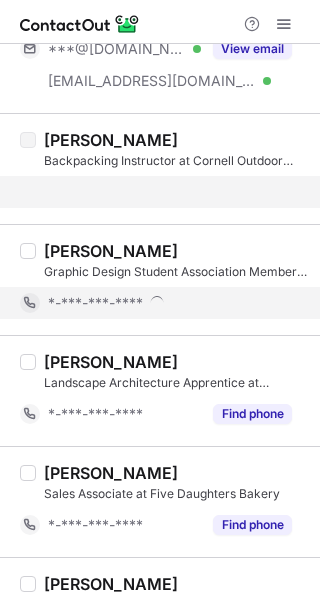 scroll, scrollTop: 283, scrollLeft: 0, axis: vertical 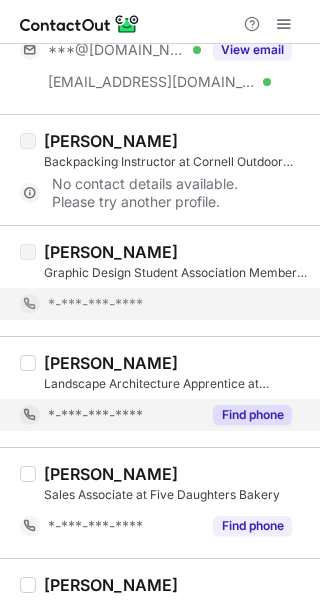 click on "Find phone" at bounding box center [252, 415] 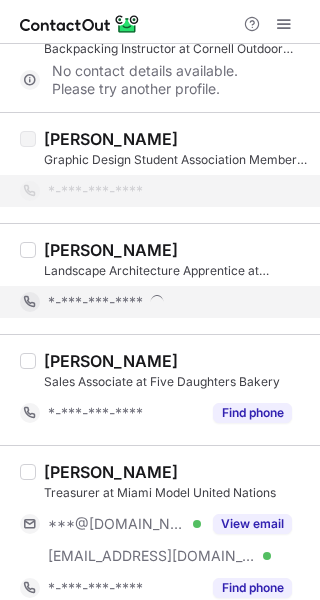 scroll, scrollTop: 416, scrollLeft: 0, axis: vertical 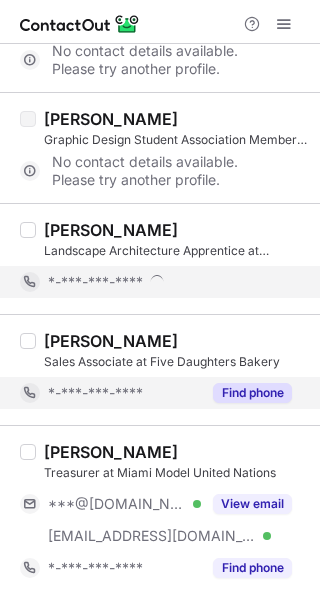 click on "Find phone" at bounding box center (252, 393) 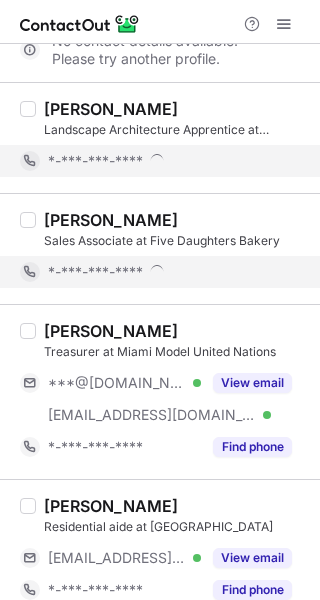 scroll, scrollTop: 543, scrollLeft: 0, axis: vertical 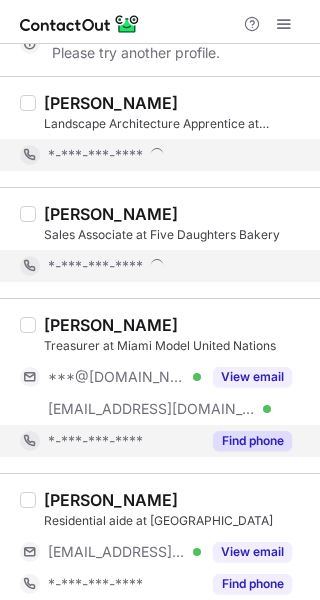 click on "Find phone" at bounding box center (252, 441) 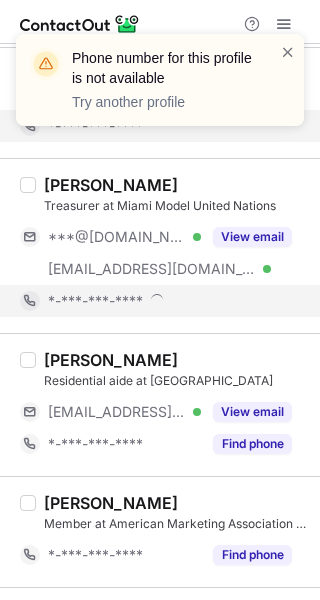 scroll, scrollTop: 689, scrollLeft: 0, axis: vertical 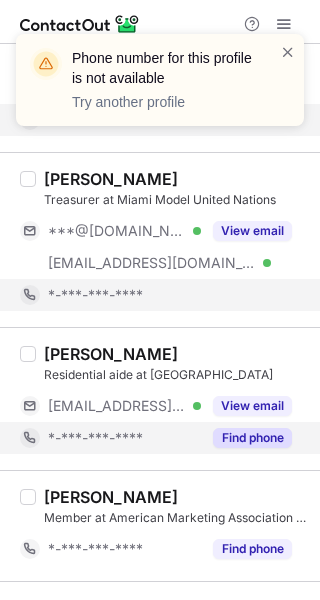 click on "Find phone" at bounding box center (252, 438) 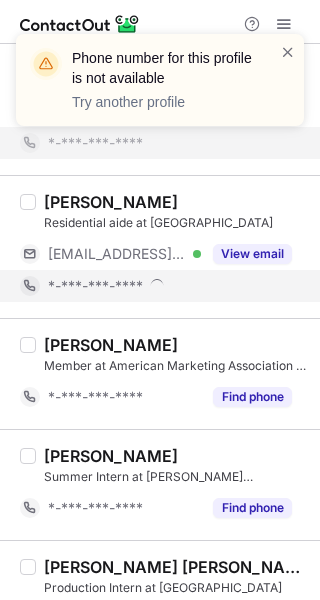 scroll, scrollTop: 844, scrollLeft: 0, axis: vertical 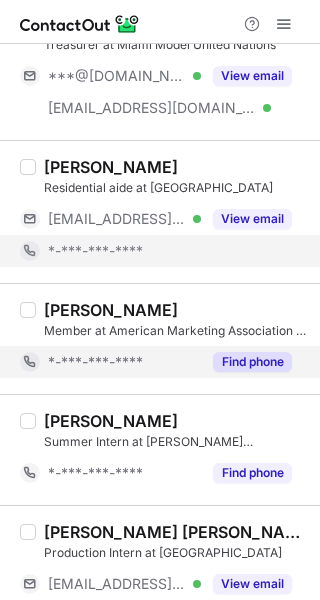 click on "Find phone" at bounding box center [252, 362] 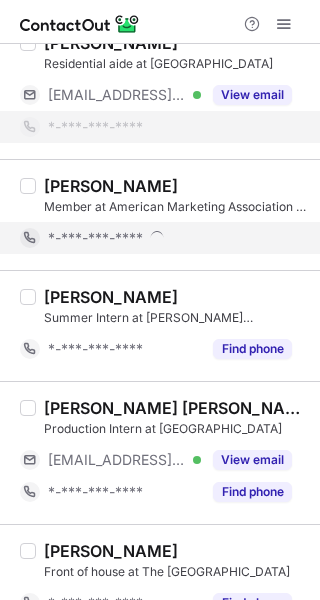 scroll, scrollTop: 969, scrollLeft: 0, axis: vertical 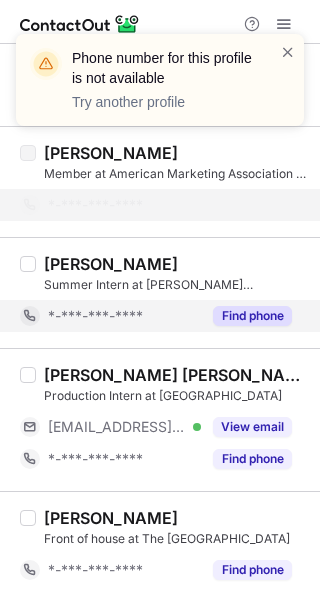 click on "Find phone" at bounding box center [252, 316] 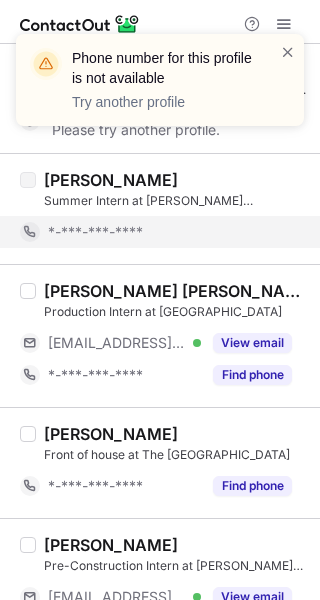 scroll, scrollTop: 1060, scrollLeft: 0, axis: vertical 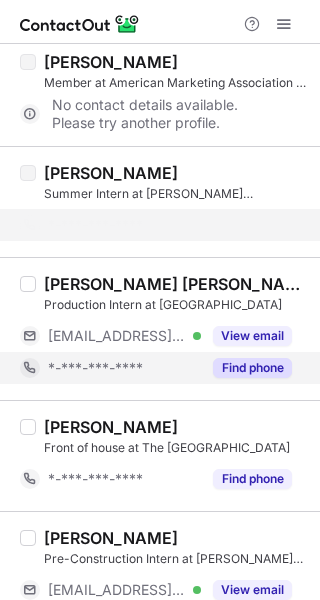click on "Find phone" at bounding box center [252, 368] 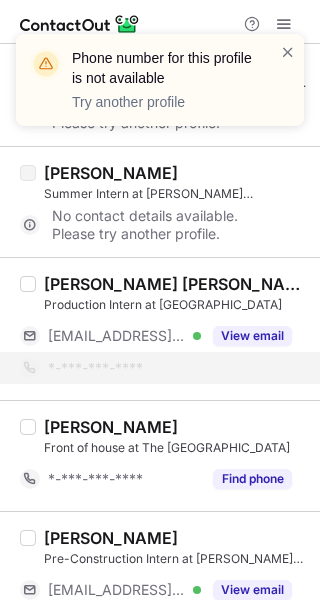 scroll, scrollTop: 1189, scrollLeft: 0, axis: vertical 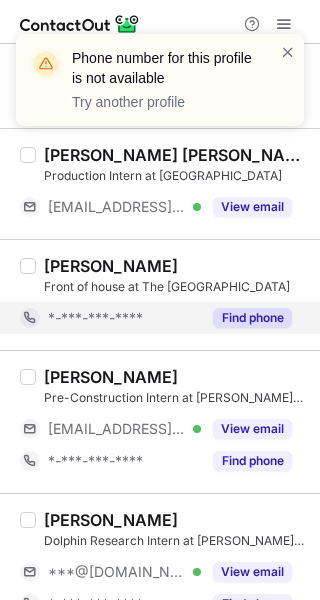click on "Find phone" at bounding box center (252, 318) 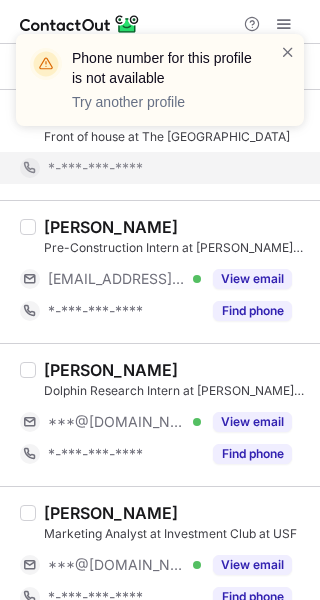 scroll, scrollTop: 1349, scrollLeft: 0, axis: vertical 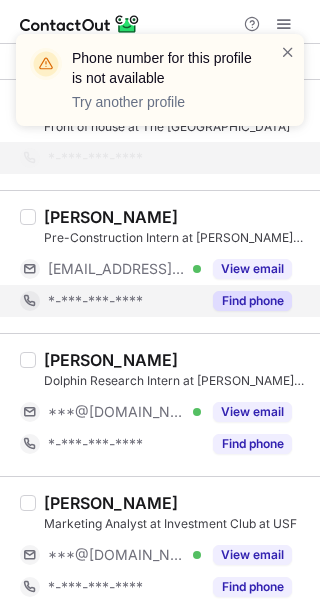 click on "Find phone" at bounding box center (252, 301) 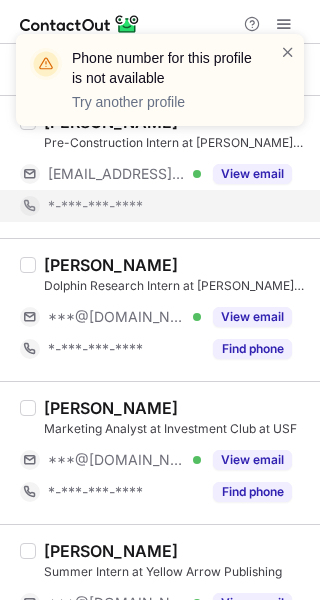 scroll, scrollTop: 1453, scrollLeft: 0, axis: vertical 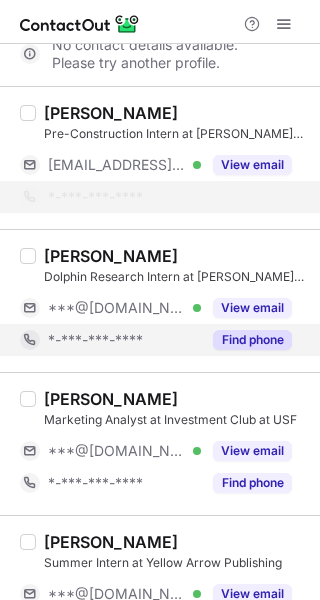 click on "Find phone" at bounding box center (252, 340) 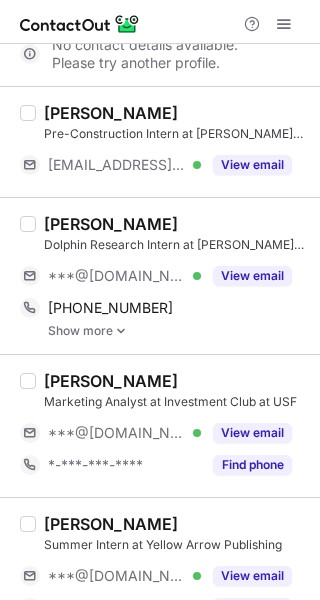 click on "Sophia Lima" at bounding box center [111, 224] 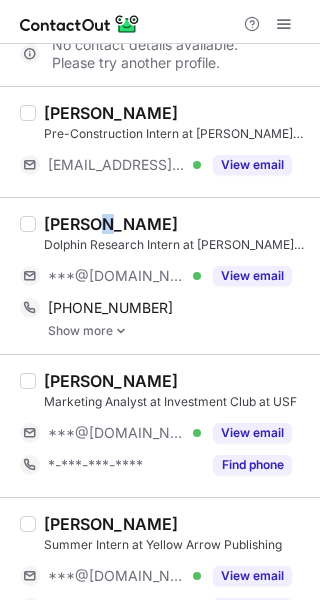 click on "Sophia Lima" at bounding box center (111, 224) 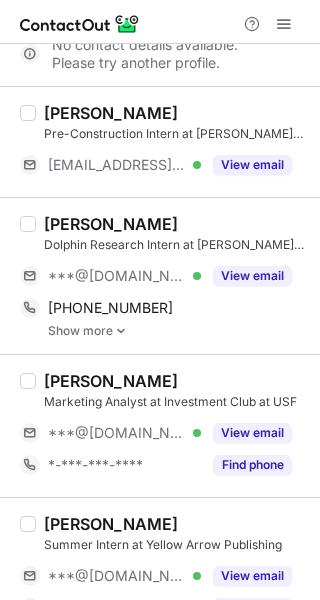 click on "Sophia Lima" at bounding box center [111, 224] 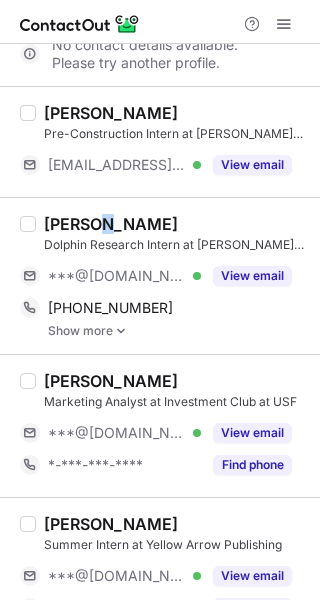 click on "Sophia Lima" at bounding box center (111, 224) 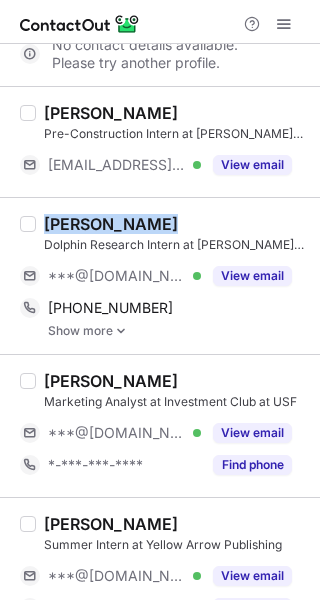 click on "Sophia Lima" at bounding box center (111, 224) 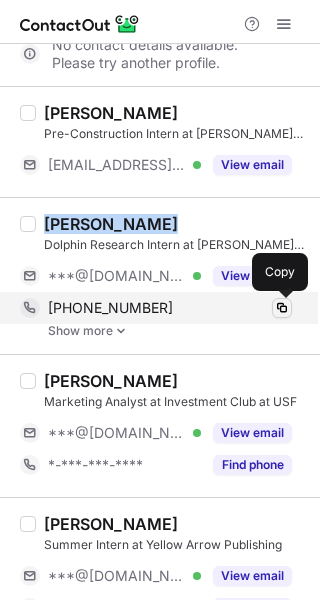 click at bounding box center (282, 308) 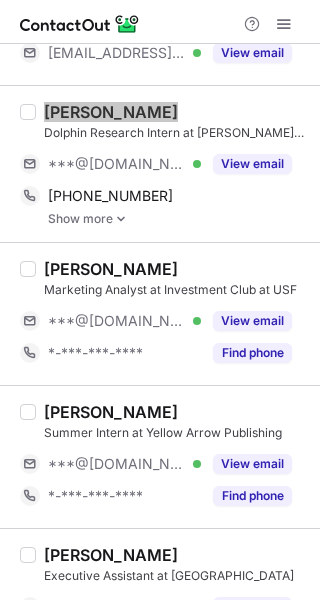 scroll, scrollTop: 1576, scrollLeft: 0, axis: vertical 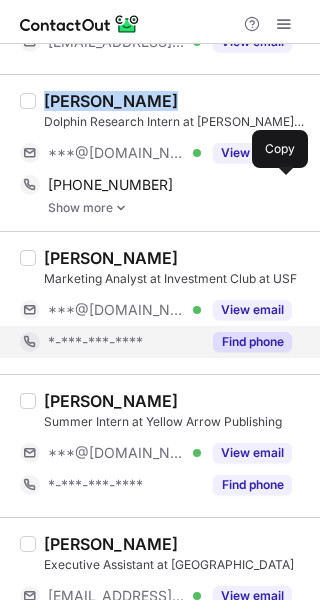 click on "Find phone" at bounding box center [252, 342] 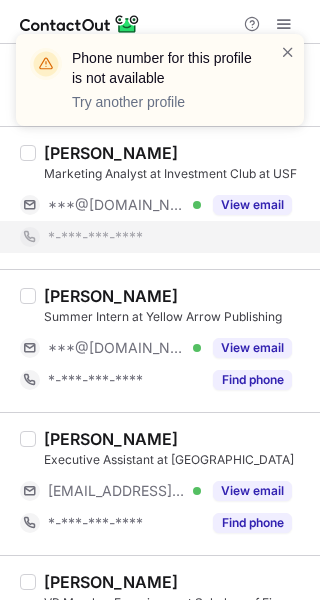 scroll, scrollTop: 1694, scrollLeft: 0, axis: vertical 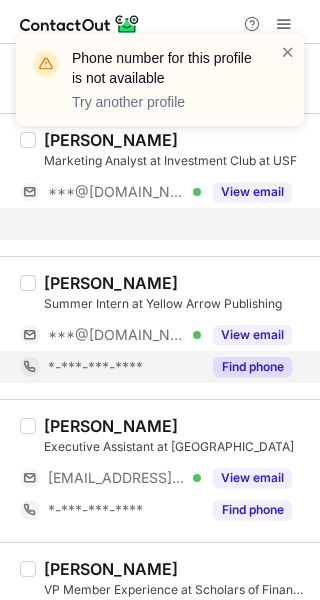 click on "Find phone" at bounding box center [252, 367] 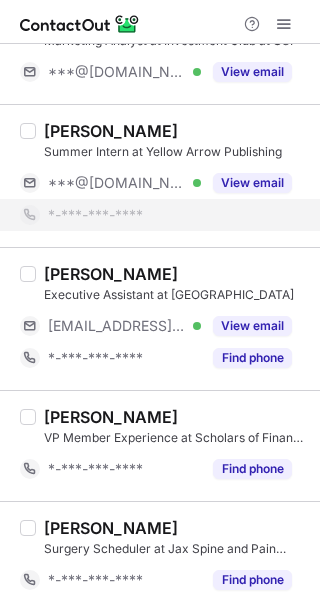 scroll, scrollTop: 1818, scrollLeft: 0, axis: vertical 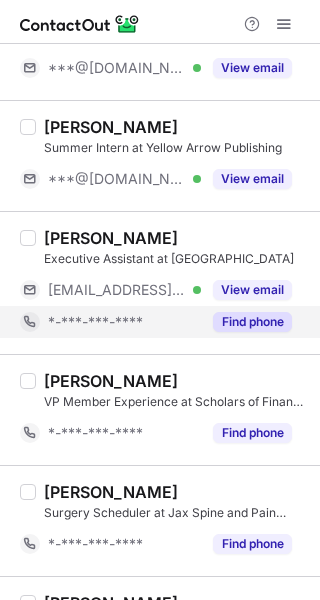 click on "Find phone" at bounding box center (252, 322) 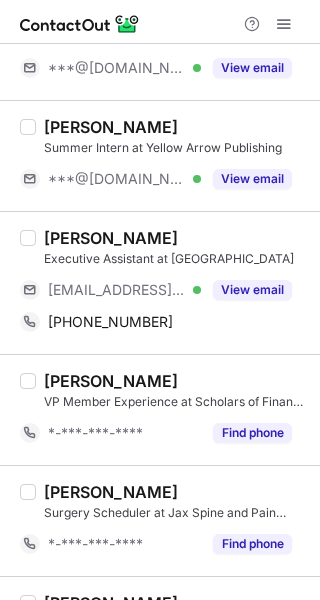 click on "Sophia Eanone" at bounding box center [111, 238] 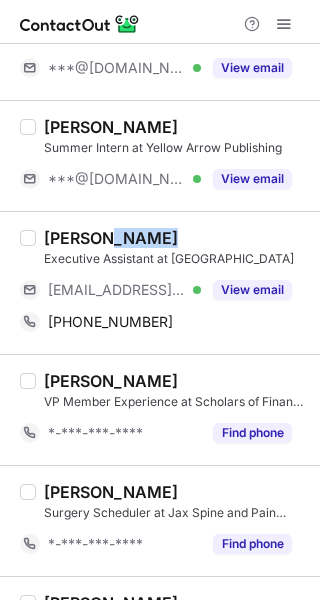 click on "Sophia Eanone" at bounding box center (111, 238) 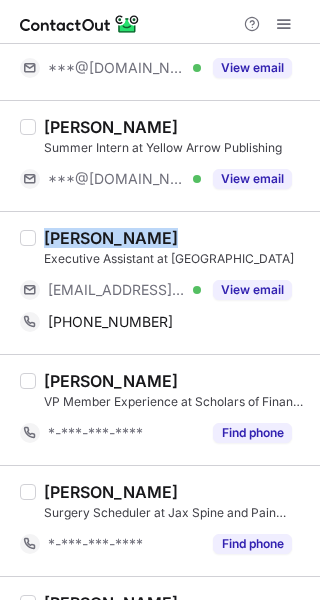 copy on "Sophia Eanone" 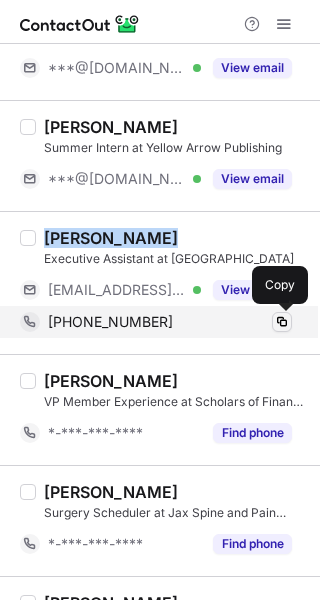 click at bounding box center (282, 322) 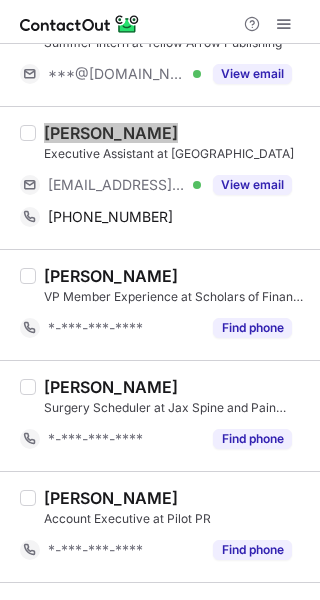 scroll, scrollTop: 1924, scrollLeft: 0, axis: vertical 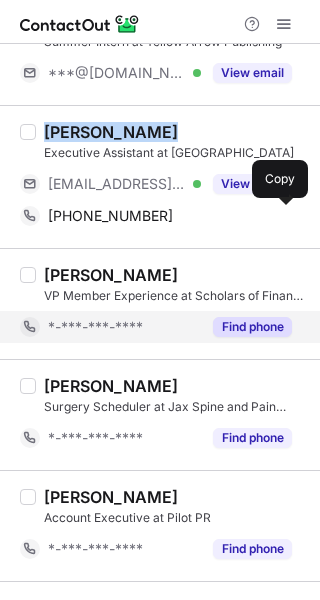 click on "Find phone" at bounding box center [252, 327] 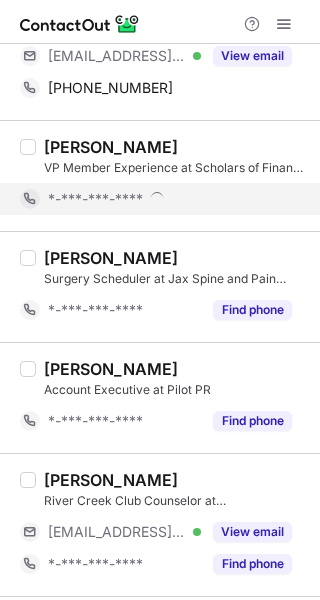 scroll, scrollTop: 2051, scrollLeft: 0, axis: vertical 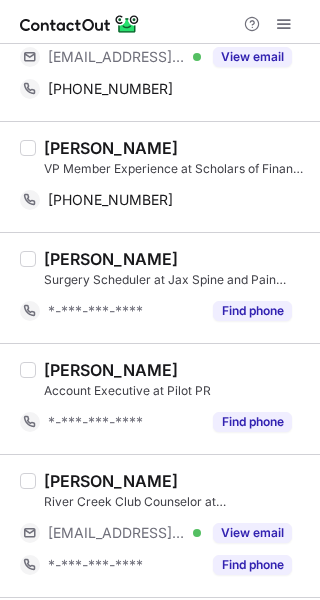 click on "Sophia Lewis" at bounding box center (111, 148) 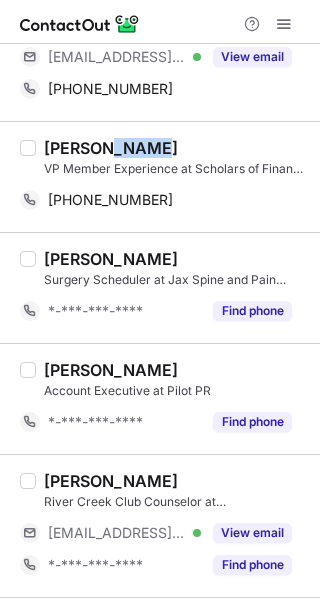 click on "Sophia Lewis" at bounding box center [111, 148] 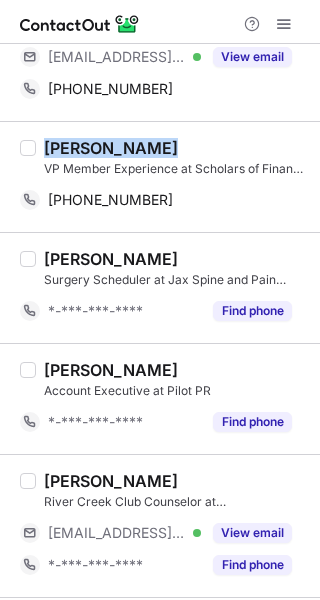 copy on "Sophia Lewis" 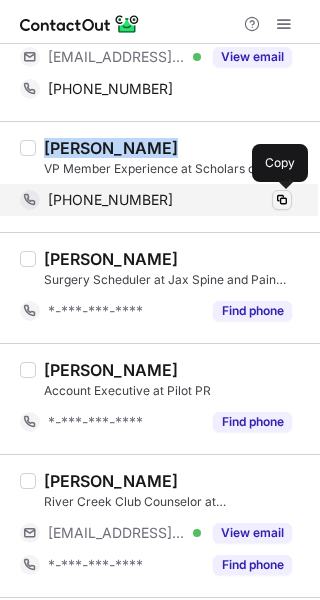 click at bounding box center [282, 200] 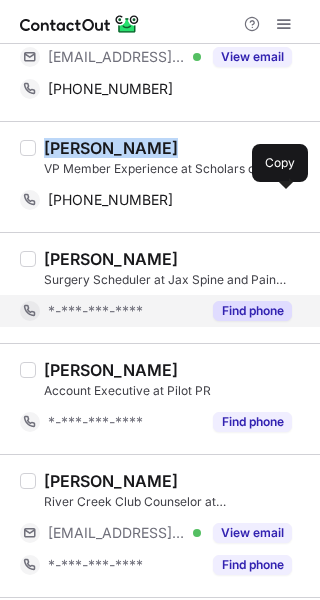 click on "Find phone" at bounding box center [252, 311] 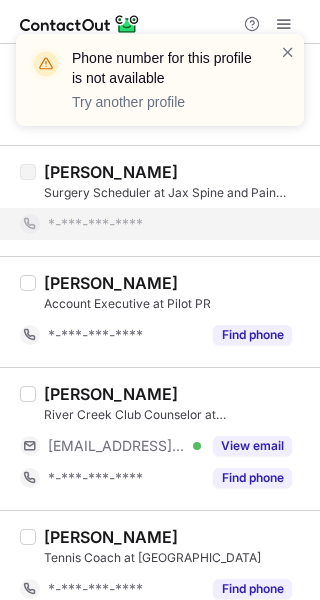 scroll, scrollTop: 2164, scrollLeft: 0, axis: vertical 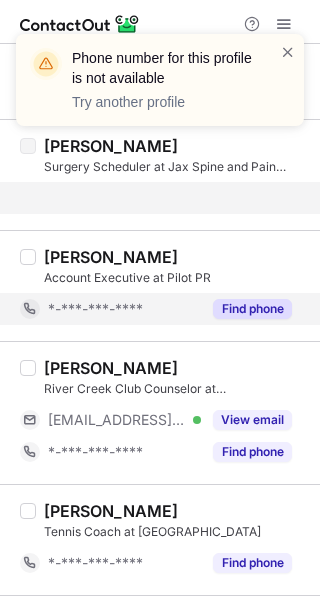 click on "Find phone" at bounding box center (252, 309) 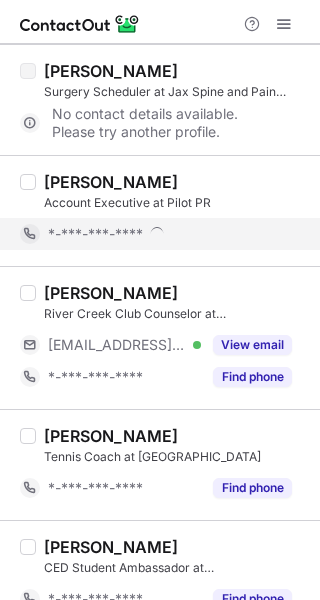 scroll, scrollTop: 2258, scrollLeft: 0, axis: vertical 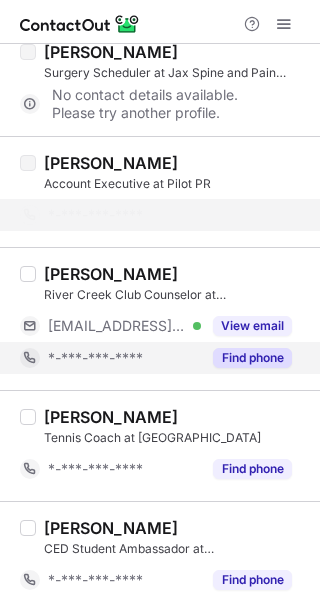 click on "Find phone" at bounding box center (252, 358) 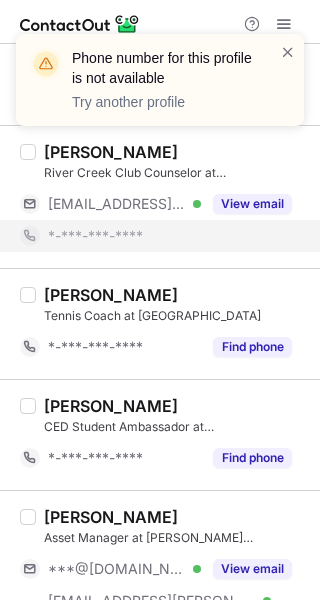 scroll, scrollTop: 2387, scrollLeft: 0, axis: vertical 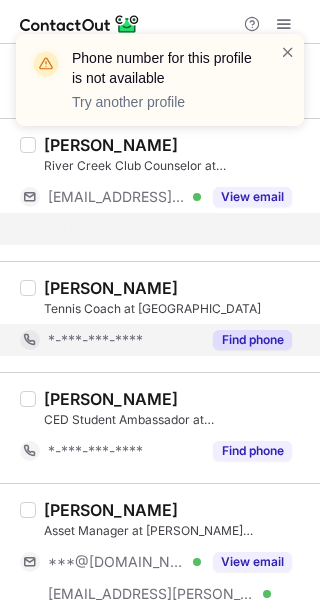 click on "Find phone" at bounding box center [252, 340] 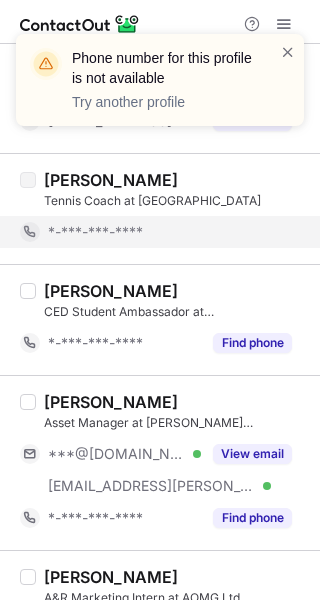 scroll, scrollTop: 2471, scrollLeft: 0, axis: vertical 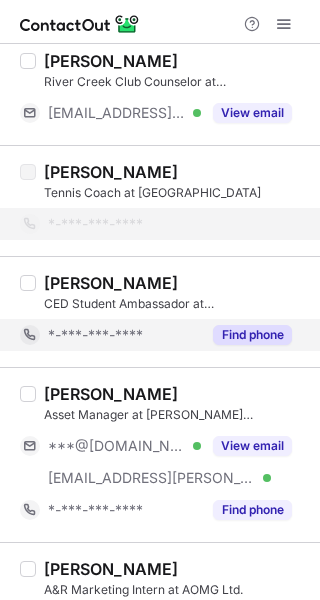 click on "Find phone" at bounding box center [252, 335] 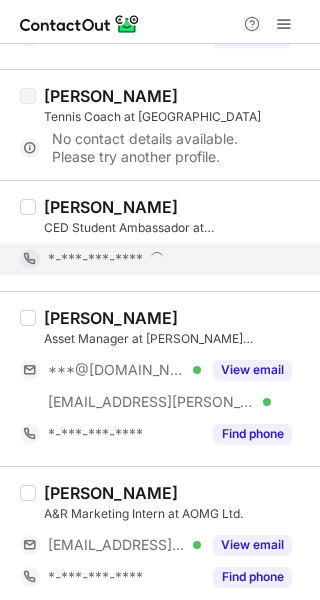 scroll, scrollTop: 2556, scrollLeft: 0, axis: vertical 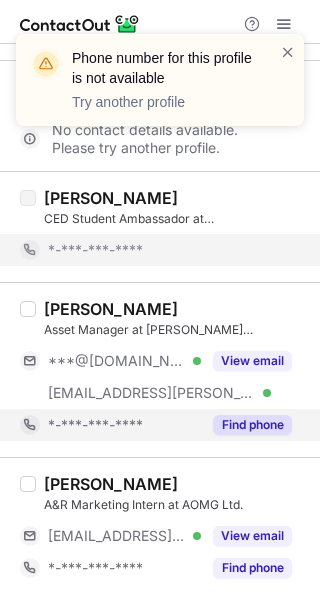 click on "Find phone" at bounding box center (252, 425) 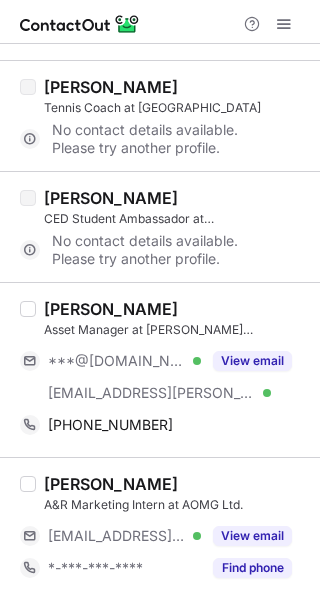 click on "Sophia Scroggie" at bounding box center (111, 309) 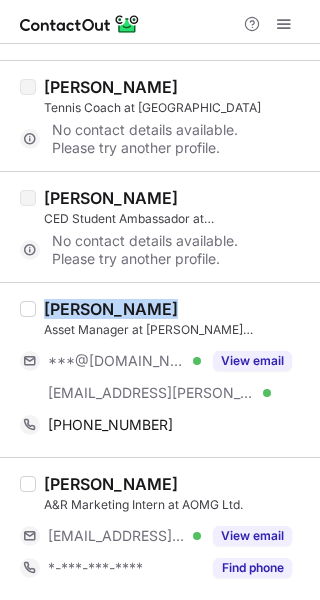 copy on "Sophia Scroggie" 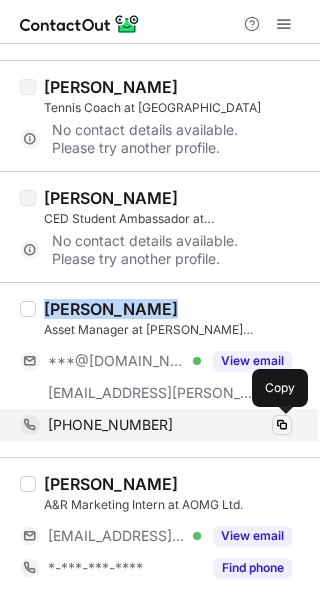click at bounding box center (282, 425) 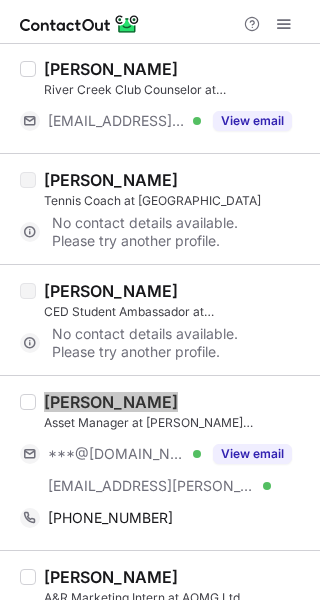 scroll, scrollTop: 2556, scrollLeft: 0, axis: vertical 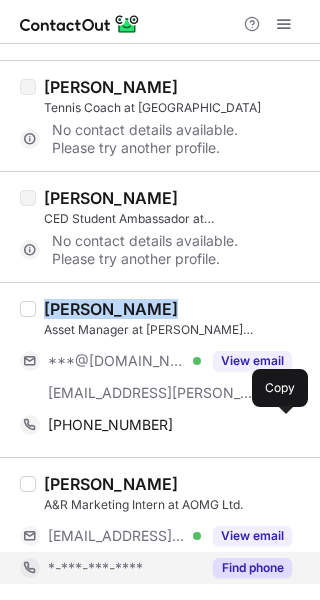 click on "Find phone" at bounding box center [252, 568] 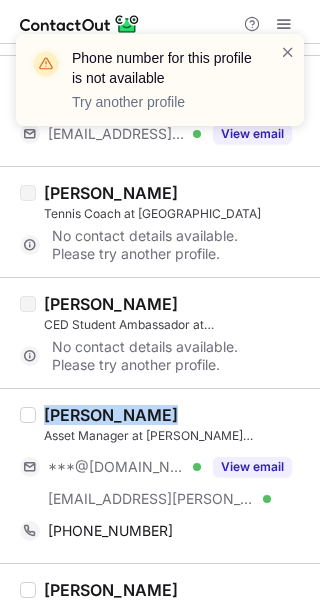 scroll, scrollTop: 2524, scrollLeft: 0, axis: vertical 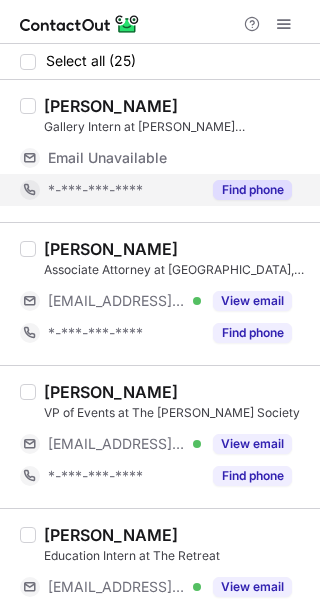 click on "Find phone" at bounding box center [252, 190] 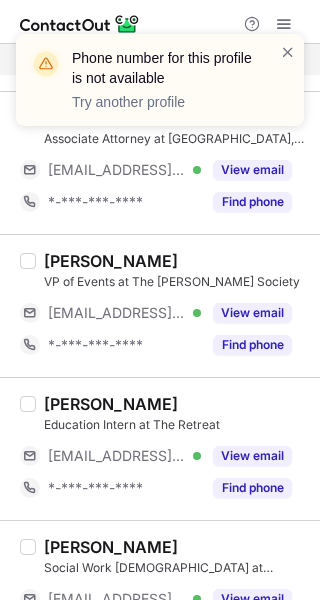 scroll, scrollTop: 98, scrollLeft: 0, axis: vertical 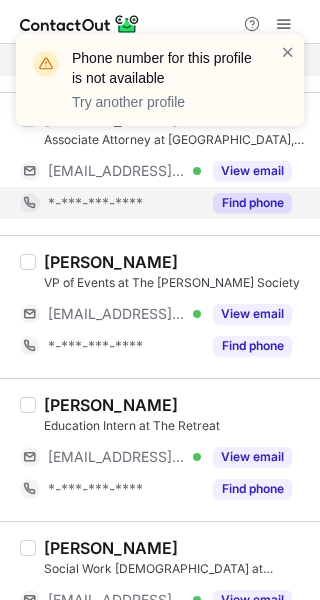 click on "Find phone" at bounding box center [252, 203] 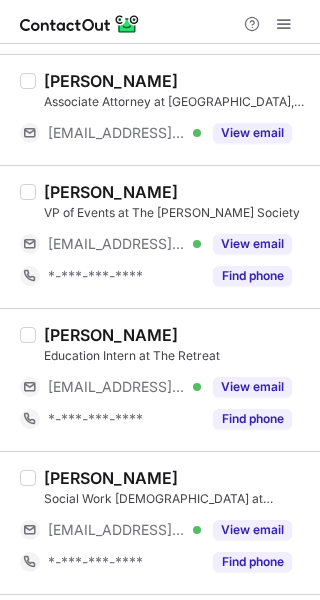 scroll, scrollTop: 140, scrollLeft: 0, axis: vertical 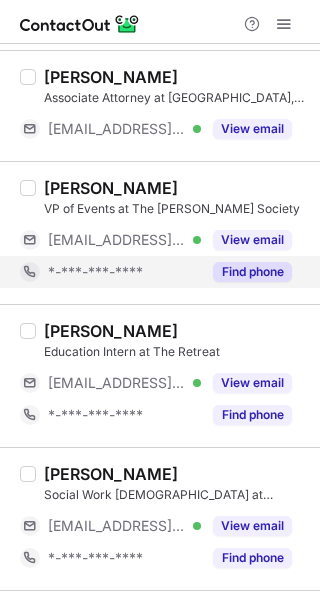 click on "Find phone" at bounding box center [252, 272] 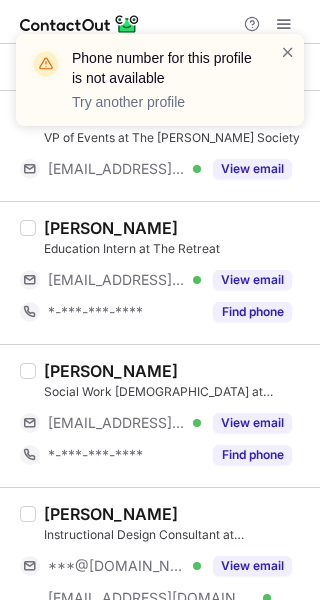 scroll, scrollTop: 217, scrollLeft: 0, axis: vertical 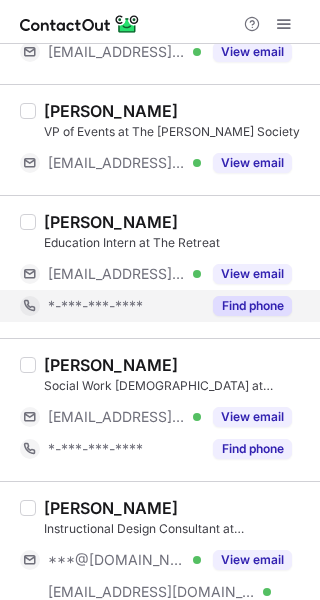 click on "Find phone" at bounding box center (252, 306) 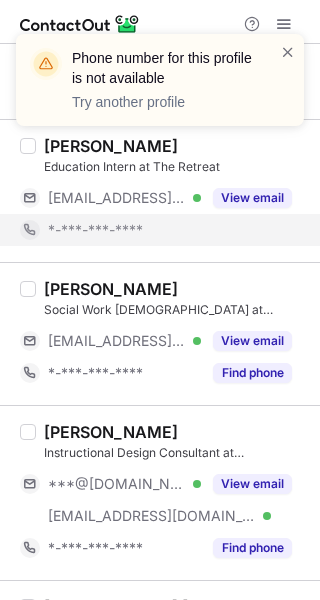 scroll, scrollTop: 321, scrollLeft: 0, axis: vertical 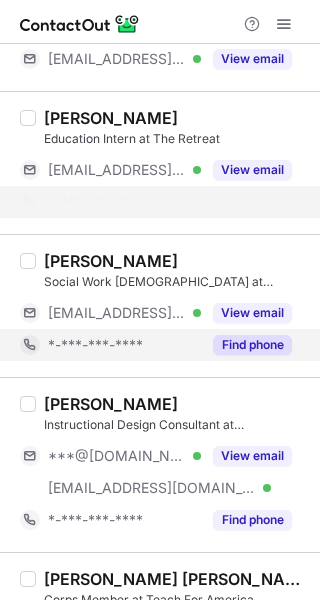 click on "Sophia Ruiz Instructional Design Consultant at RockED ***@gmail.com Verified ***@nhassociates.com Verified View email *-***-***-**** Find phone" at bounding box center [160, 464] 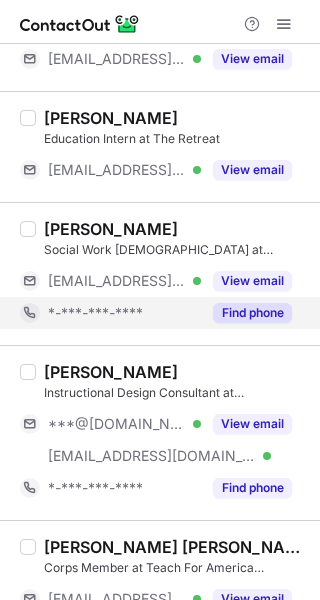 click on "Find phone" at bounding box center [252, 313] 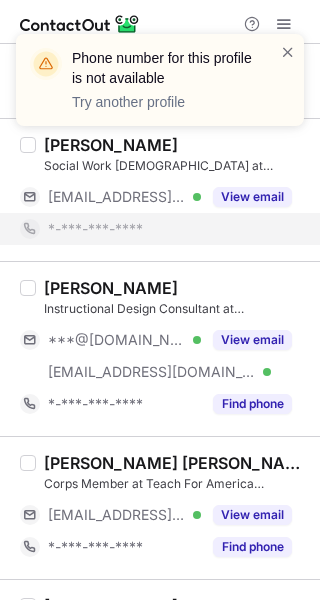 scroll, scrollTop: 405, scrollLeft: 0, axis: vertical 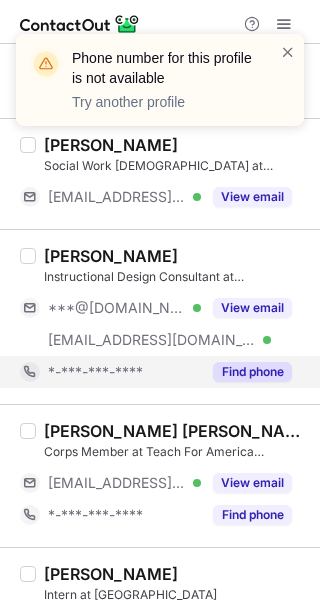 click on "Find phone" at bounding box center (252, 372) 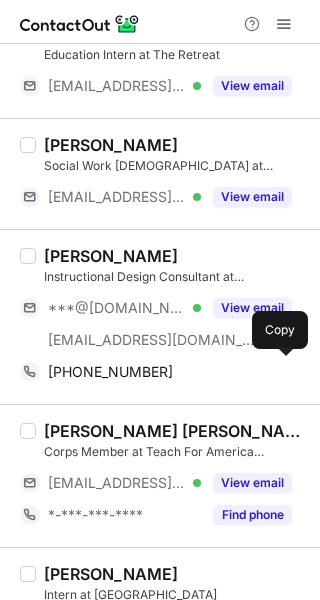 scroll, scrollTop: 447, scrollLeft: 0, axis: vertical 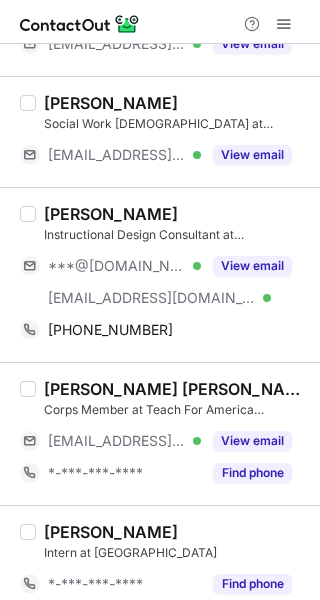 click on "Sophia Ruiz" at bounding box center (111, 214) 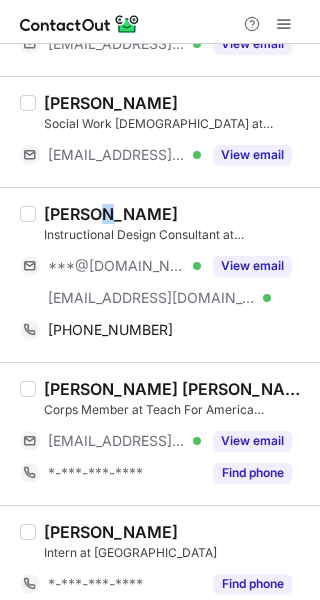 click on "Sophia Ruiz" at bounding box center (111, 214) 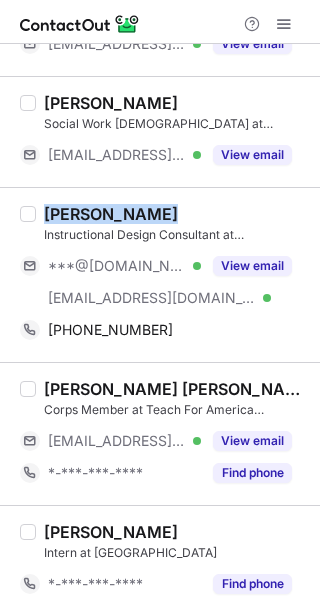 click on "Sophia Ruiz" at bounding box center (111, 214) 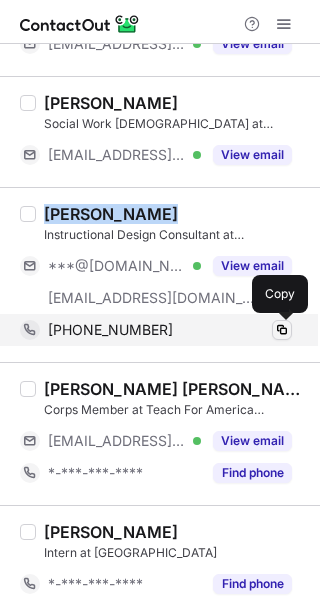 click at bounding box center [282, 330] 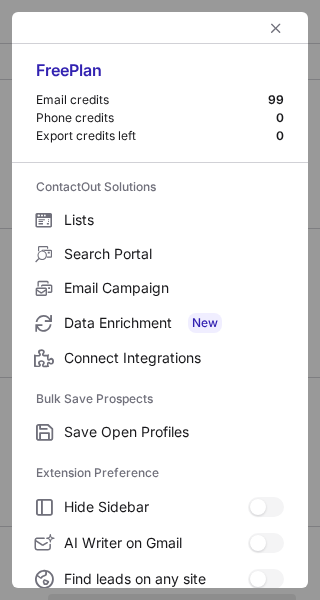 scroll, scrollTop: 0, scrollLeft: 0, axis: both 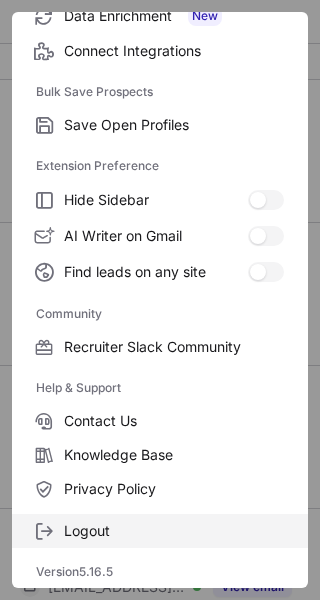 click on "Logout" at bounding box center (174, 531) 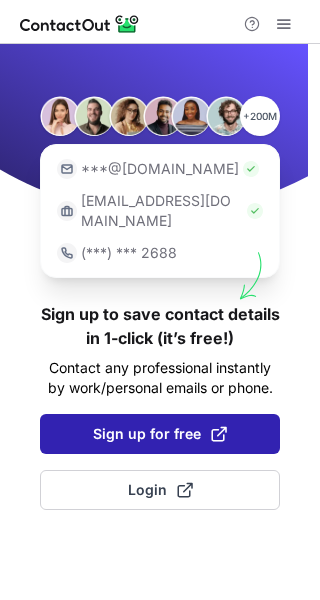 click on "Sign up for free" at bounding box center (160, 434) 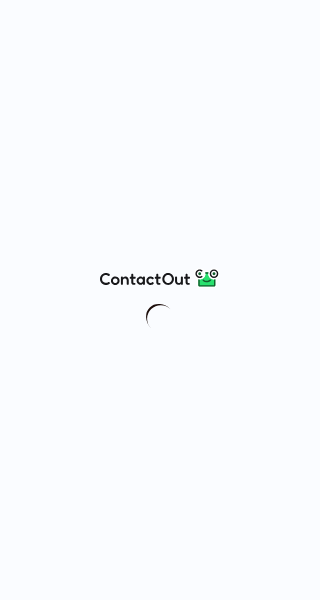 scroll, scrollTop: 0, scrollLeft: 0, axis: both 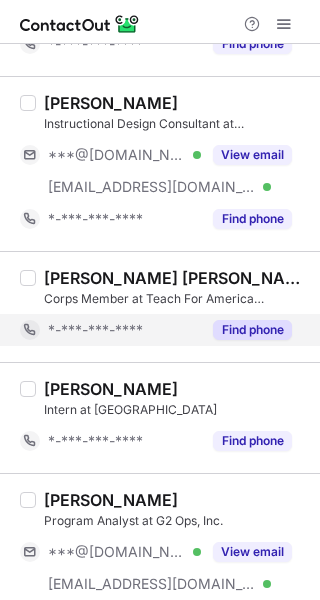 click on "Find phone" at bounding box center (252, 330) 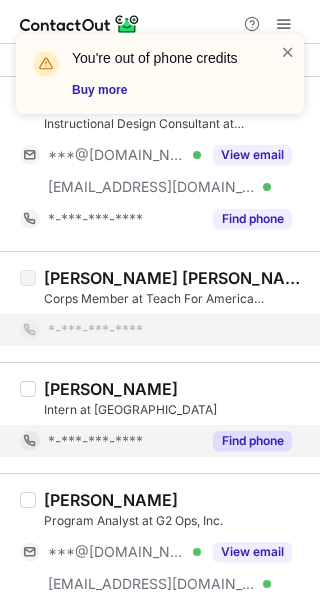 click on "Find phone" at bounding box center (252, 441) 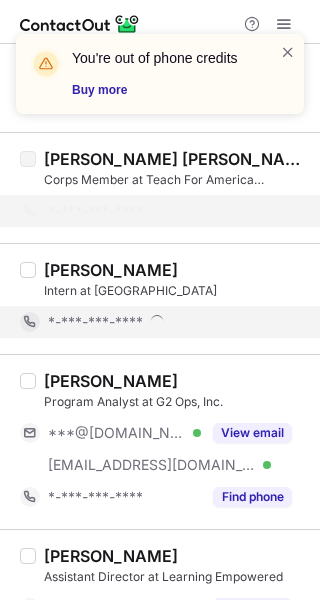 scroll, scrollTop: 772, scrollLeft: 0, axis: vertical 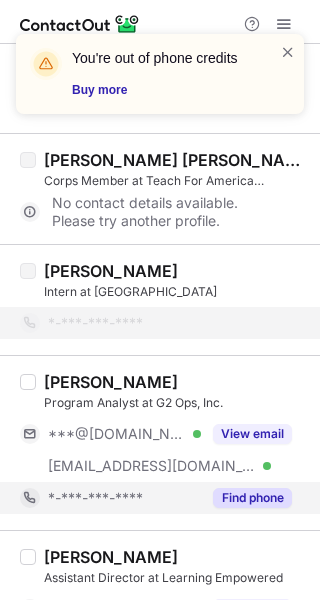 click on "Find phone" at bounding box center (252, 498) 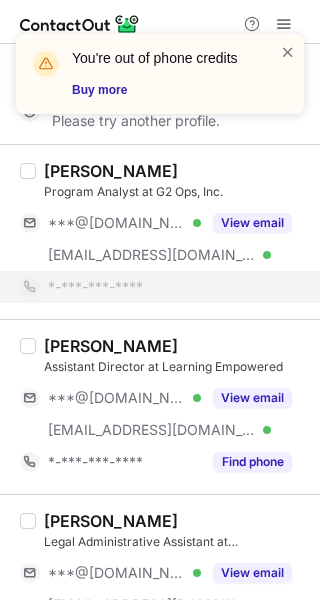 scroll, scrollTop: 980, scrollLeft: 0, axis: vertical 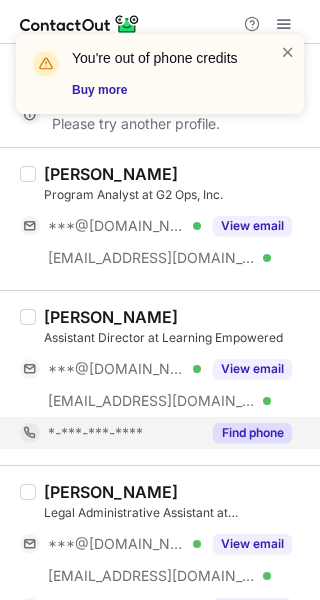click on "Find phone" at bounding box center [252, 433] 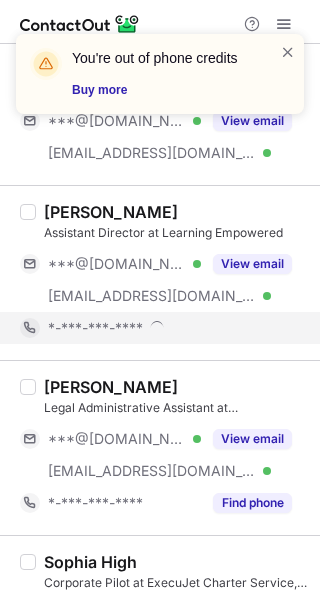 scroll, scrollTop: 1092, scrollLeft: 0, axis: vertical 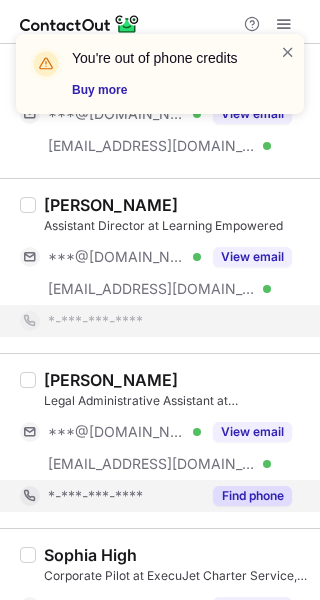 click on "Find phone" at bounding box center [252, 496] 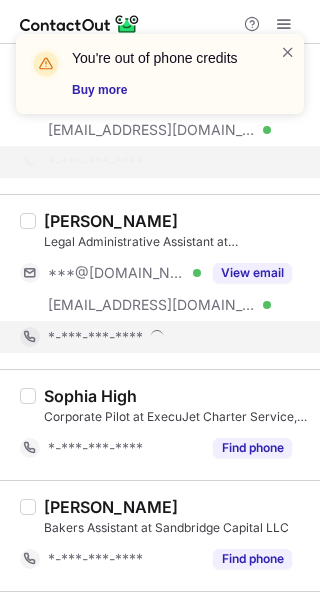scroll, scrollTop: 1257, scrollLeft: 0, axis: vertical 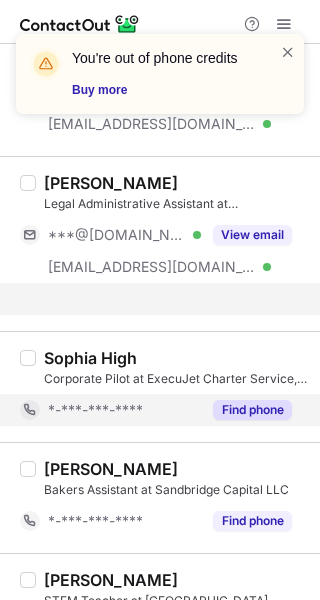 click on "Find phone" at bounding box center (252, 410) 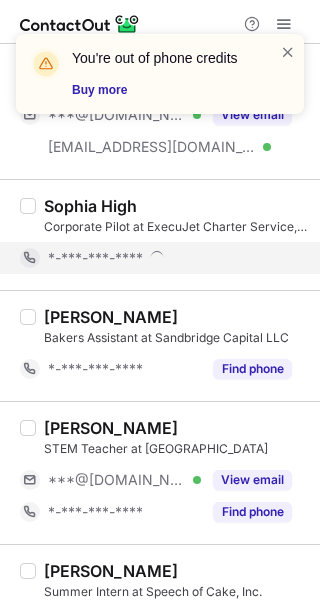 scroll, scrollTop: 1378, scrollLeft: 0, axis: vertical 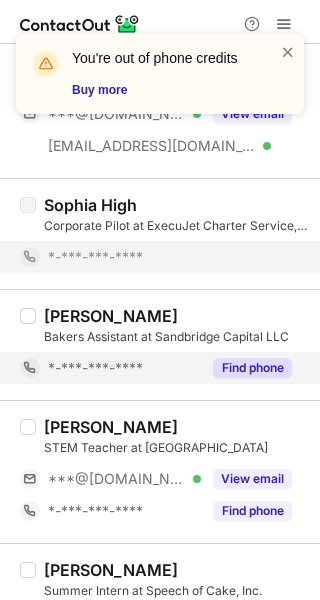 click on "Find phone" at bounding box center (252, 368) 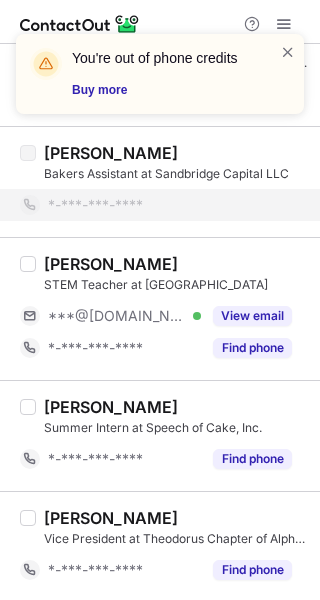 scroll, scrollTop: 1543, scrollLeft: 0, axis: vertical 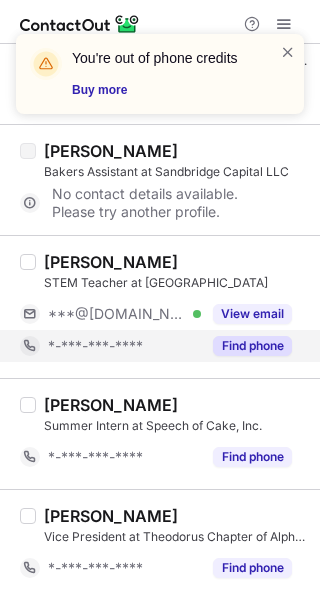 click on "Find phone" at bounding box center (252, 346) 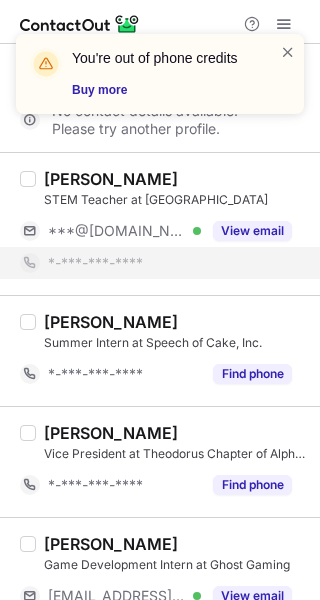 scroll, scrollTop: 1638, scrollLeft: 0, axis: vertical 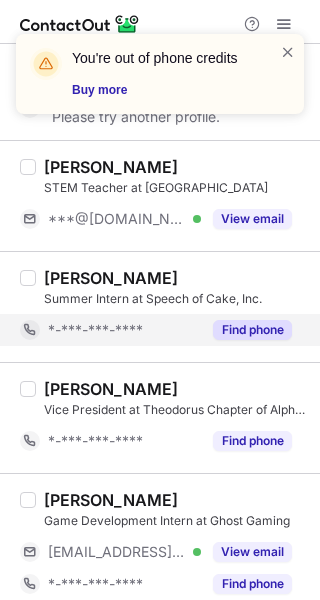 click on "Sophia Rodriguez Summer Intern at Speech of Cake, Inc. *-***-***-**** Find phone" at bounding box center (160, 306) 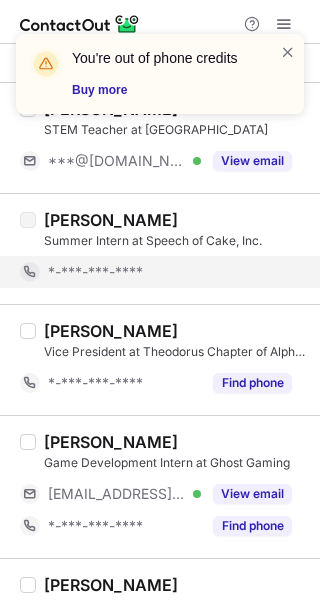scroll, scrollTop: 1693, scrollLeft: 0, axis: vertical 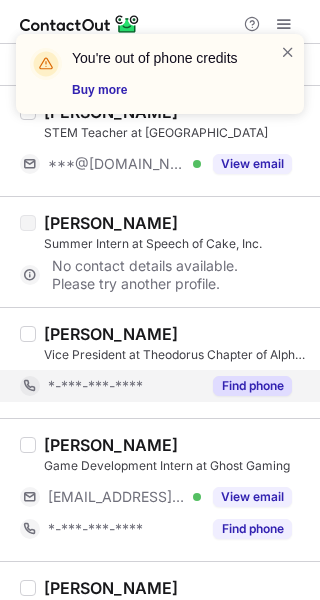click on "Find phone" at bounding box center [252, 386] 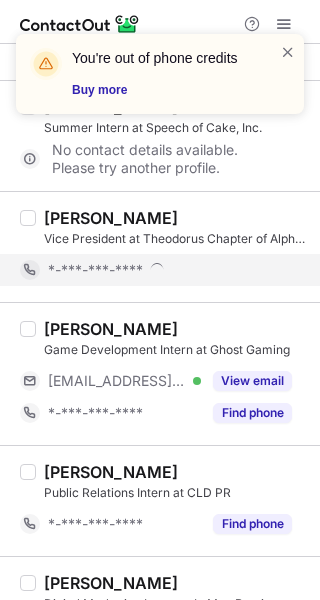 scroll, scrollTop: 1827, scrollLeft: 0, axis: vertical 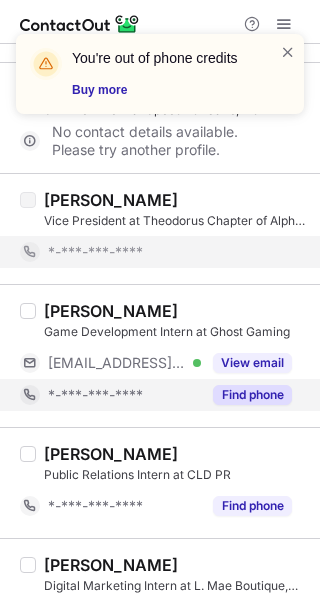 click on "Find phone" at bounding box center (252, 395) 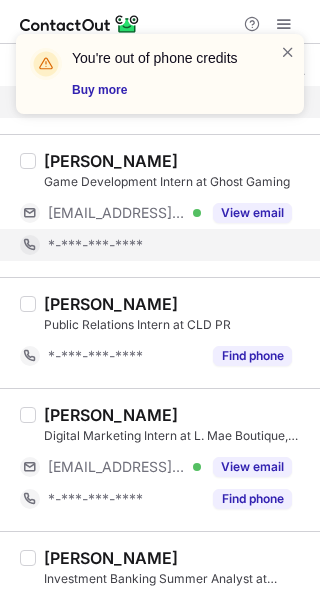 scroll, scrollTop: 1976, scrollLeft: 0, axis: vertical 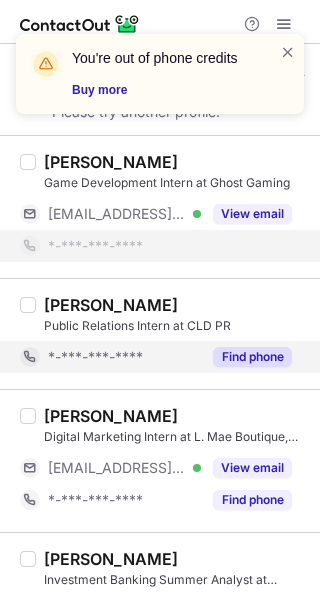 click on "Find phone" at bounding box center [252, 357] 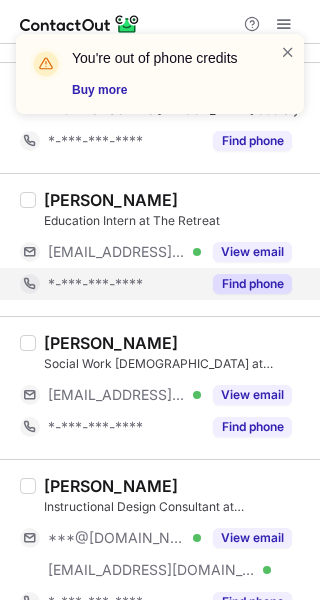 scroll, scrollTop: 216, scrollLeft: 0, axis: vertical 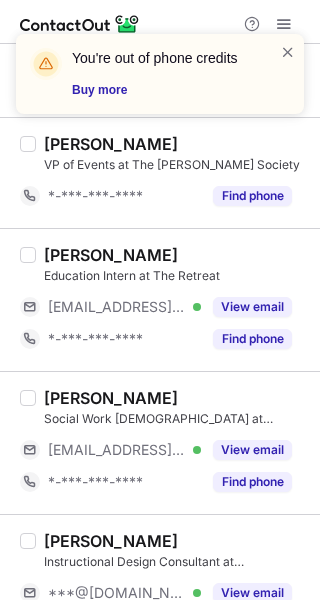click on "You're out of phone credits Buy more" at bounding box center (160, 82) 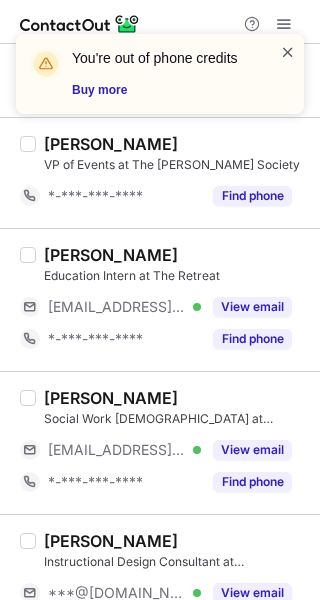 click at bounding box center [288, 52] 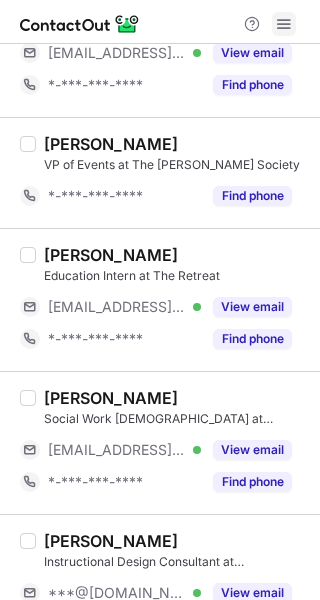 click at bounding box center (284, 24) 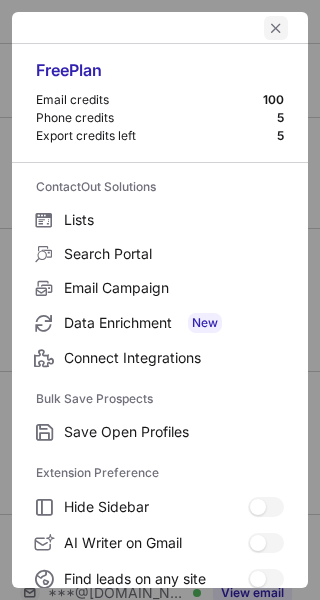 click at bounding box center [276, 28] 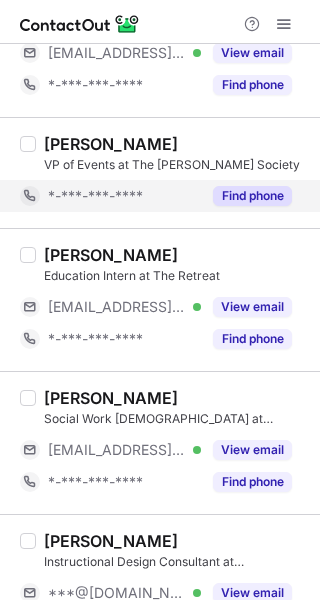 click on "Find phone" at bounding box center (252, 196) 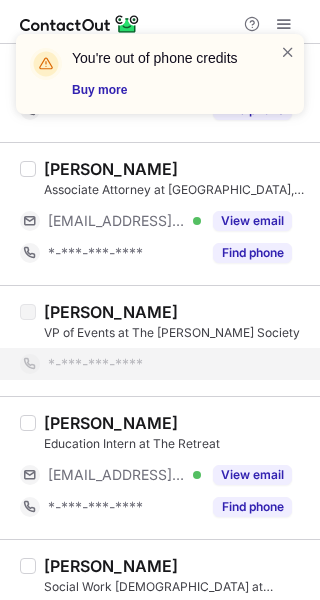 scroll, scrollTop: 0, scrollLeft: 0, axis: both 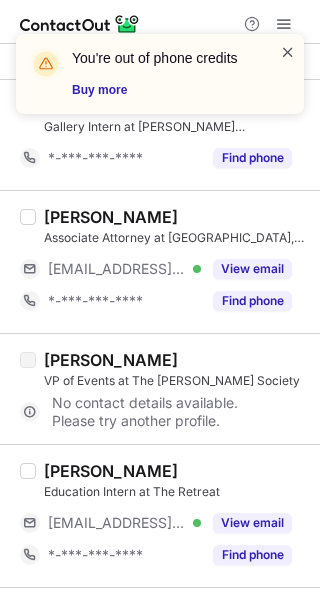 click at bounding box center [288, 52] 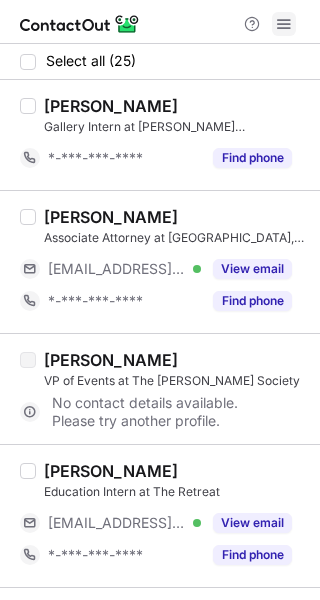 click at bounding box center (284, 24) 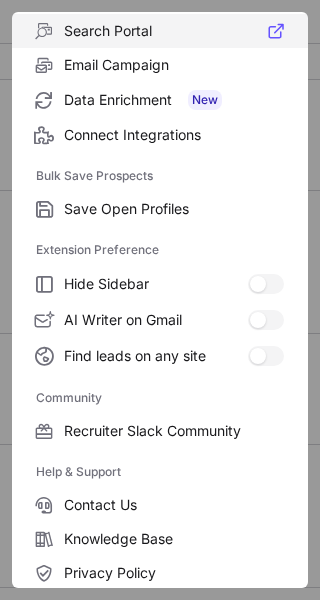 scroll, scrollTop: 307, scrollLeft: 0, axis: vertical 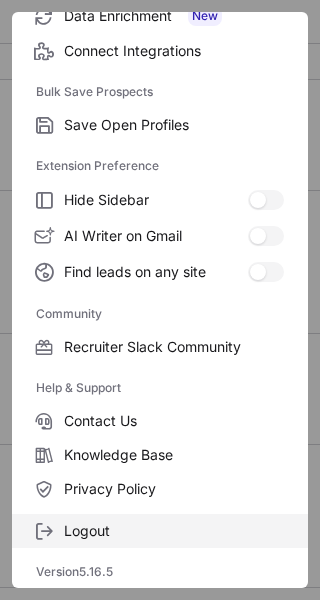 click on "Logout" at bounding box center [174, 531] 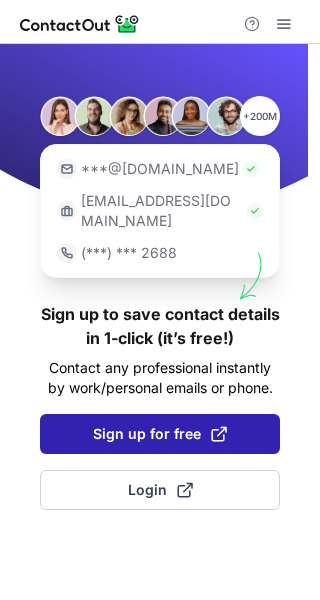 click on "Sign up for free" at bounding box center [160, 434] 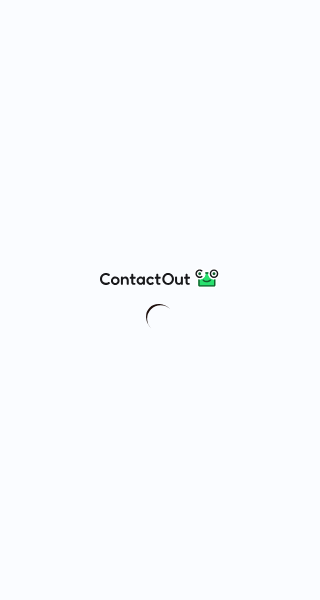 scroll, scrollTop: 0, scrollLeft: 0, axis: both 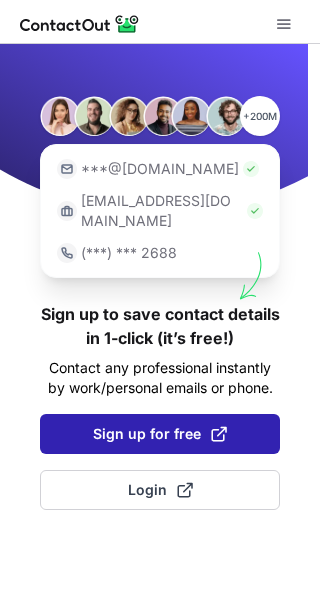 click on "Sign up for free" at bounding box center (160, 434) 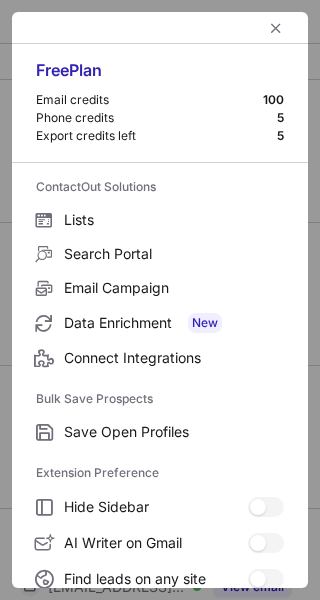 scroll, scrollTop: 0, scrollLeft: 0, axis: both 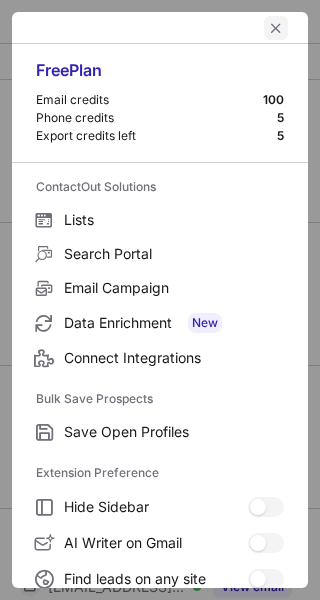 click at bounding box center [276, 28] 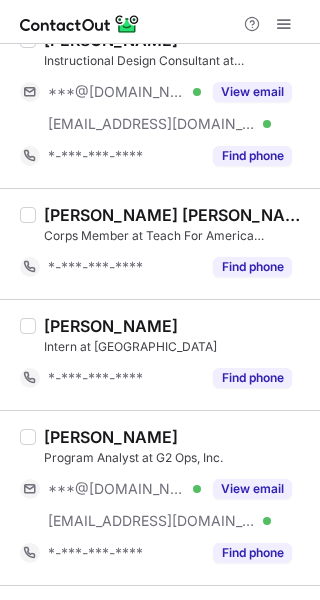 scroll, scrollTop: 726, scrollLeft: 0, axis: vertical 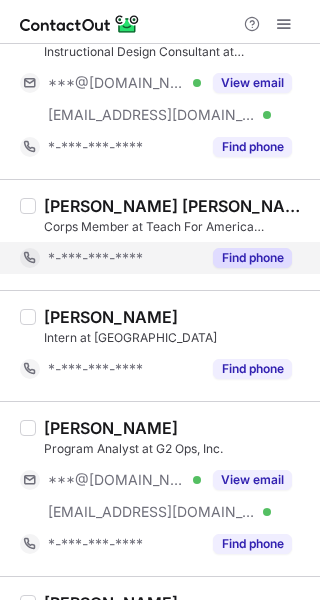 click on "Find phone" at bounding box center (252, 258) 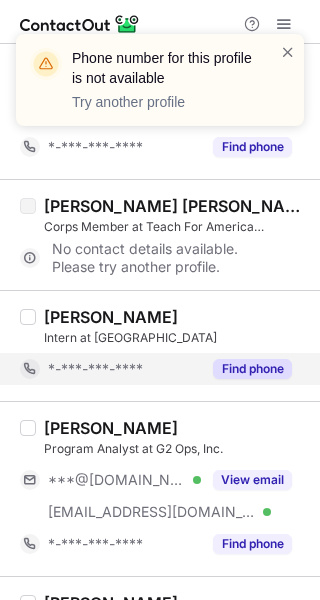click on "Find phone" at bounding box center (252, 369) 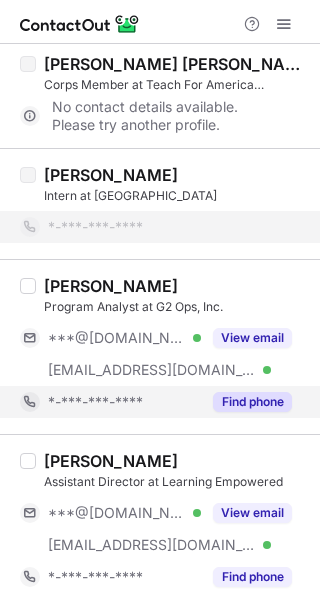 scroll, scrollTop: 870, scrollLeft: 0, axis: vertical 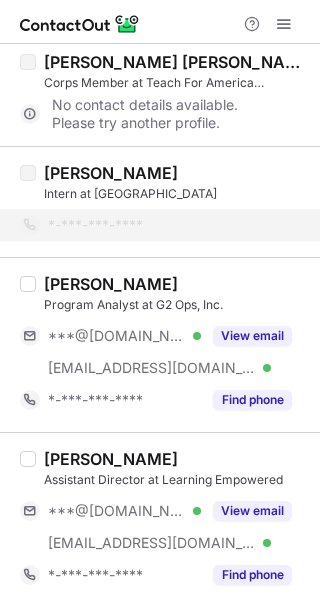 click on "Assistant Director at Learning Empowered" at bounding box center (176, 480) 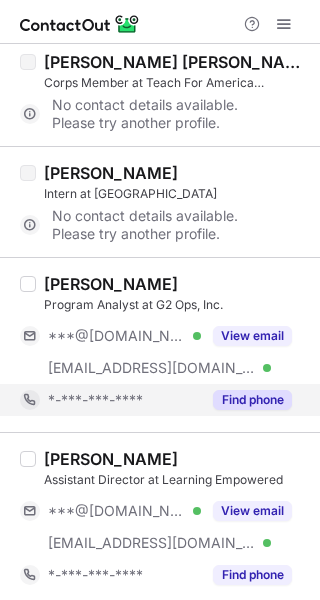 click on "Find phone" at bounding box center (252, 400) 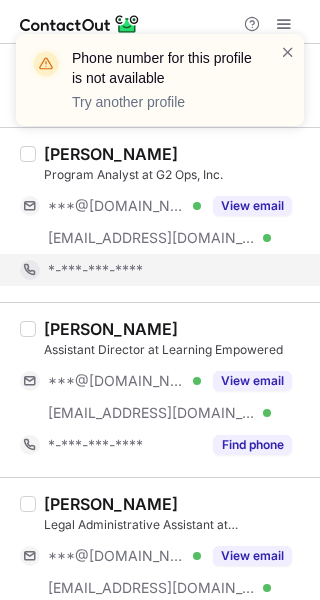 scroll, scrollTop: 1024, scrollLeft: 0, axis: vertical 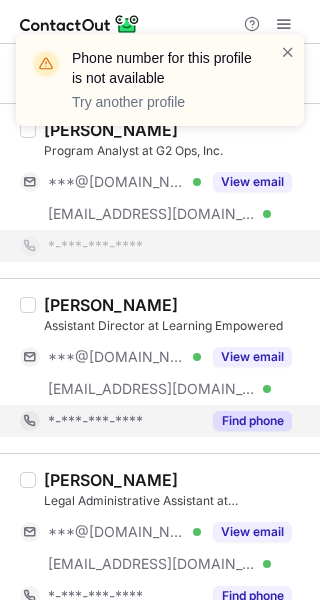 click on "Find phone" at bounding box center (252, 421) 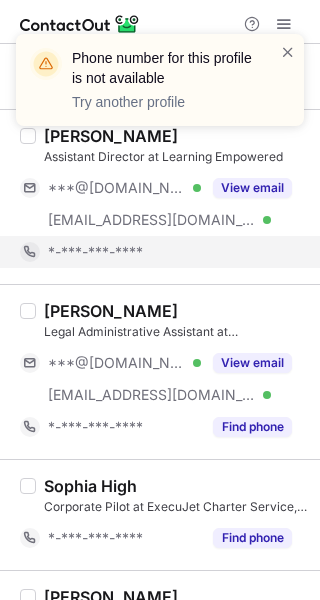 scroll, scrollTop: 1161, scrollLeft: 0, axis: vertical 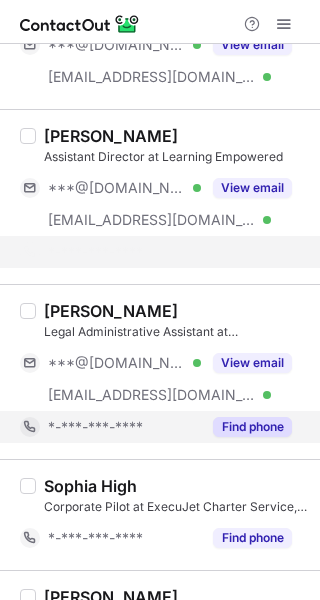 click on "Find phone" at bounding box center (252, 427) 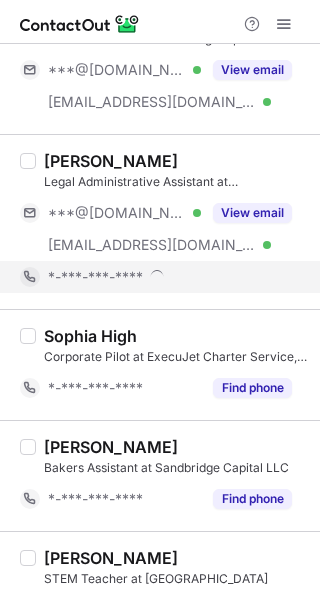 scroll, scrollTop: 1323, scrollLeft: 0, axis: vertical 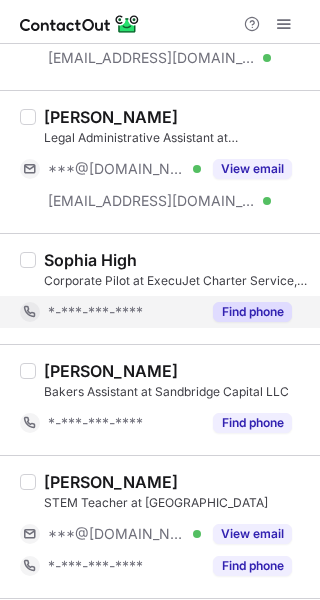 click on "Find phone" at bounding box center (252, 312) 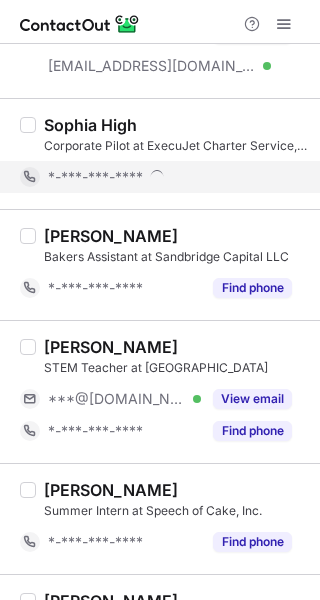 scroll, scrollTop: 1483, scrollLeft: 0, axis: vertical 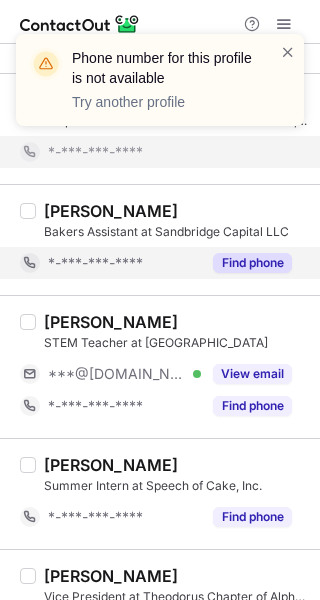 click on "Find phone" at bounding box center [252, 263] 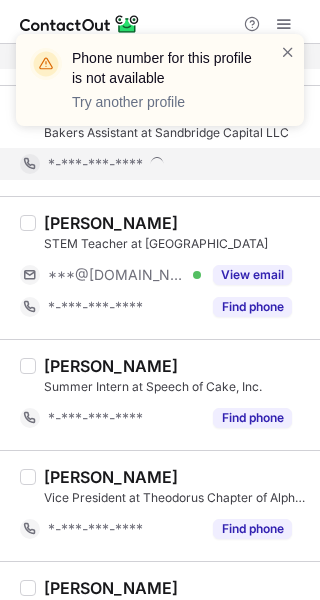 scroll, scrollTop: 1597, scrollLeft: 0, axis: vertical 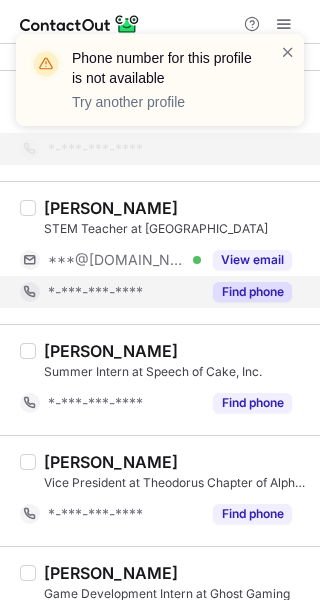 click on "Find phone" at bounding box center [252, 292] 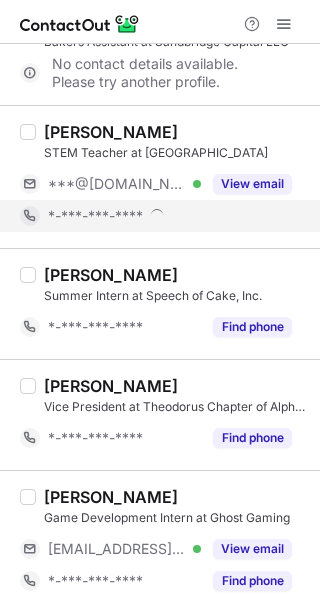 scroll, scrollTop: 1680, scrollLeft: 0, axis: vertical 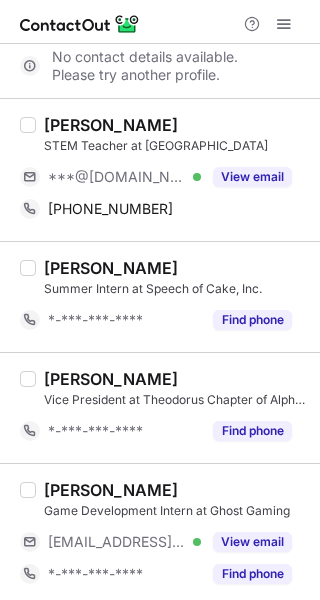 click on "Sophia C." at bounding box center [111, 125] 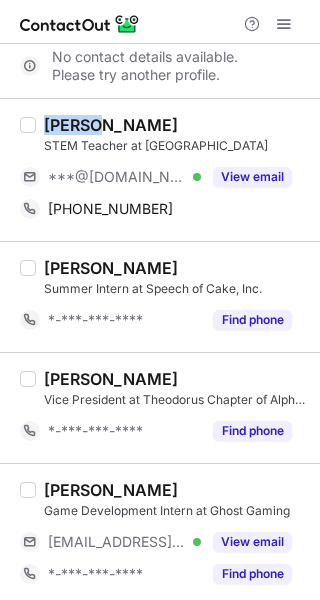 click on "Sophia C." at bounding box center (111, 125) 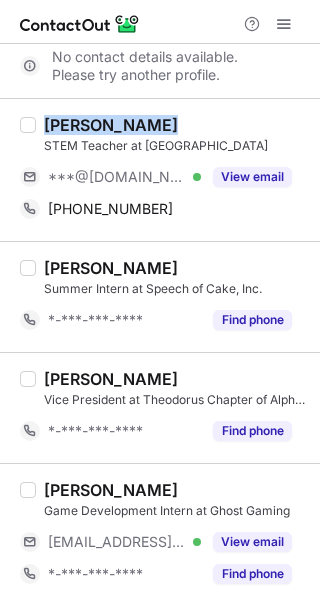 click on "Sophia C." at bounding box center [111, 125] 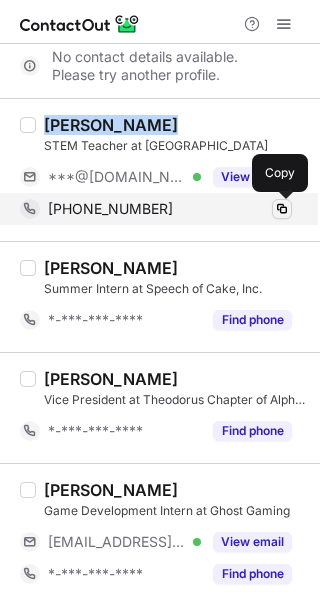 click at bounding box center (282, 209) 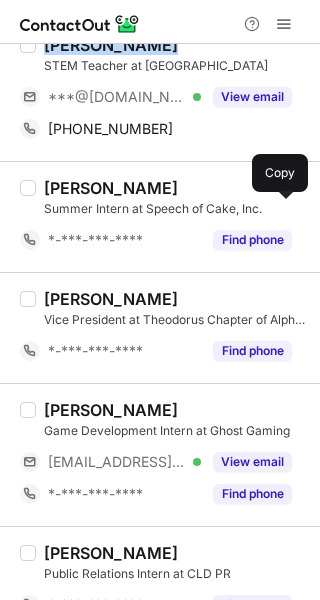 scroll, scrollTop: 1770, scrollLeft: 0, axis: vertical 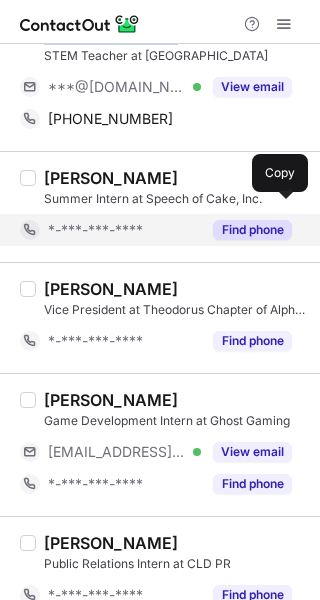click on "Find phone" at bounding box center (252, 230) 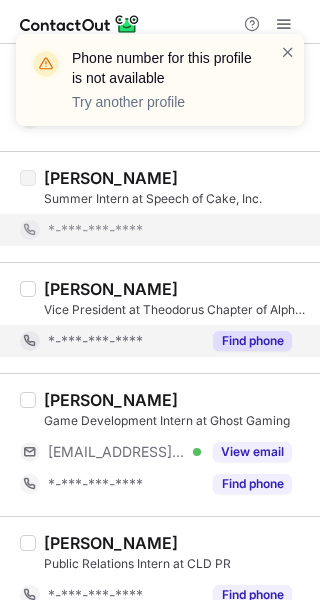 click on "Find phone" at bounding box center [252, 341] 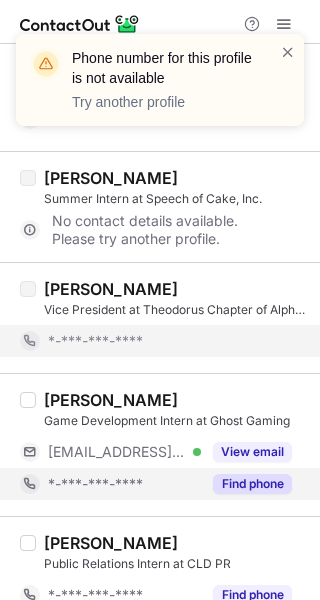 click on "Find phone" at bounding box center [252, 484] 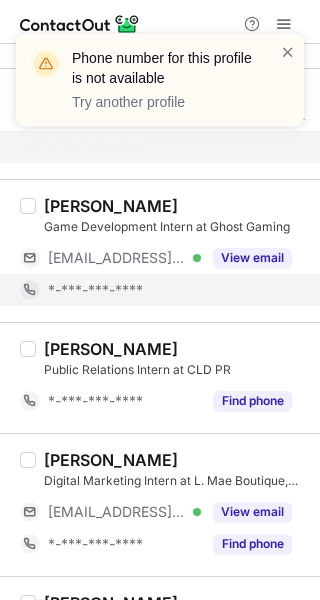 scroll, scrollTop: 1968, scrollLeft: 0, axis: vertical 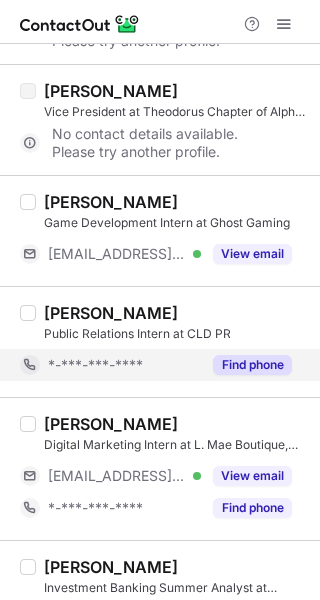 click on "Sophia Leli Digital Marketing Intern at L. Mae Boutique, LLC ***@lmaeboutique.com Verified View email *-***-***-**** Find phone" at bounding box center [160, 468] 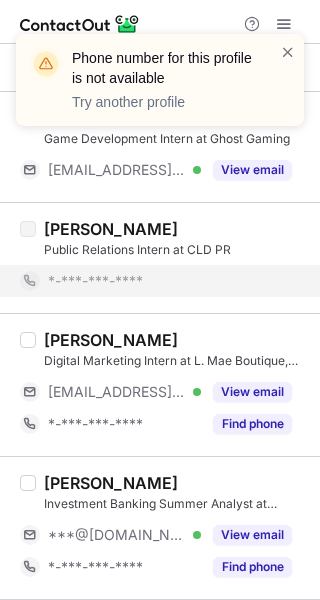 scroll, scrollTop: 2101, scrollLeft: 0, axis: vertical 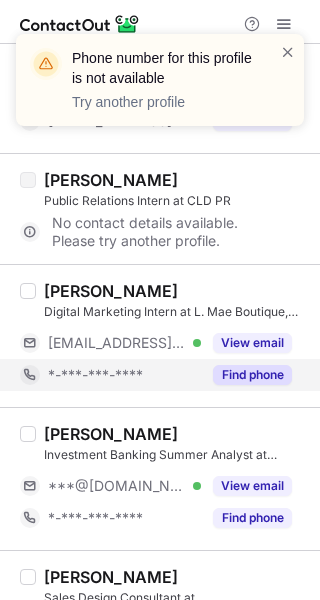 click on "Find phone" at bounding box center (252, 375) 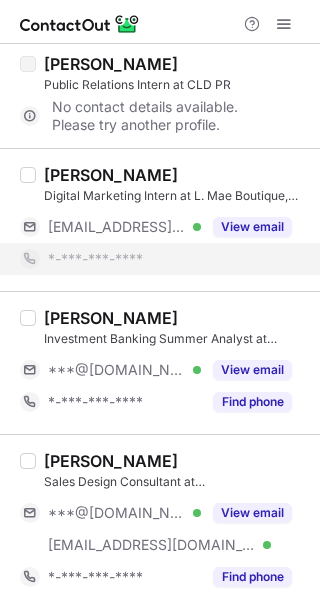 scroll, scrollTop: 2220, scrollLeft: 0, axis: vertical 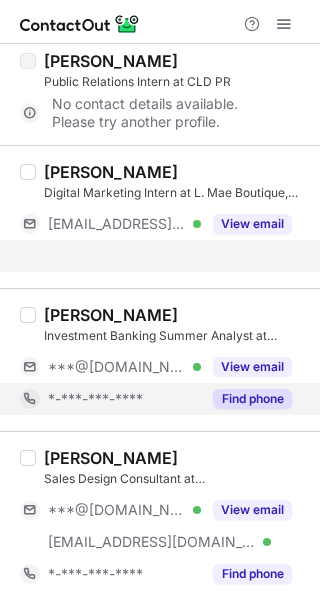 click on "Sophia Pua Investment Banking Summer Analyst at Independence Point Advisors ***@gmail.com Verified View email *-***-***-**** Find phone" at bounding box center [160, 359] 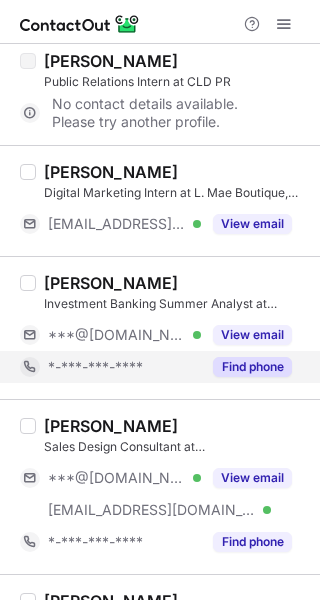 click on "Find phone" at bounding box center (252, 367) 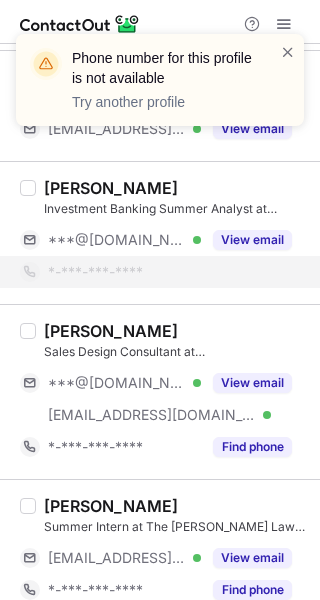 scroll, scrollTop: 2333, scrollLeft: 0, axis: vertical 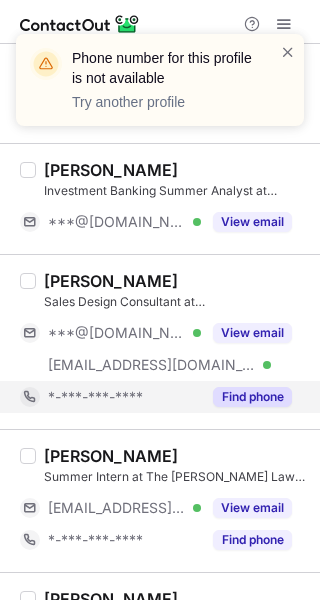 click on "Find phone" at bounding box center [252, 397] 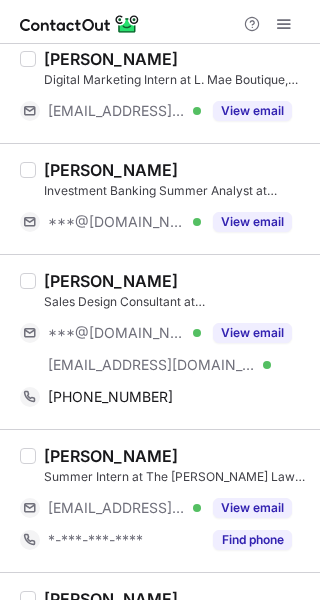 click on "Sophia Young" at bounding box center (111, 281) 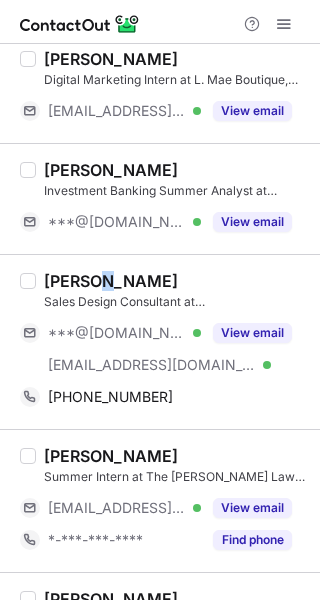 click on "Sophia Young" at bounding box center [111, 281] 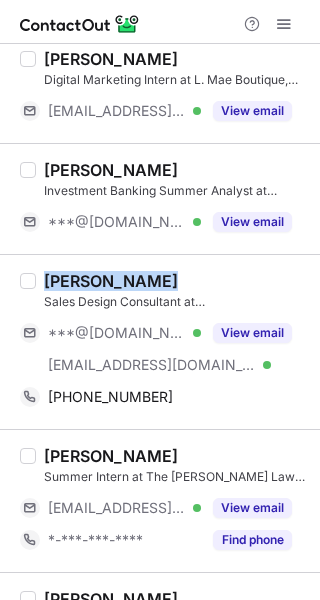 copy on "Sophia Young" 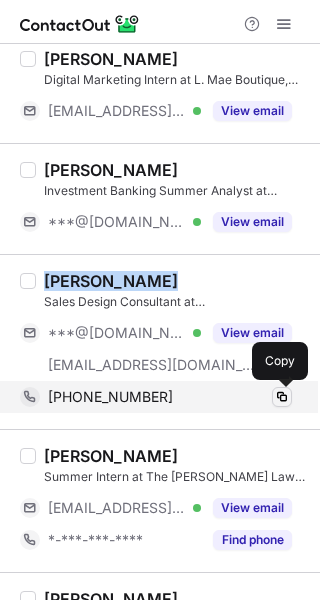 click at bounding box center (282, 397) 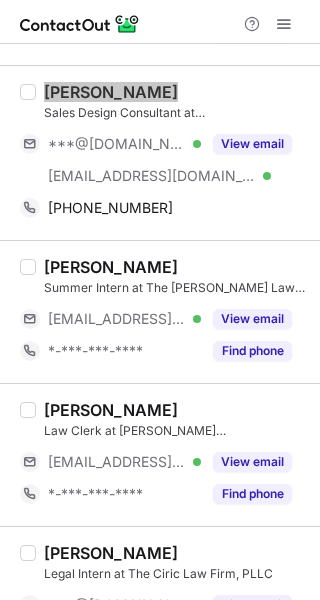 scroll, scrollTop: 2535, scrollLeft: 0, axis: vertical 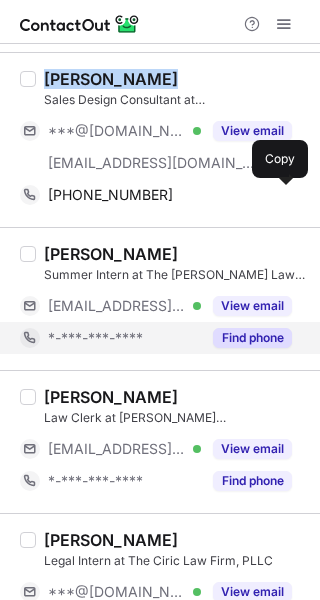 click on "Find phone" at bounding box center [252, 338] 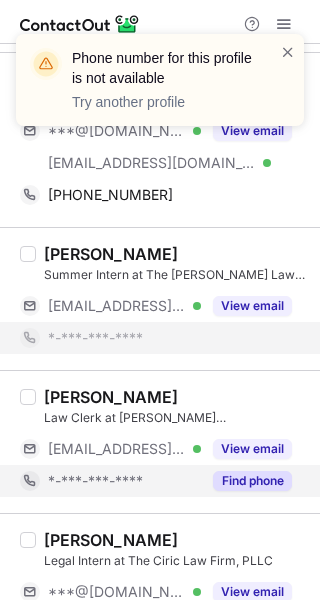 click on "Find phone" at bounding box center [252, 481] 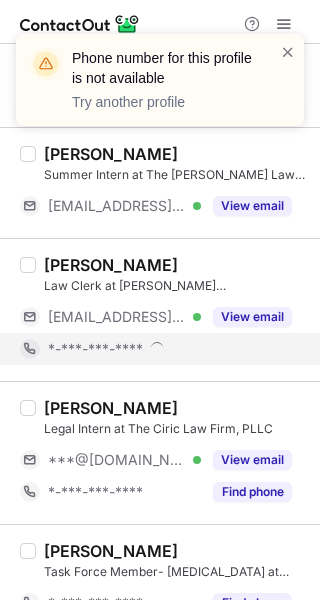 scroll, scrollTop: 2640, scrollLeft: 0, axis: vertical 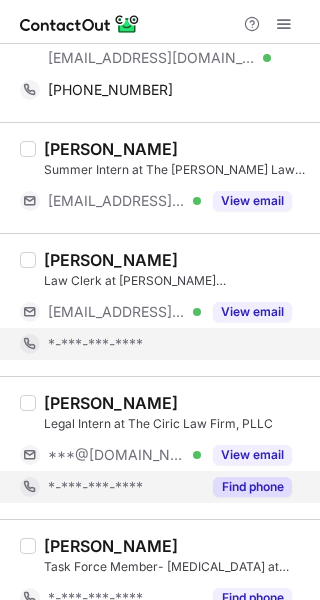 click on "Find phone" at bounding box center (252, 487) 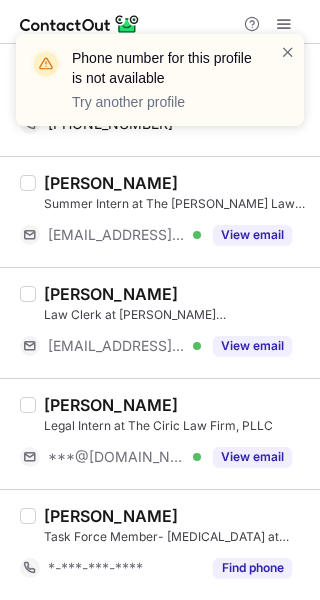 scroll, scrollTop: 2606, scrollLeft: 0, axis: vertical 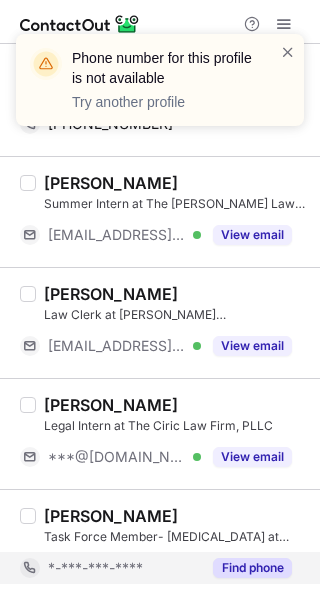 click on "Find phone" at bounding box center [252, 568] 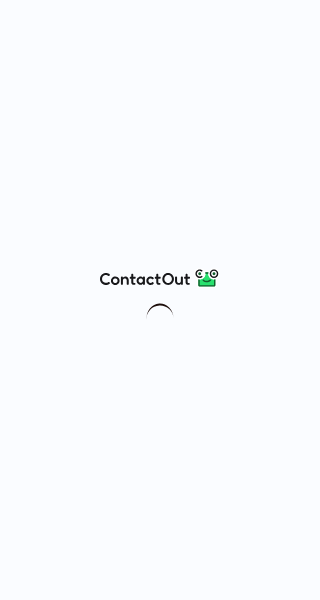 scroll, scrollTop: 0, scrollLeft: 0, axis: both 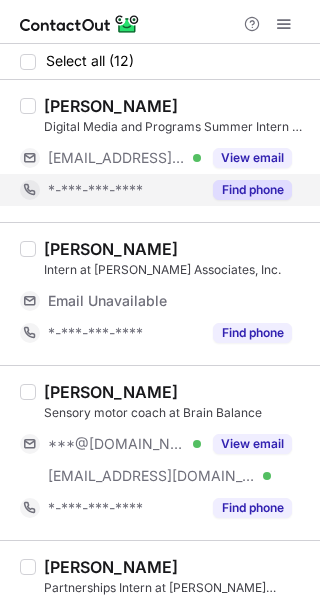 click on "Find phone" at bounding box center [252, 190] 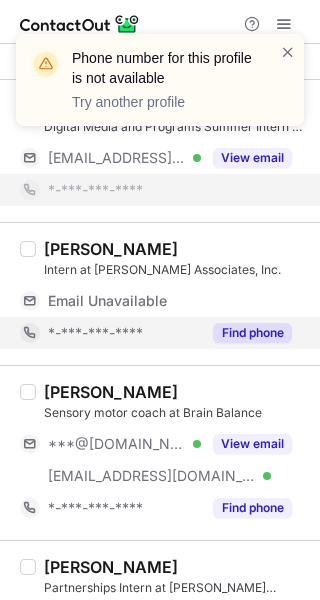 click on "Find phone" at bounding box center [252, 333] 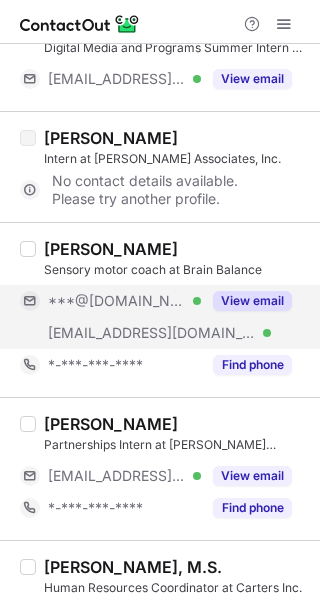 scroll, scrollTop: 110, scrollLeft: 0, axis: vertical 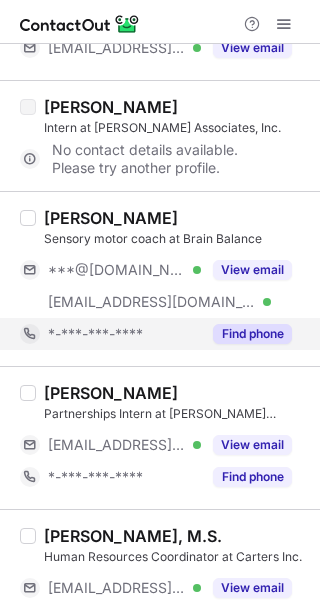 click on "Find phone" at bounding box center (252, 334) 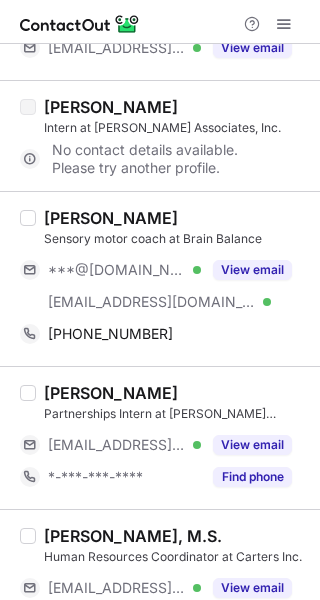 click on "[PERSON_NAME]" at bounding box center [111, 218] 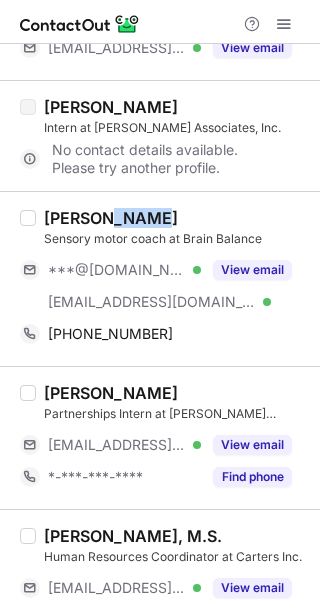 click on "[PERSON_NAME]" at bounding box center [111, 218] 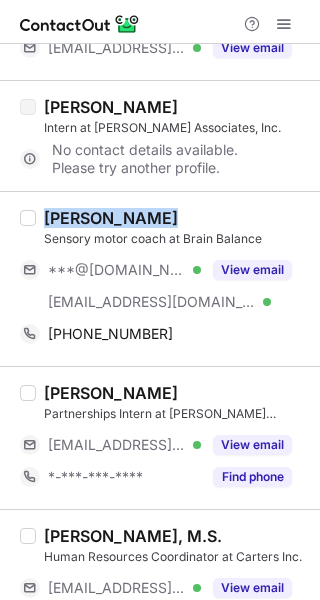 copy on "[PERSON_NAME]" 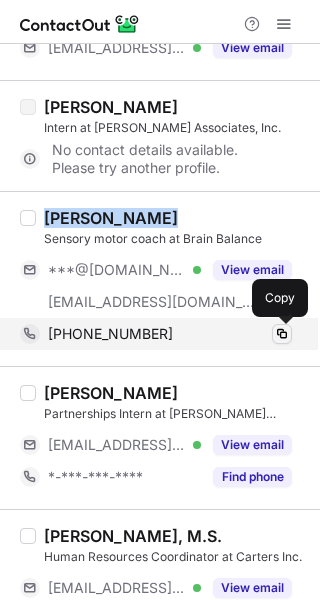 click at bounding box center (282, 334) 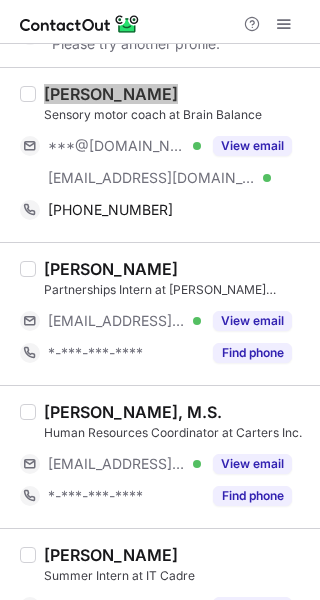 scroll, scrollTop: 236, scrollLeft: 0, axis: vertical 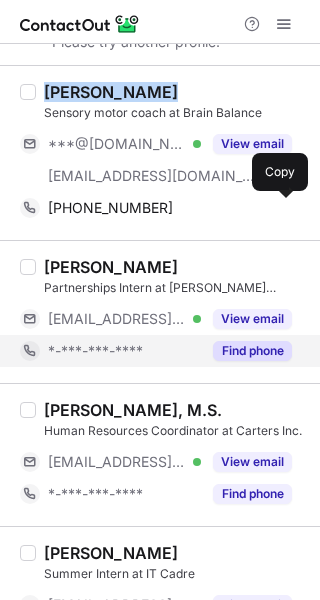 click on "Find phone" at bounding box center [252, 351] 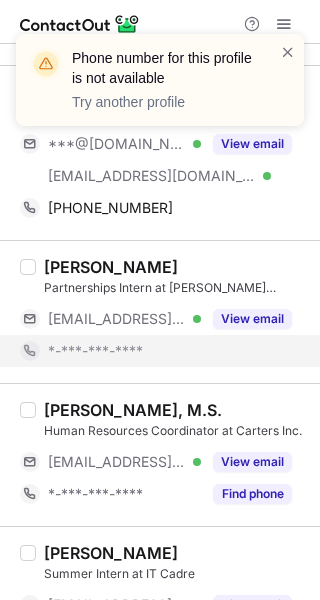 scroll, scrollTop: 363, scrollLeft: 0, axis: vertical 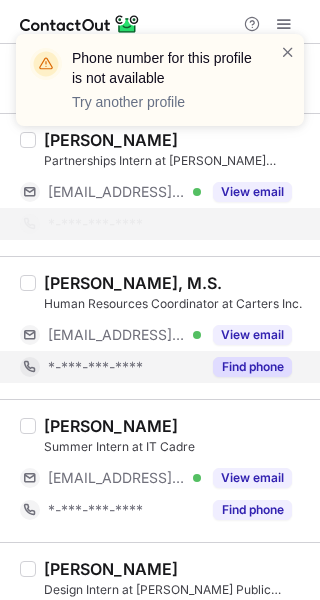 click on "Find phone" at bounding box center (252, 367) 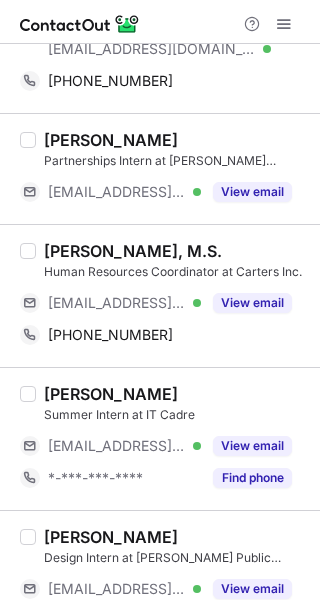 click on "Sophia Houston, M.S." at bounding box center (133, 251) 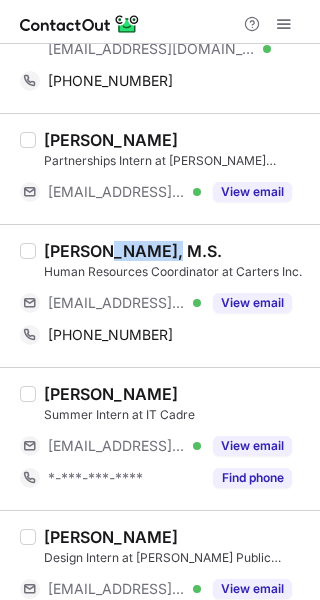 click on "[PERSON_NAME], M.S." at bounding box center [133, 251] 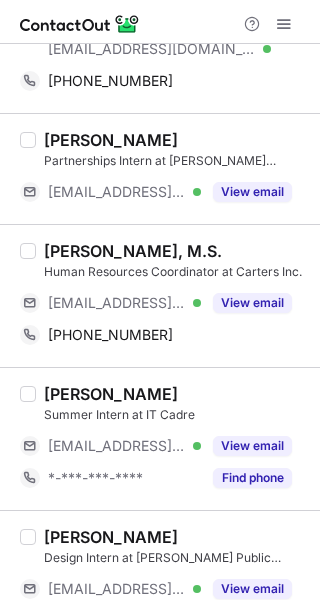 click on "[PERSON_NAME], M.S." at bounding box center [133, 251] 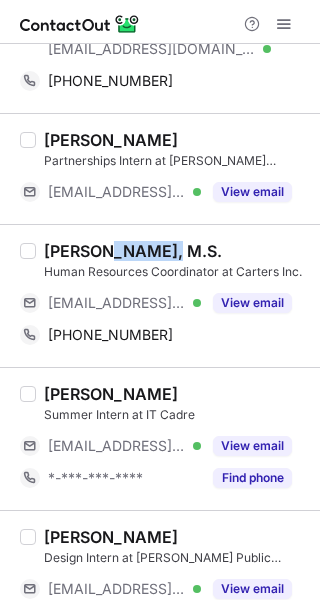 click on "[PERSON_NAME], M.S." at bounding box center [133, 251] 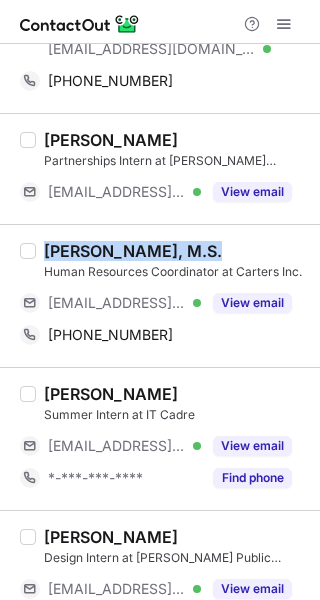 click on "[PERSON_NAME], M.S." at bounding box center (133, 251) 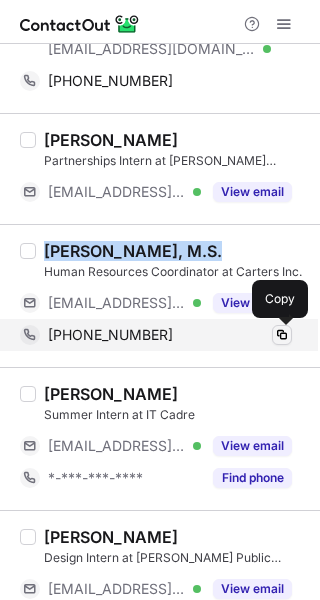 click at bounding box center [282, 335] 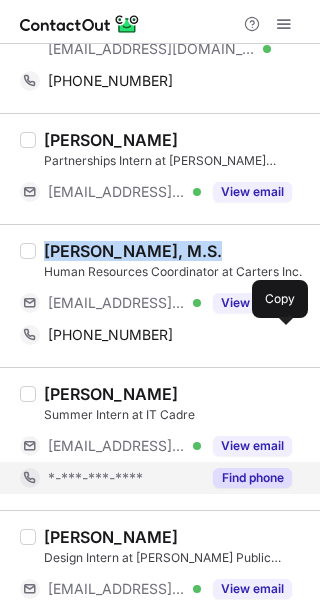 click on "Find phone" at bounding box center [252, 478] 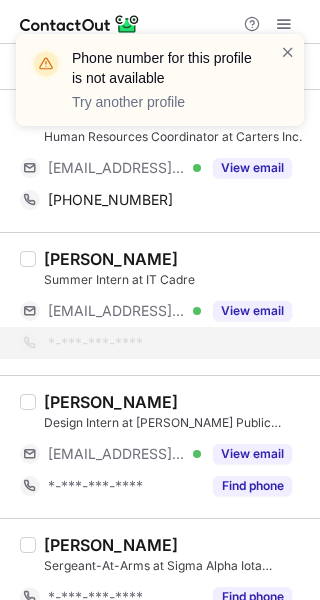 scroll, scrollTop: 510, scrollLeft: 0, axis: vertical 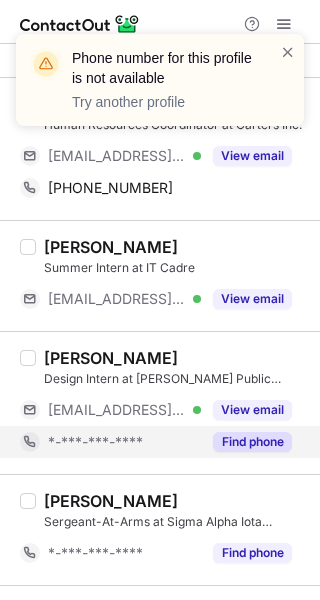 click on "Find phone" at bounding box center (252, 442) 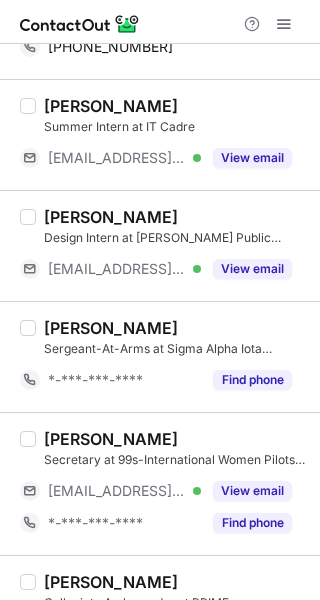 scroll, scrollTop: 650, scrollLeft: 0, axis: vertical 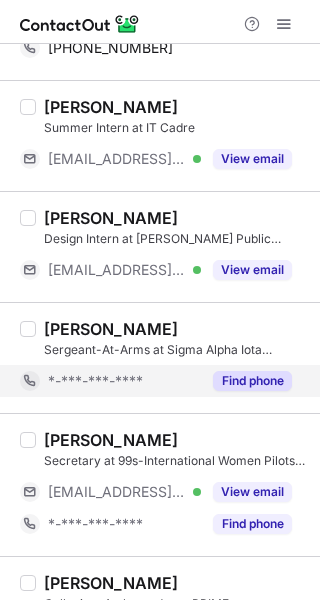 click on "Find phone" at bounding box center [252, 381] 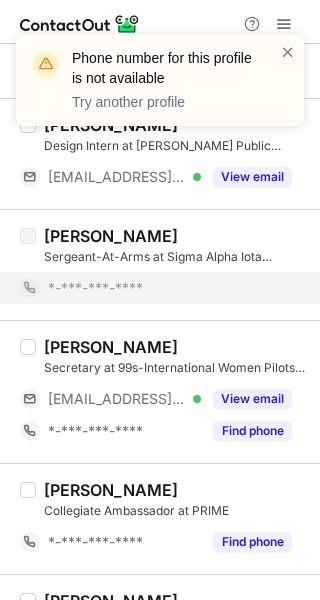 scroll, scrollTop: 746, scrollLeft: 0, axis: vertical 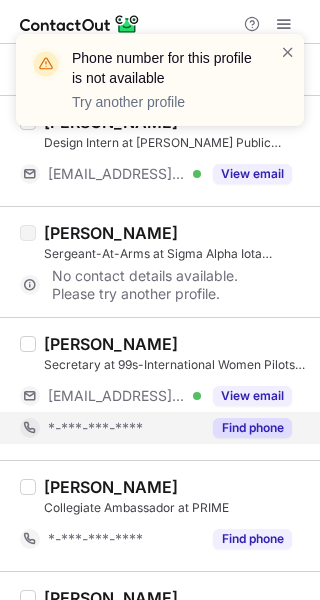 click on "Find phone" at bounding box center (252, 428) 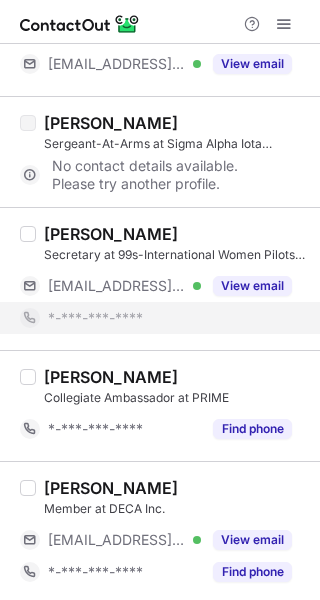 scroll, scrollTop: 857, scrollLeft: 0, axis: vertical 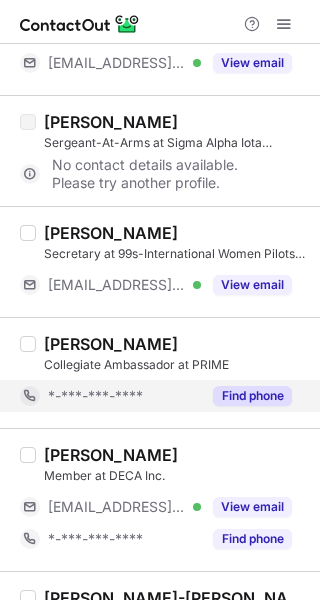 click on "Find phone" at bounding box center (252, 396) 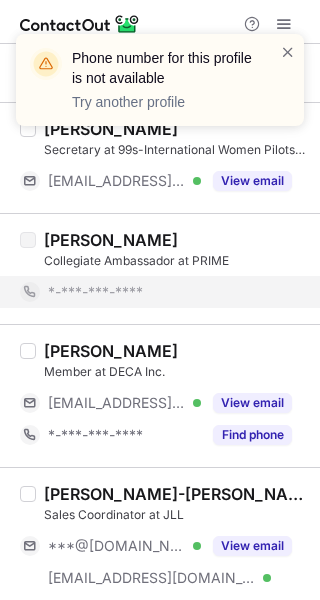scroll, scrollTop: 966, scrollLeft: 0, axis: vertical 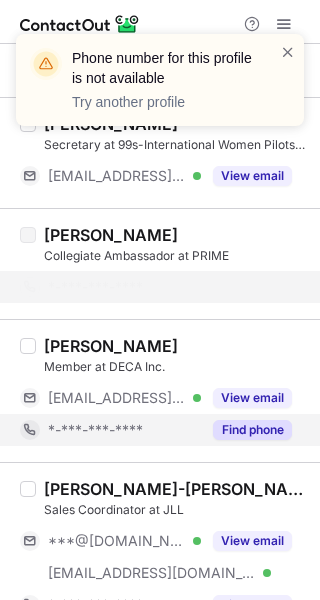 click on "Find phone" at bounding box center [252, 430] 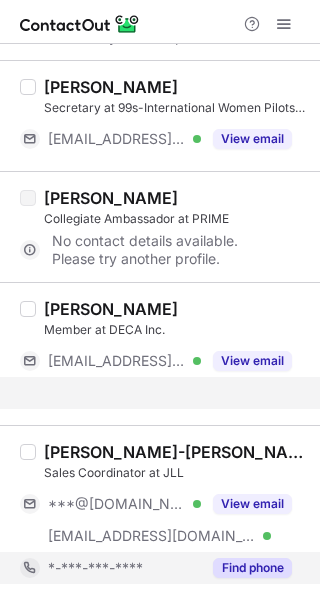 scroll, scrollTop: 971, scrollLeft: 0, axis: vertical 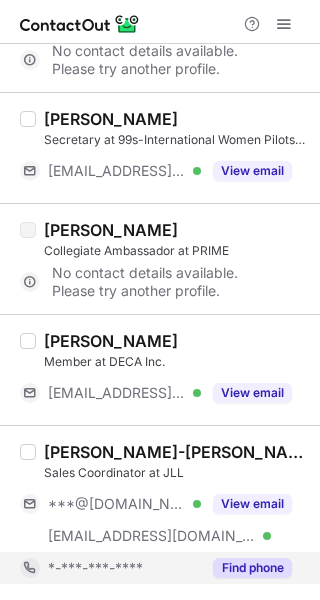 click on "Find phone" at bounding box center [252, 568] 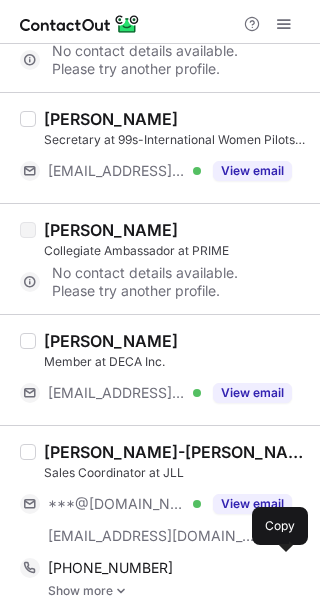 scroll, scrollTop: 985, scrollLeft: 0, axis: vertical 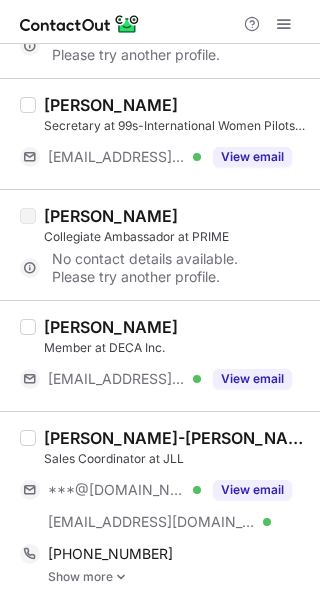 click on "Lara-Sophia Larco" at bounding box center (176, 438) 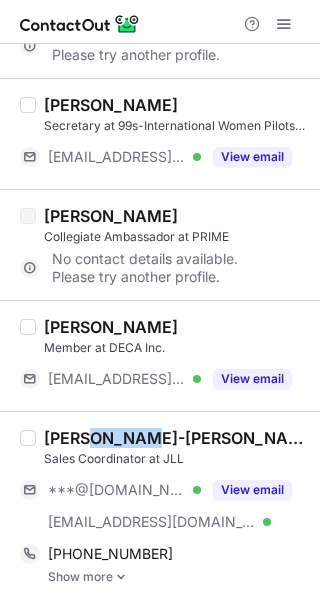 click on "Lara-Sophia Larco" at bounding box center [176, 438] 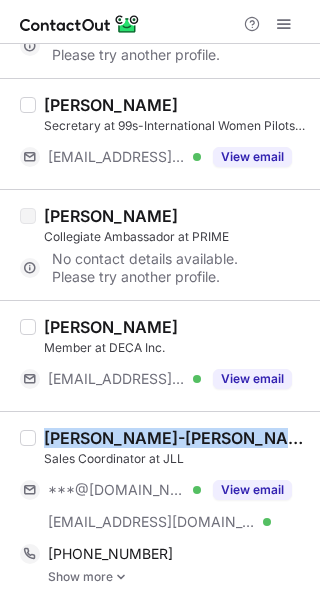 copy on "Lara-Sophia Larco" 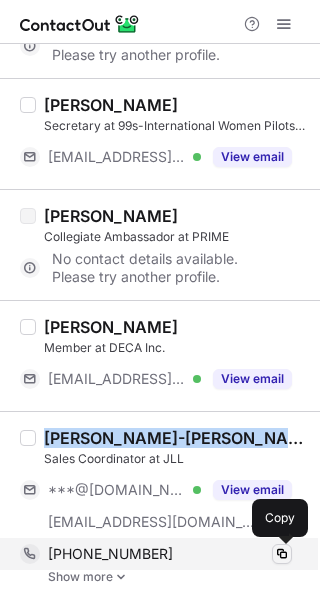 click at bounding box center [282, 554] 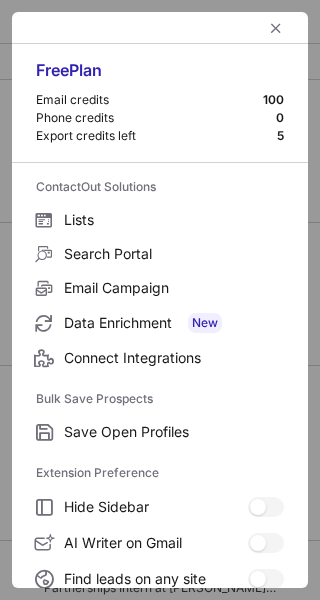 scroll, scrollTop: 0, scrollLeft: 0, axis: both 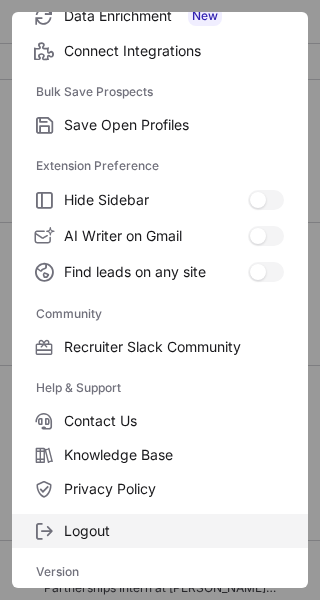 click on "Logout" at bounding box center [174, 531] 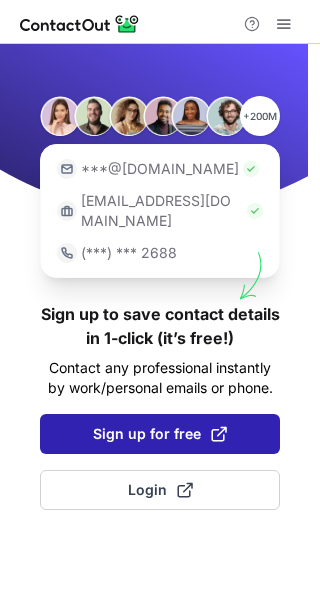 click on "Sign up for free" at bounding box center [160, 434] 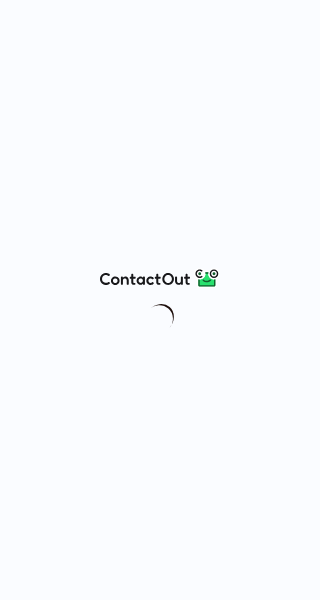 scroll, scrollTop: 0, scrollLeft: 0, axis: both 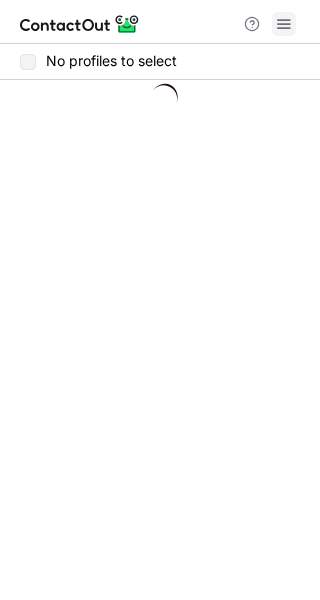 click at bounding box center (284, 24) 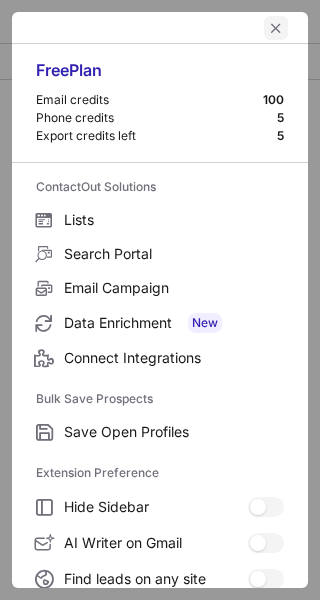 click at bounding box center (276, 28) 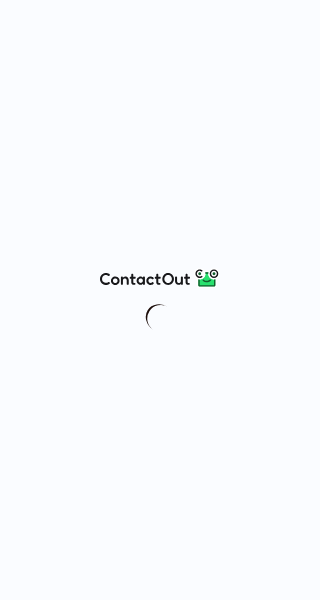 scroll, scrollTop: 0, scrollLeft: 0, axis: both 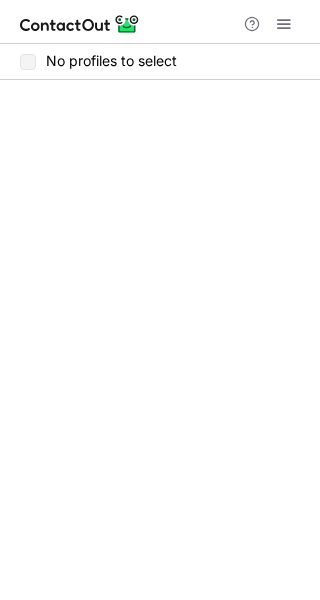 click on "No profiles to select" at bounding box center (160, 322) 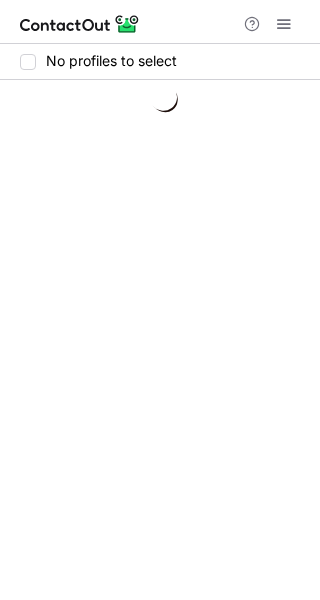 scroll, scrollTop: 0, scrollLeft: 0, axis: both 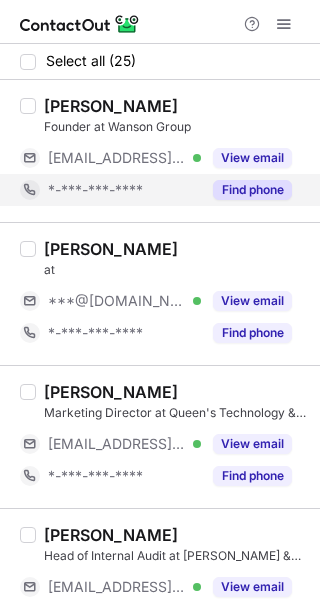 click on "Find phone" at bounding box center (252, 190) 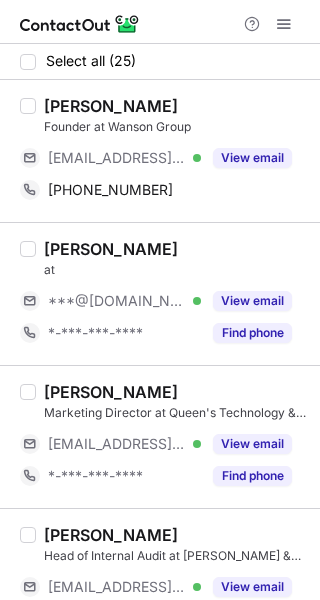 click on "[PERSON_NAME]" at bounding box center (111, 106) 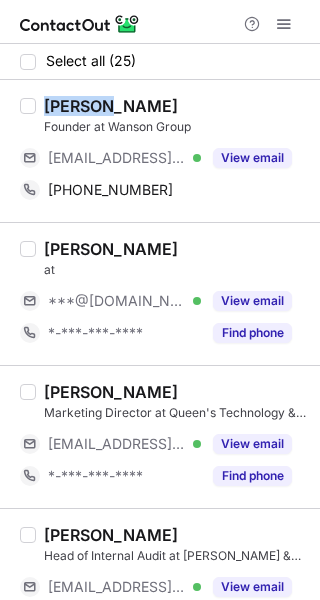 click on "Dominic Li" at bounding box center [111, 106] 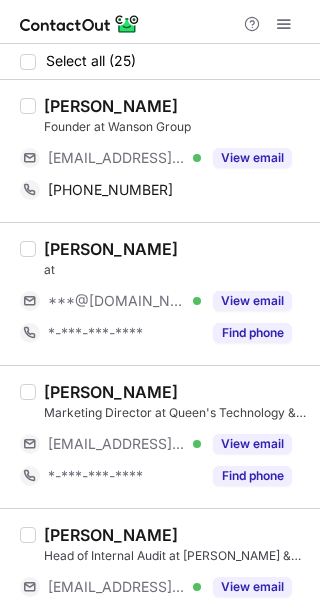 click on "Dominic Li" at bounding box center (111, 106) 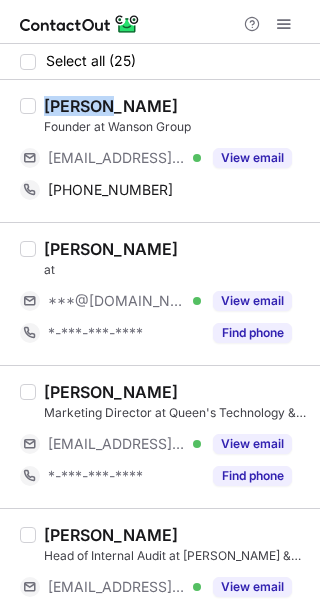 click on "Dominic Li" at bounding box center (111, 106) 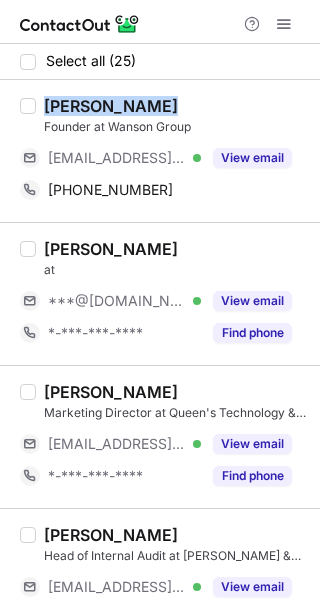 click on "Dominic Li" at bounding box center [111, 106] 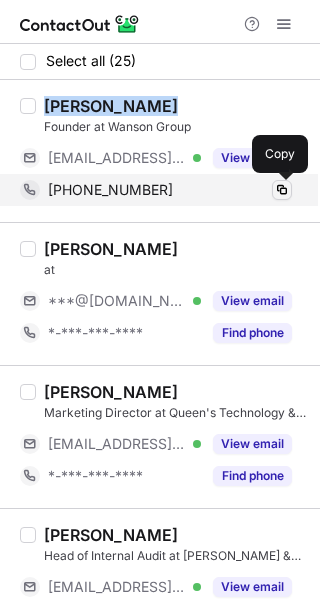 click at bounding box center (282, 190) 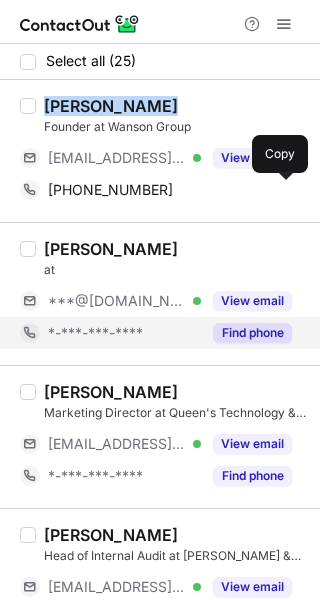 click on "Find phone" at bounding box center [252, 333] 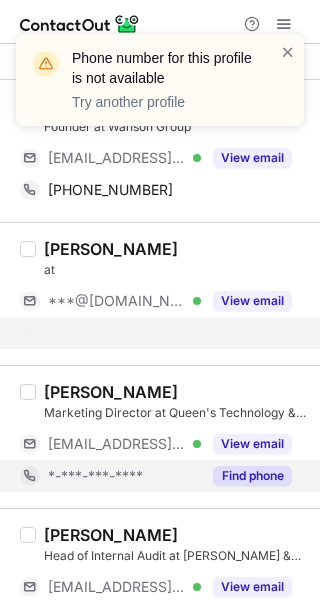 click on "Amanda Li Marketing Director at Queen's Technology & Media Association (QTMA) ***@qtma.ca Verified View email *-***-***-**** Find phone" at bounding box center [160, 436] 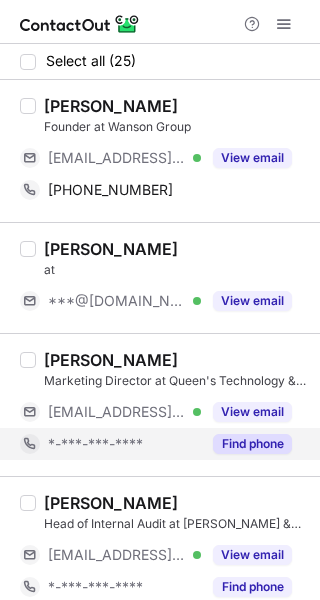 click on "Find phone" at bounding box center (252, 444) 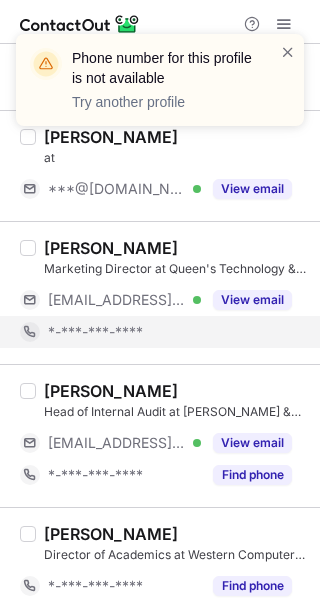 scroll, scrollTop: 117, scrollLeft: 0, axis: vertical 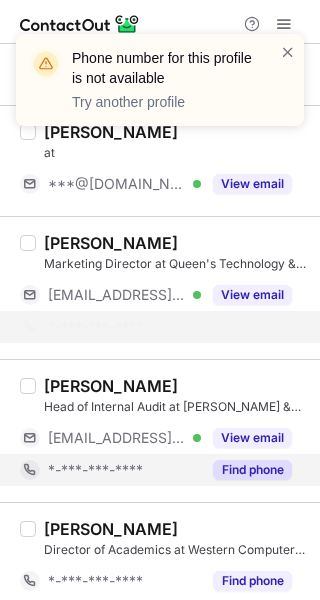 click on "Find phone" at bounding box center (252, 470) 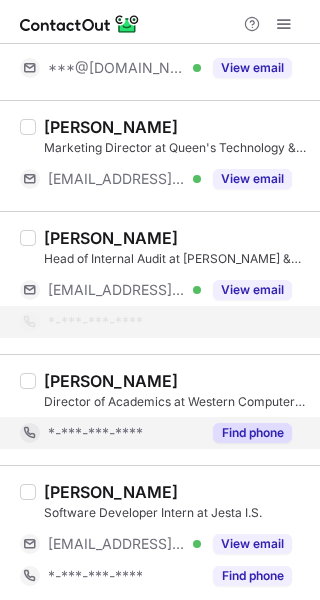 scroll, scrollTop: 238, scrollLeft: 0, axis: vertical 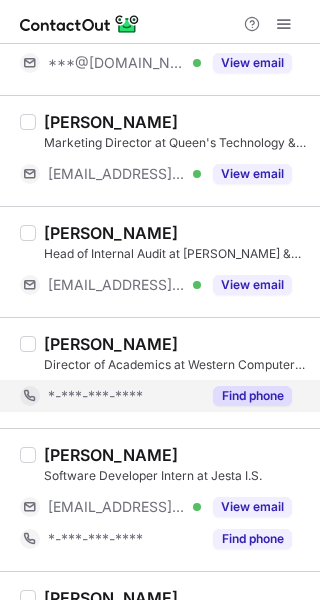 click on "Find phone" at bounding box center (252, 396) 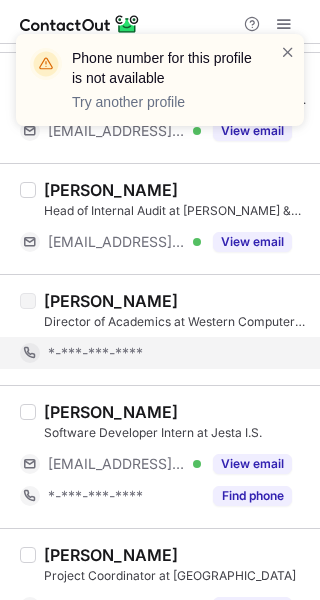 scroll, scrollTop: 328, scrollLeft: 0, axis: vertical 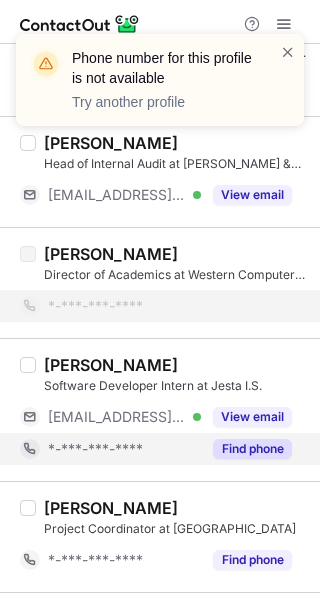 click on "Find phone" at bounding box center (252, 449) 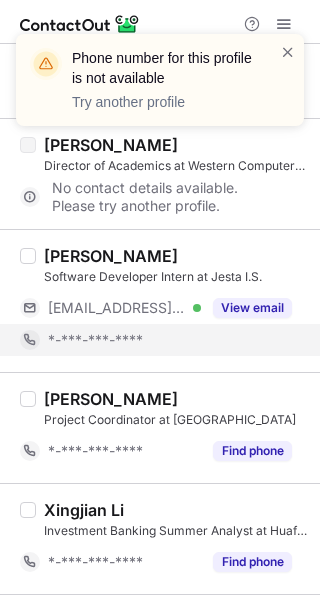 scroll, scrollTop: 441, scrollLeft: 0, axis: vertical 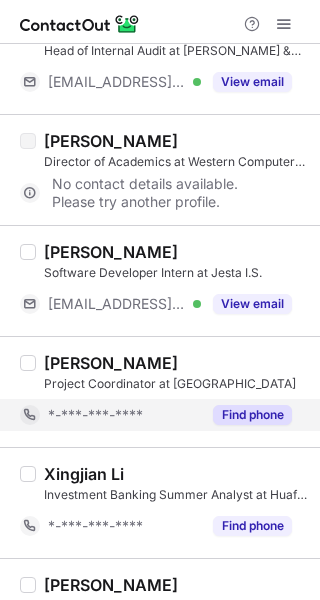 click on "Find phone" at bounding box center (252, 415) 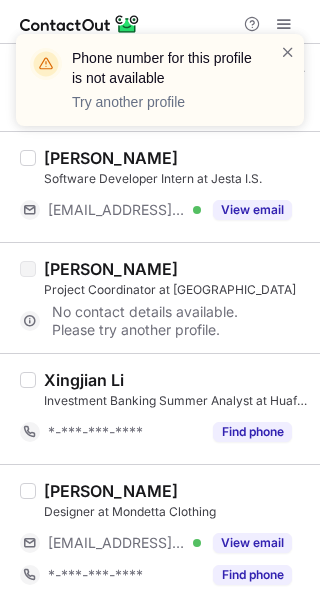 scroll, scrollTop: 534, scrollLeft: 0, axis: vertical 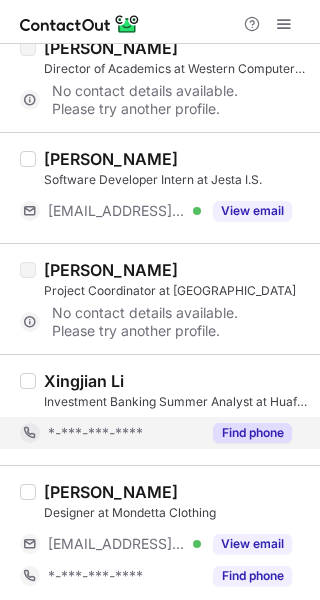 click on "Find phone" at bounding box center (252, 433) 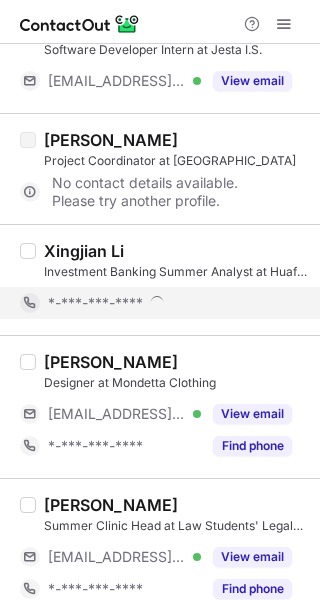 scroll, scrollTop: 667, scrollLeft: 0, axis: vertical 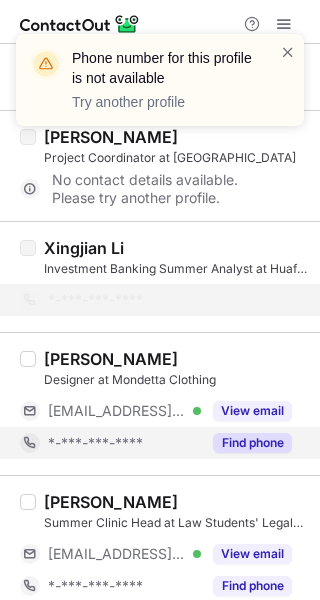 click on "Find phone" at bounding box center [252, 443] 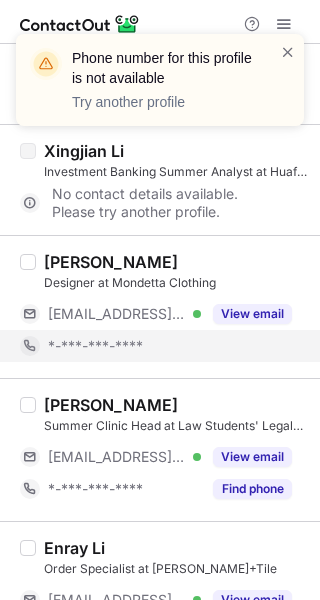 scroll, scrollTop: 776, scrollLeft: 0, axis: vertical 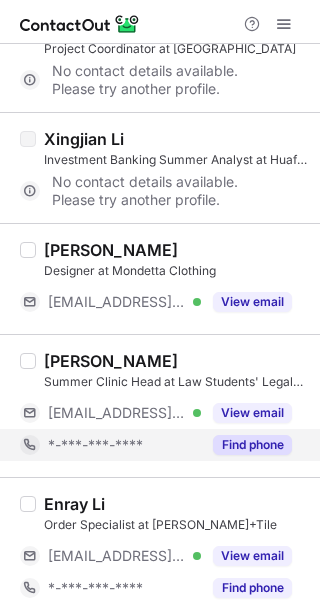 click on "Find phone" at bounding box center (252, 445) 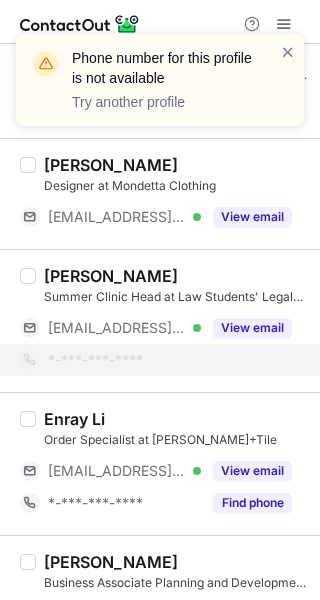 scroll, scrollTop: 876, scrollLeft: 0, axis: vertical 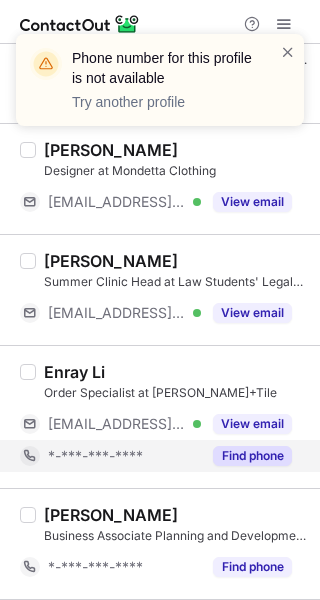 click on "Find phone" at bounding box center [252, 456] 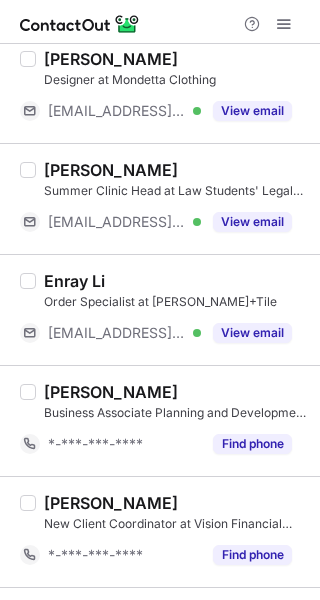 scroll, scrollTop: 967, scrollLeft: 0, axis: vertical 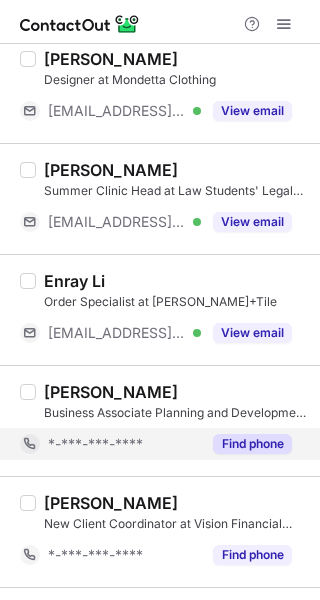 click on "Find phone" at bounding box center [252, 444] 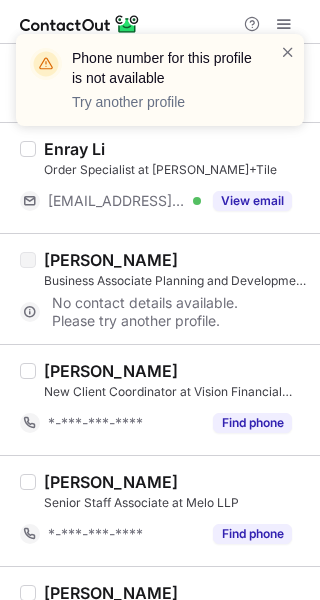 scroll, scrollTop: 1111, scrollLeft: 0, axis: vertical 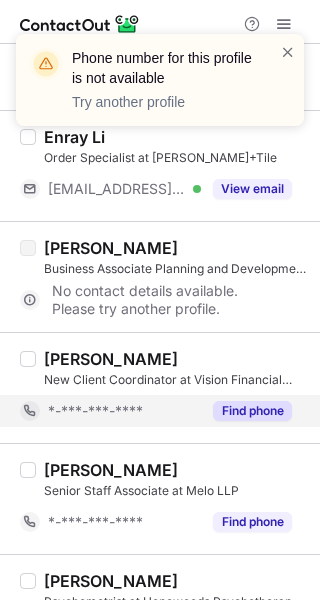 click on "Find phone" at bounding box center [252, 411] 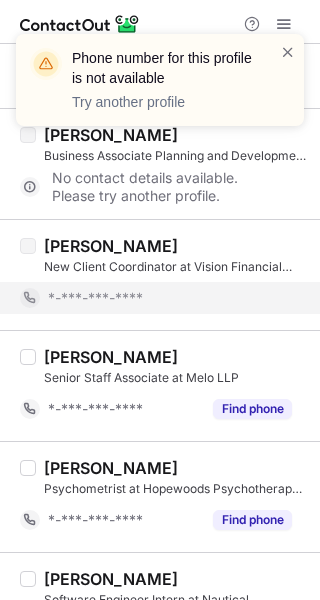 scroll, scrollTop: 1225, scrollLeft: 0, axis: vertical 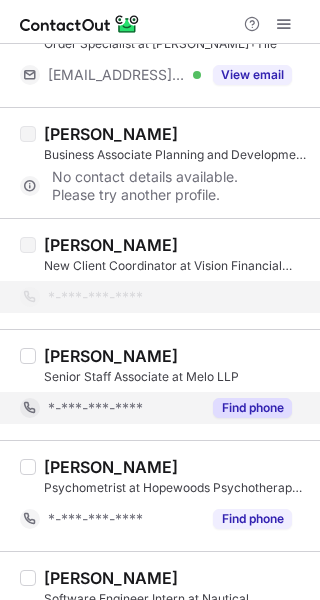 click on "Find phone" at bounding box center (252, 408) 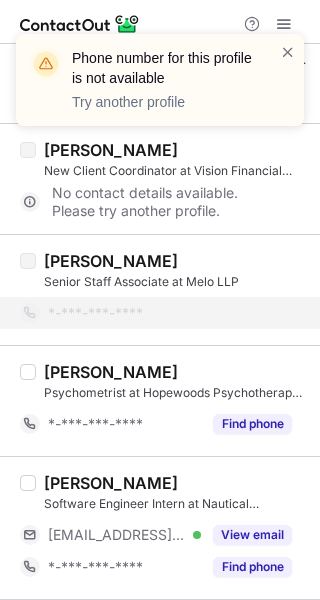 scroll, scrollTop: 1318, scrollLeft: 0, axis: vertical 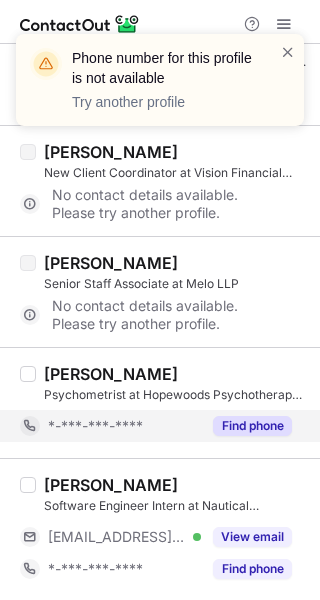 click on "Find phone" at bounding box center (252, 426) 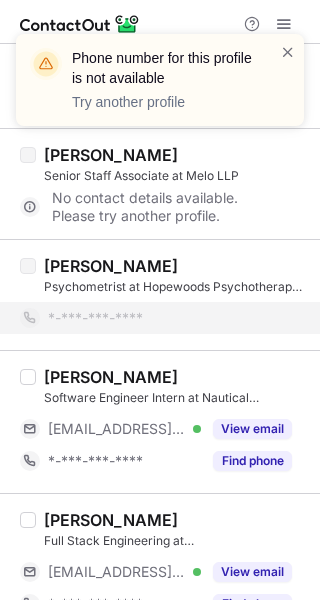 scroll, scrollTop: 1424, scrollLeft: 0, axis: vertical 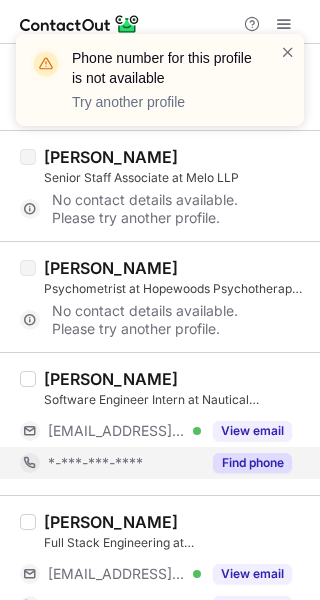 click on "Find phone" at bounding box center [252, 463] 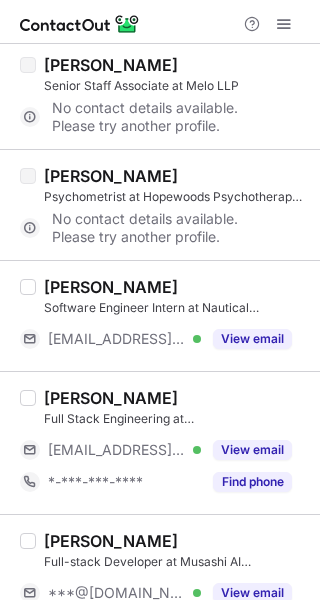 scroll, scrollTop: 1514, scrollLeft: 0, axis: vertical 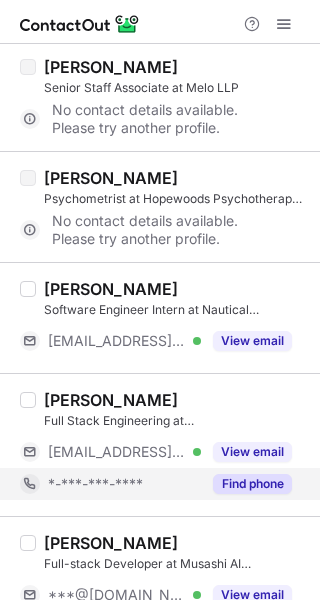 click on "Find phone" at bounding box center [252, 484] 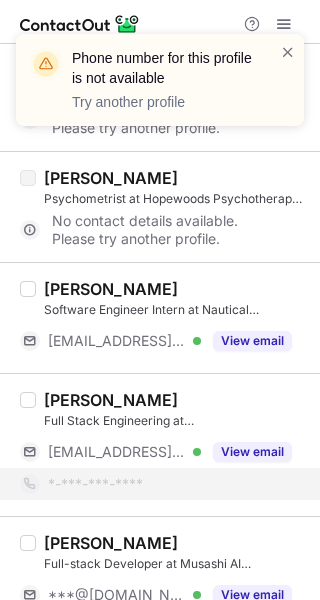 scroll, scrollTop: 1627, scrollLeft: 0, axis: vertical 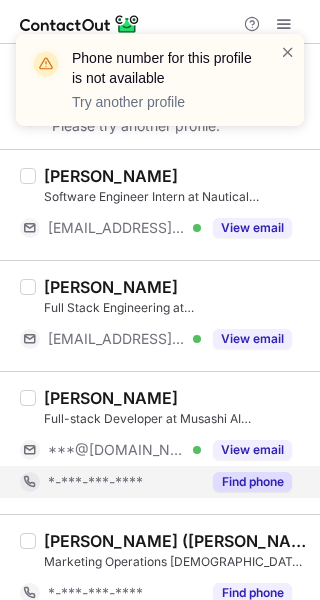 click on "Find phone" at bounding box center [252, 482] 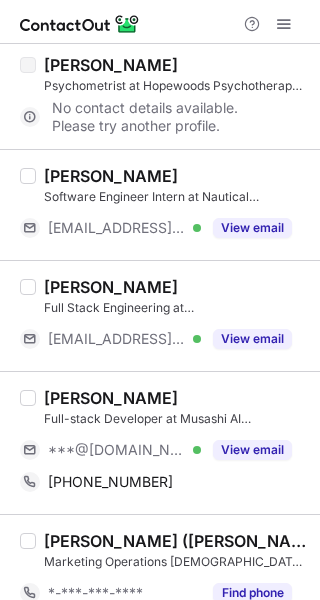 click on "Michael Li" at bounding box center [111, 398] 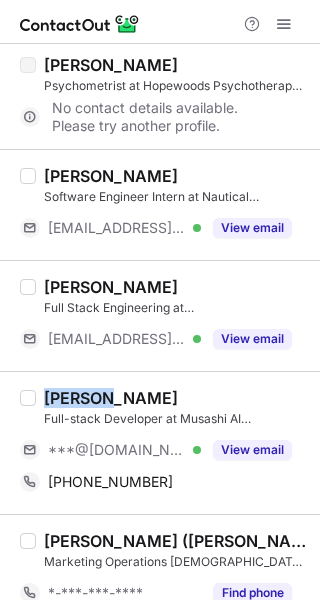 click on "Michael Li" at bounding box center (111, 398) 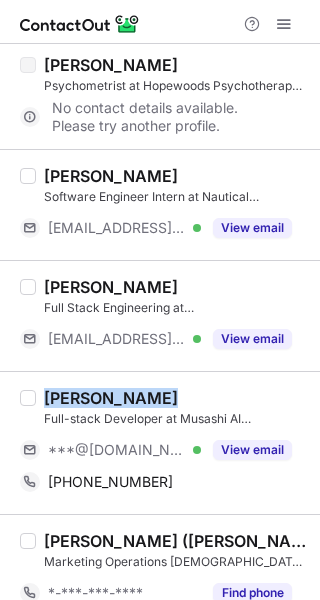 copy on "Michael Li" 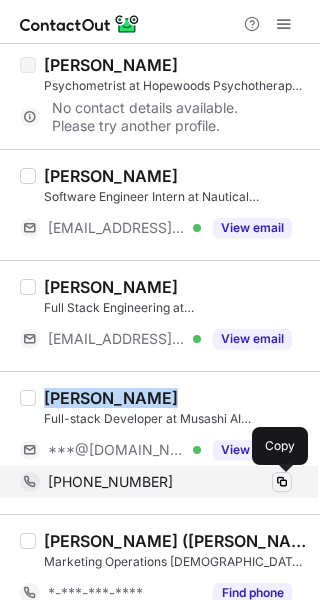 click at bounding box center (282, 482) 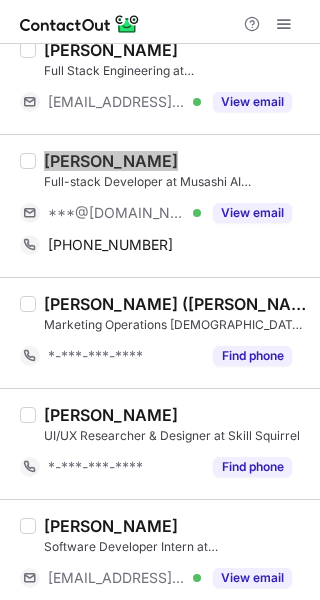 scroll, scrollTop: 1915, scrollLeft: 0, axis: vertical 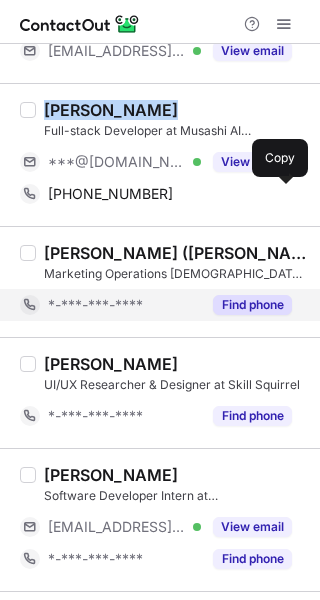 click on "Find phone" at bounding box center [252, 305] 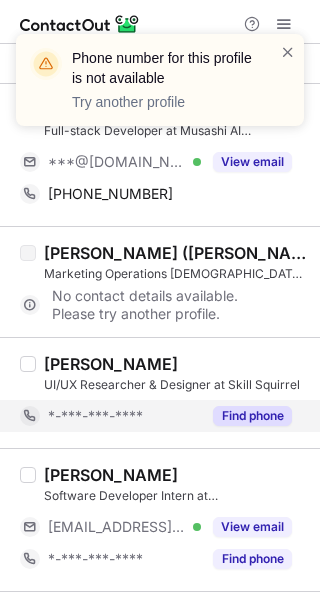click on "Find phone" at bounding box center [252, 416] 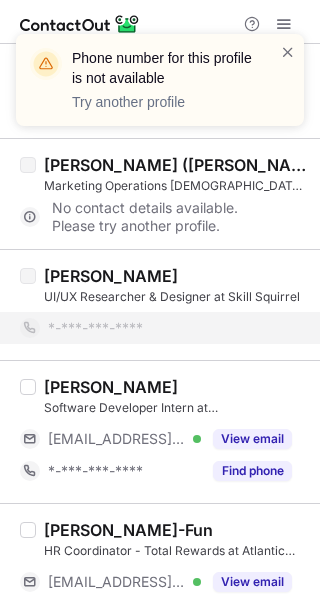 scroll, scrollTop: 2035, scrollLeft: 0, axis: vertical 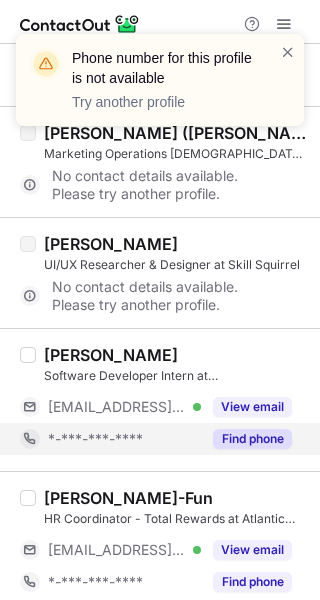 click on "Find phone" at bounding box center [252, 439] 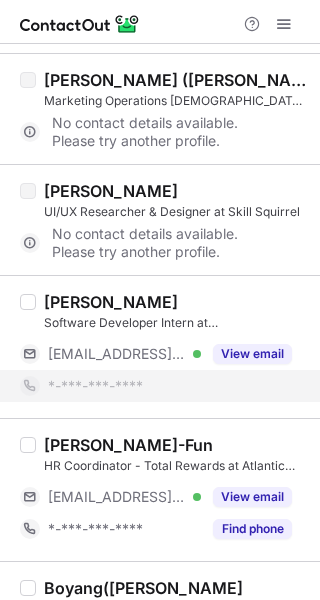 scroll, scrollTop: 2116, scrollLeft: 0, axis: vertical 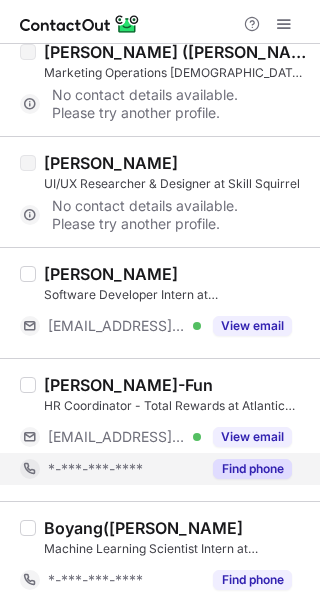 click on "Find phone" at bounding box center (252, 469) 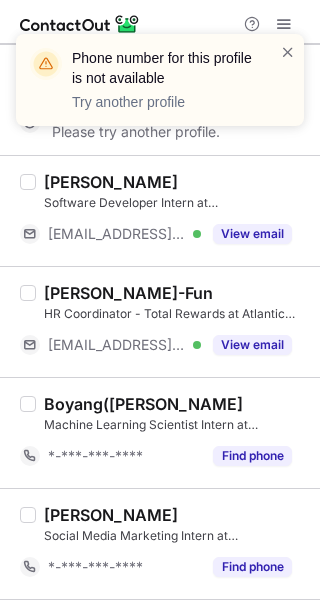 scroll, scrollTop: 2211, scrollLeft: 0, axis: vertical 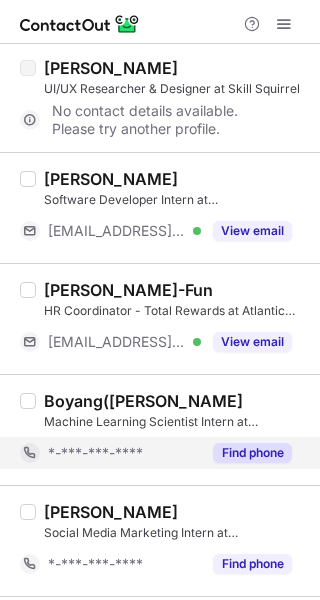 click on "Find phone" at bounding box center (252, 453) 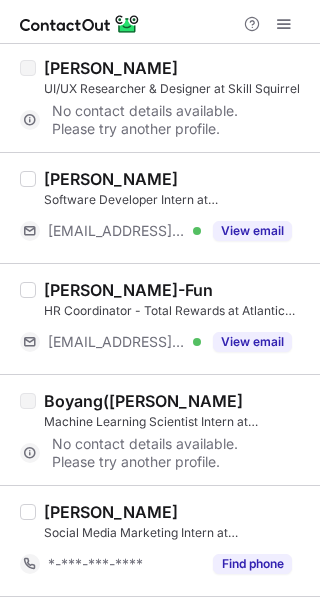 scroll, scrollTop: 2313, scrollLeft: 0, axis: vertical 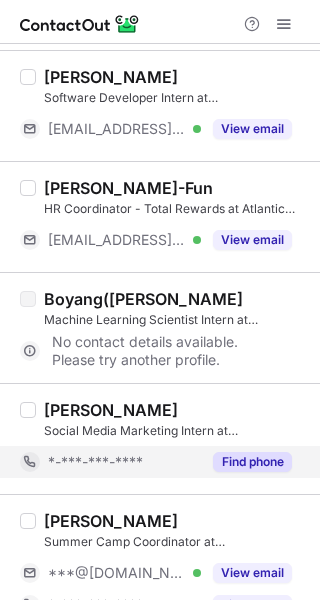 click on "Find phone" at bounding box center [252, 462] 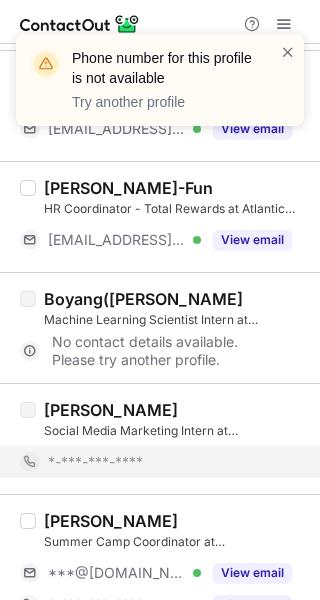 scroll, scrollTop: 2350, scrollLeft: 0, axis: vertical 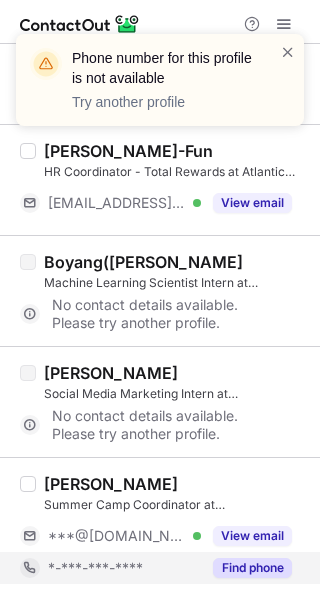 click on "Find phone" at bounding box center [252, 568] 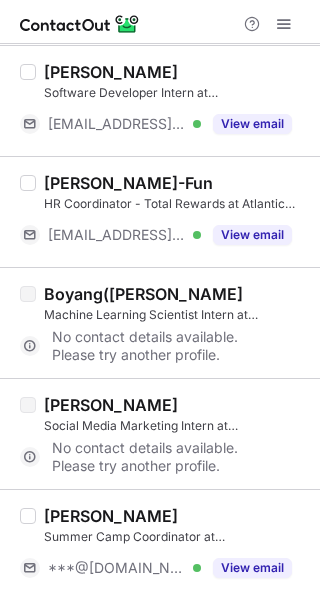 scroll, scrollTop: 2318, scrollLeft: 0, axis: vertical 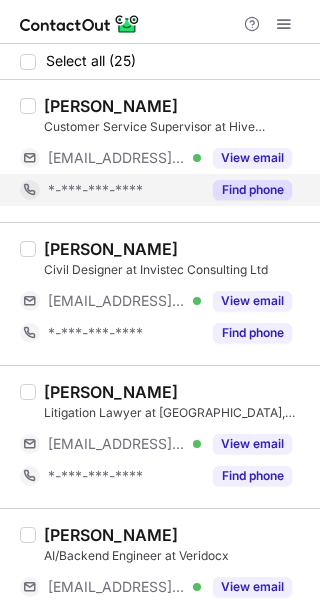 click on "Find phone" at bounding box center [252, 190] 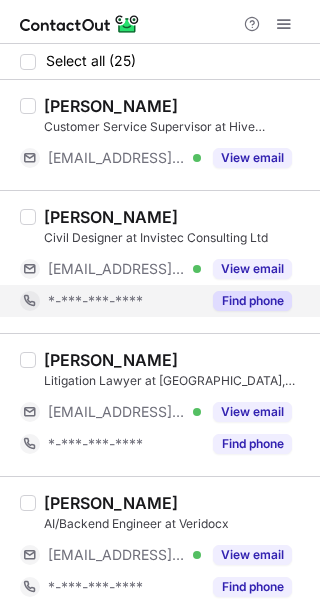 click on "Find phone" at bounding box center (252, 301) 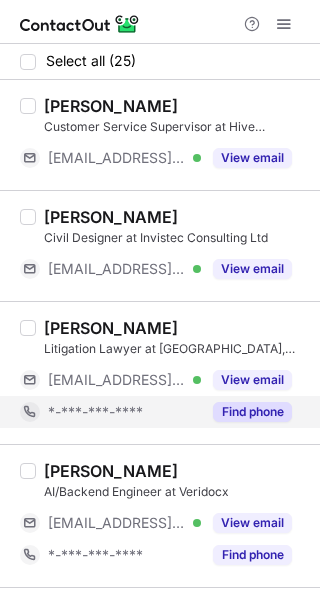 click on "Find phone" at bounding box center (252, 412) 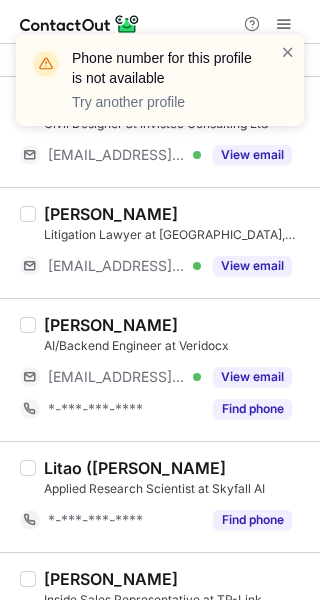 scroll, scrollTop: 111, scrollLeft: 0, axis: vertical 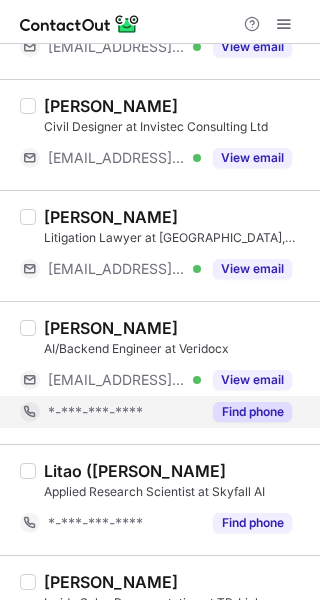 click on "Find phone" at bounding box center (252, 412) 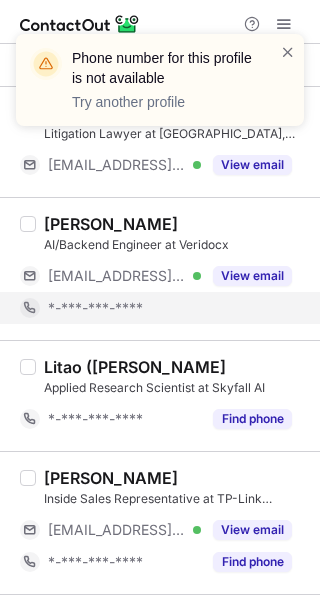 scroll, scrollTop: 207, scrollLeft: 0, axis: vertical 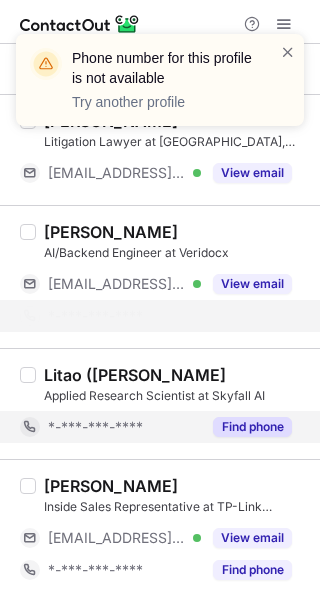 click on "Find phone" at bounding box center [252, 427] 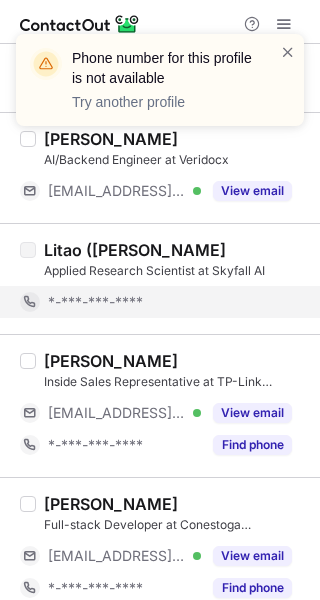 scroll, scrollTop: 298, scrollLeft: 0, axis: vertical 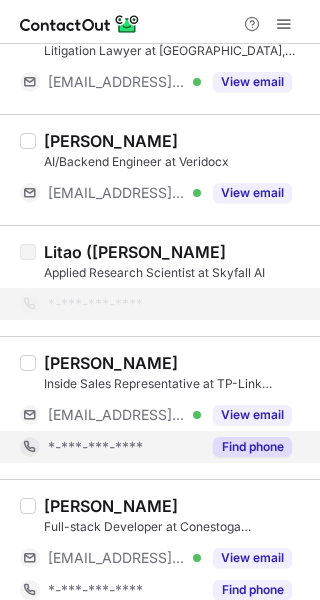 click on "Find phone" at bounding box center (252, 447) 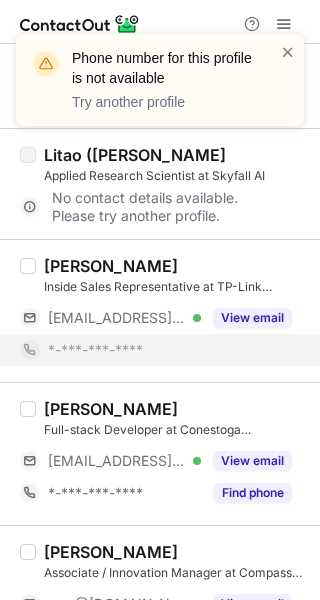 scroll, scrollTop: 394, scrollLeft: 0, axis: vertical 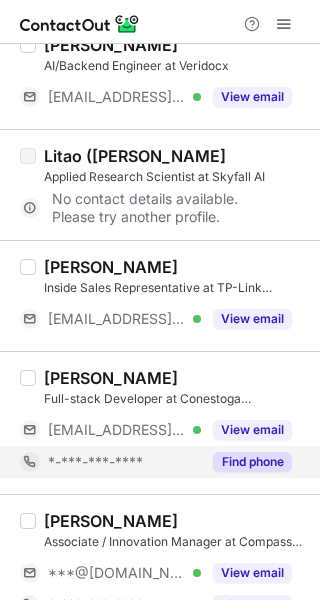click on "Find phone" at bounding box center [252, 462] 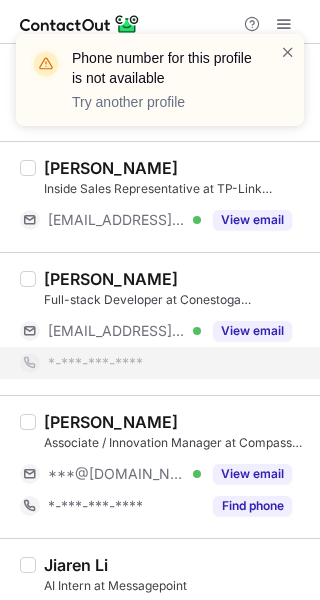 scroll, scrollTop: 496, scrollLeft: 0, axis: vertical 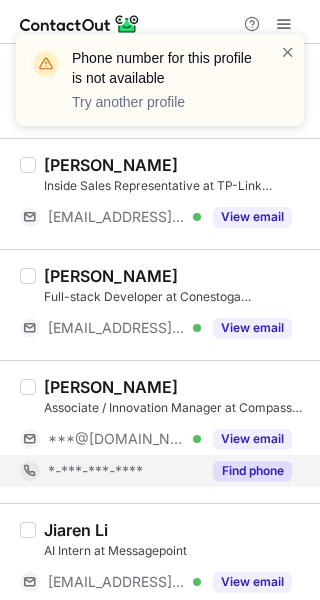 click on "Find phone" at bounding box center [252, 471] 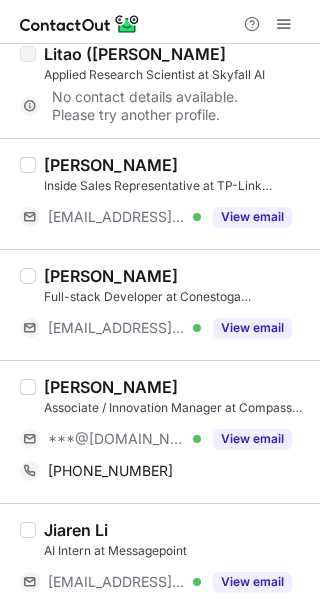 click on "Ruby L." at bounding box center (111, 387) 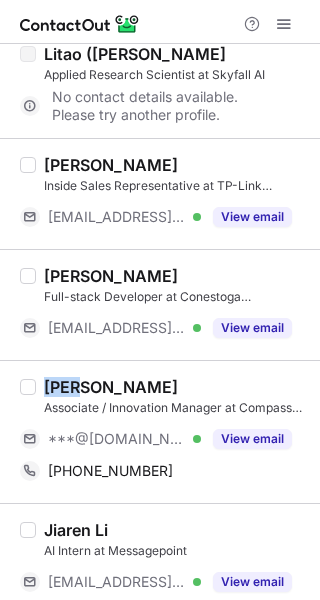 click on "Ruby L." at bounding box center (111, 387) 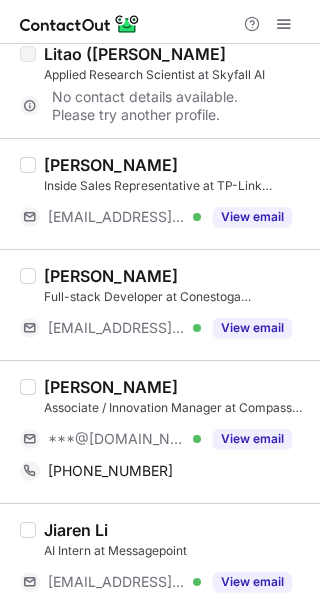 click on "Ruby L." at bounding box center (111, 387) 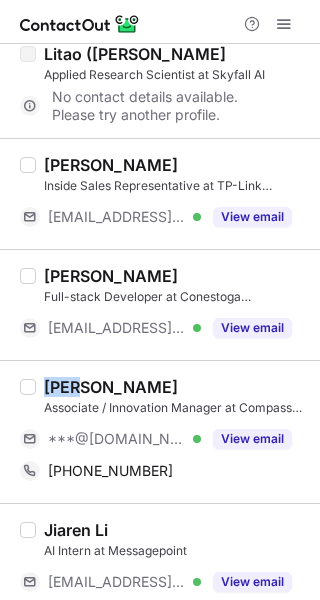 click on "Ruby L." at bounding box center (111, 387) 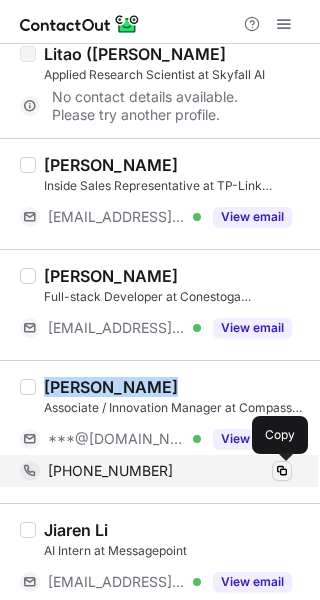click at bounding box center [282, 471] 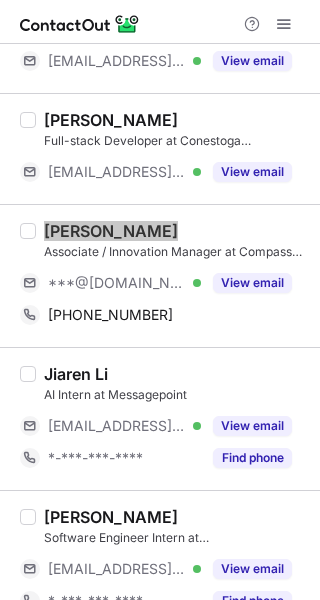 scroll, scrollTop: 702, scrollLeft: 0, axis: vertical 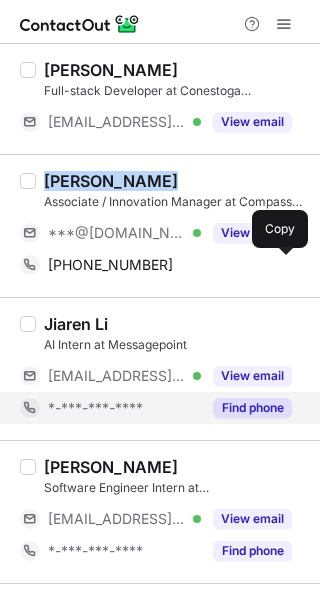 click on "Find phone" at bounding box center [252, 408] 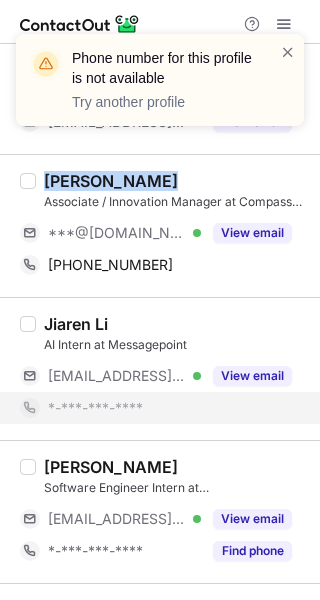 scroll, scrollTop: 790, scrollLeft: 0, axis: vertical 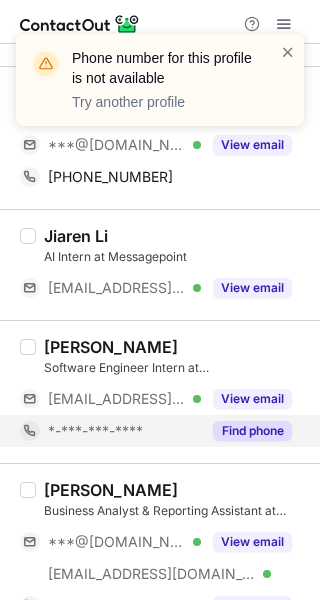 click on "Find phone" at bounding box center [252, 431] 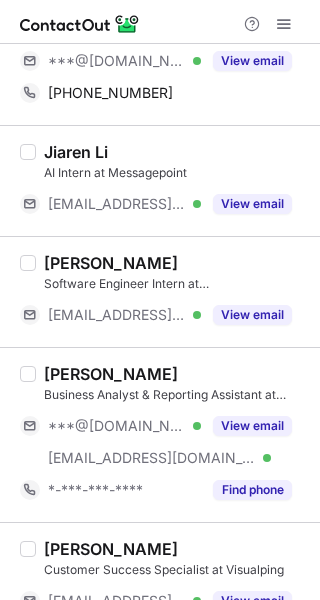 scroll, scrollTop: 873, scrollLeft: 0, axis: vertical 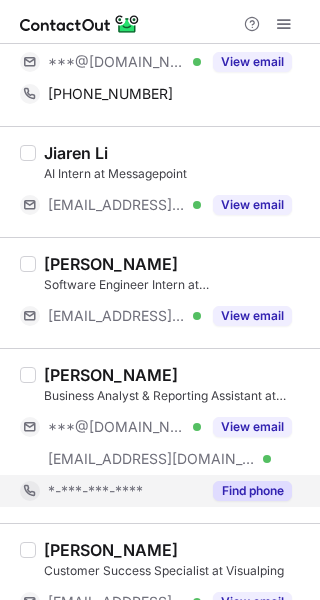 click on "Find phone" at bounding box center [252, 491] 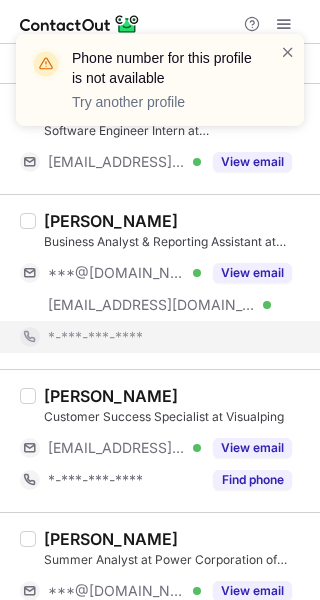 scroll, scrollTop: 1031, scrollLeft: 0, axis: vertical 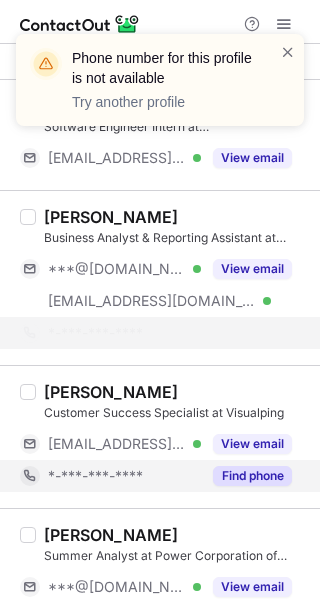 click on "Find phone" at bounding box center (252, 476) 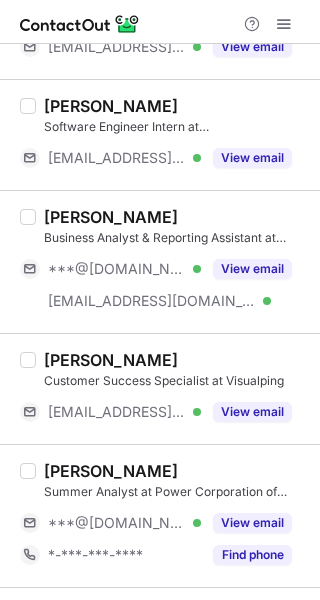 scroll, scrollTop: 1121, scrollLeft: 0, axis: vertical 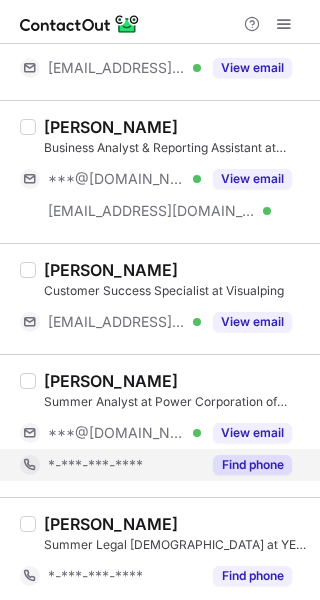 click on "Find phone" at bounding box center (252, 465) 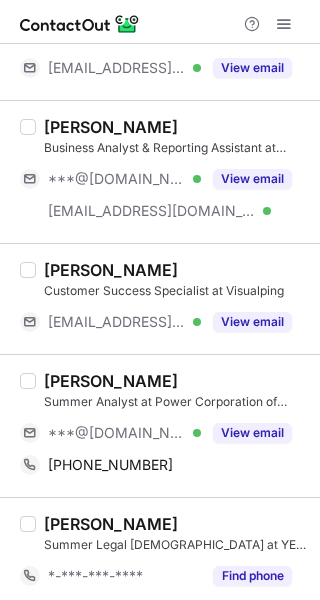 click on "Arthur Li" at bounding box center [111, 381] 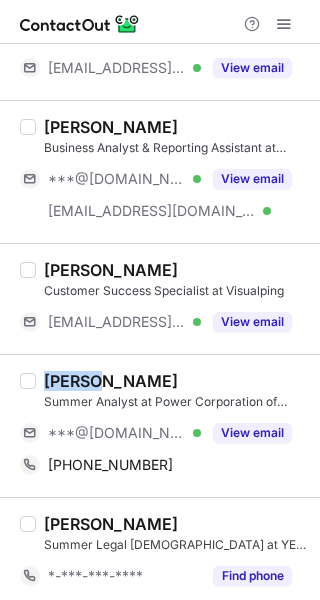 click on "Arthur Li" at bounding box center [111, 381] 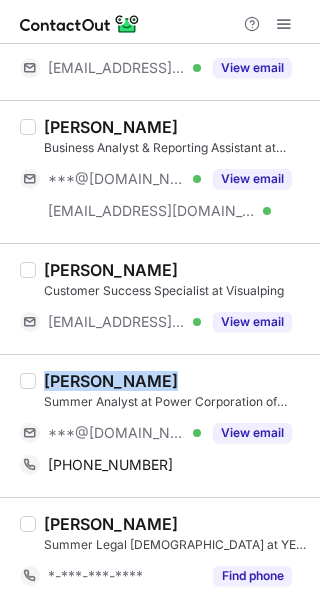 copy on "Arthur Li" 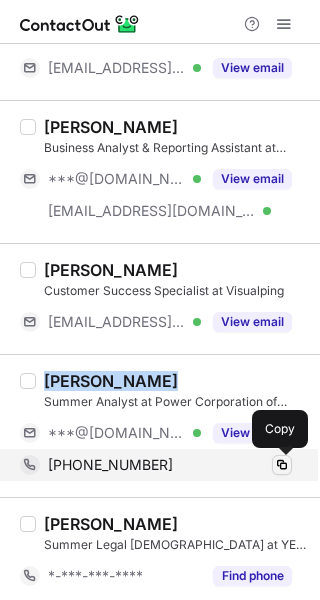click at bounding box center [282, 465] 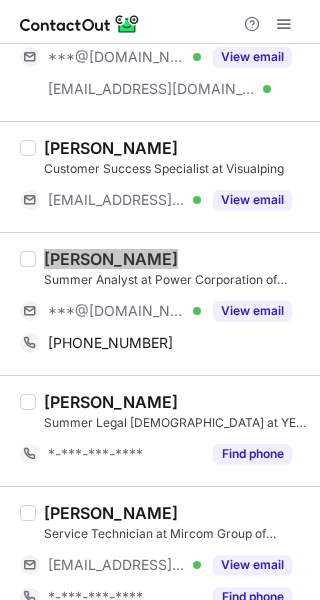 scroll, scrollTop: 1247, scrollLeft: 0, axis: vertical 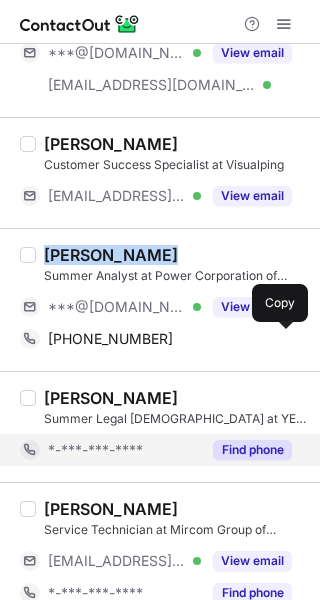 click on "Find phone" at bounding box center (252, 450) 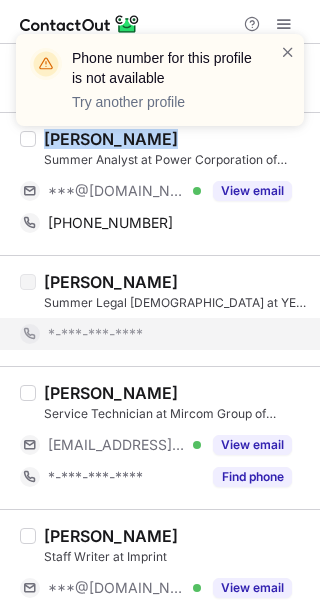 scroll, scrollTop: 1362, scrollLeft: 0, axis: vertical 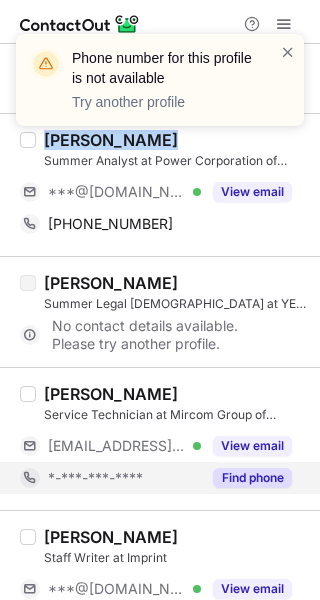 click on "Find phone" at bounding box center (252, 478) 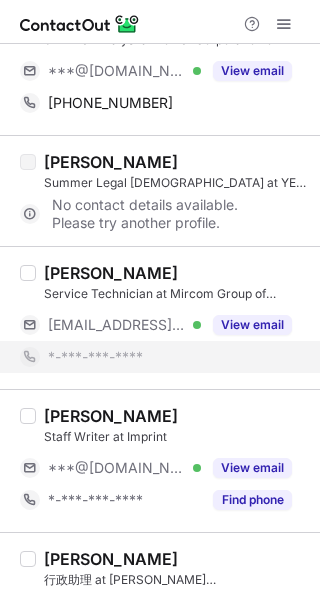 scroll, scrollTop: 1484, scrollLeft: 0, axis: vertical 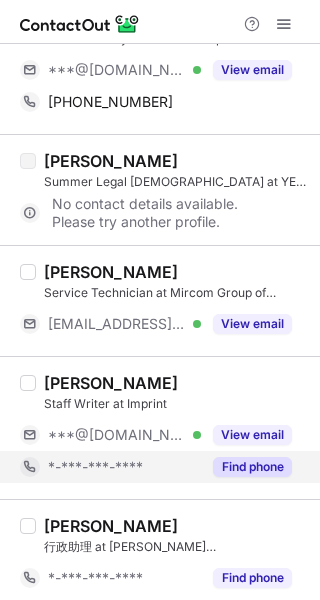 click on "Angela L. Staff Writer at Imprint ***@yahoo.com Verified View email *-***-***-**** Find phone" at bounding box center (160, 427) 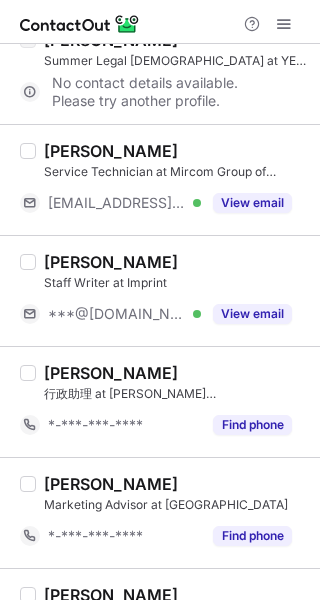 scroll, scrollTop: 1602, scrollLeft: 0, axis: vertical 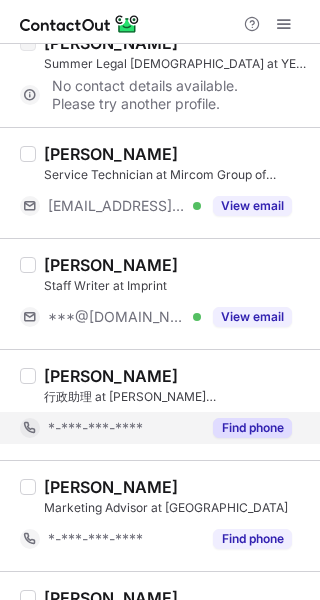 click on "Find phone" at bounding box center (252, 428) 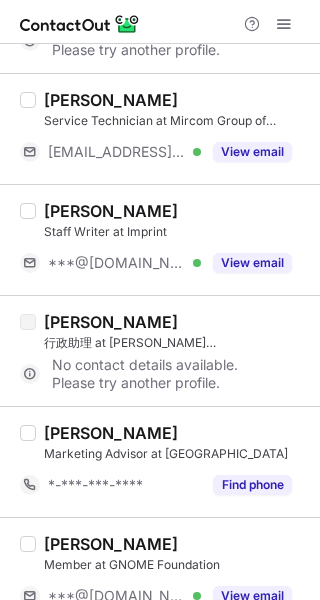 scroll, scrollTop: 1690, scrollLeft: 0, axis: vertical 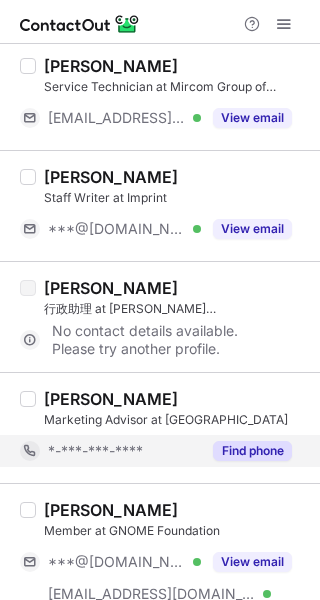 click on "Find phone" at bounding box center [252, 451] 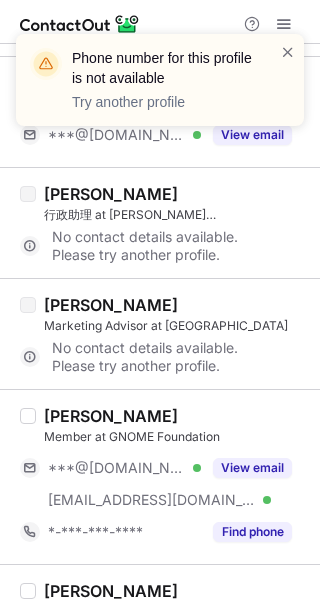 scroll, scrollTop: 1784, scrollLeft: 0, axis: vertical 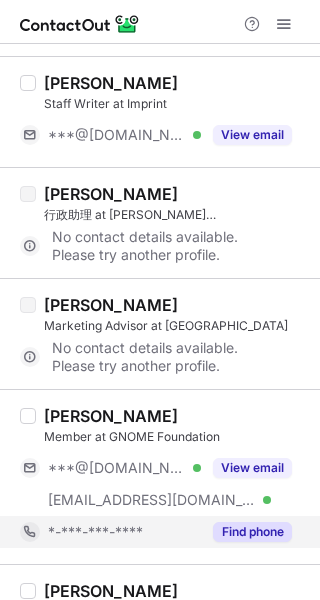 click on "Find phone" at bounding box center (252, 532) 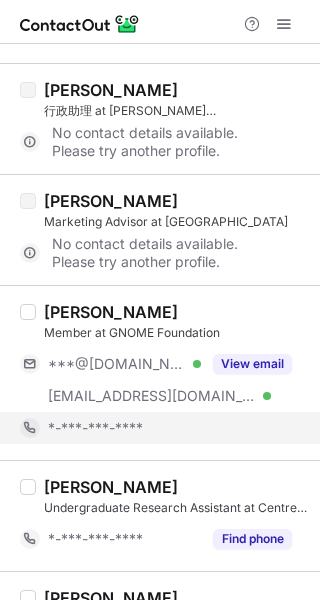 scroll, scrollTop: 1913, scrollLeft: 0, axis: vertical 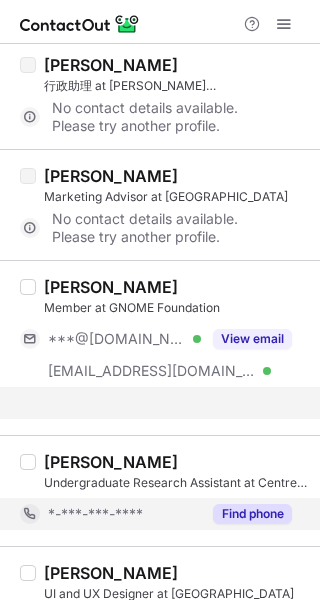click on "Tyler Li UI and UX Designer at ethos ***@ethosnft.com Verified View email *-***-***-**** Find phone" at bounding box center [160, 617] 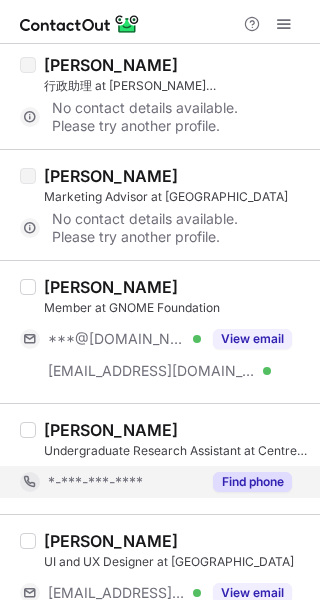 click on "Find phone" at bounding box center (252, 482) 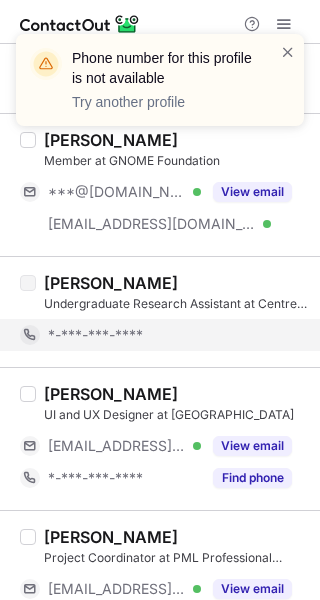 scroll, scrollTop: 2076, scrollLeft: 0, axis: vertical 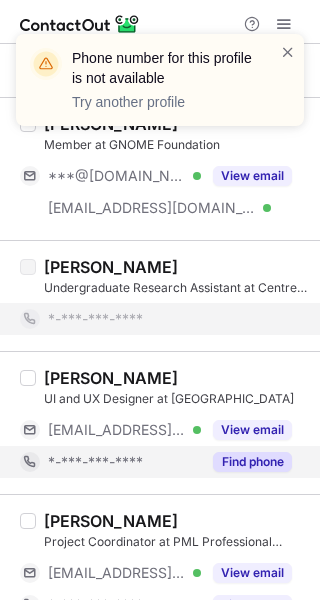 click on "Find phone" at bounding box center (252, 462) 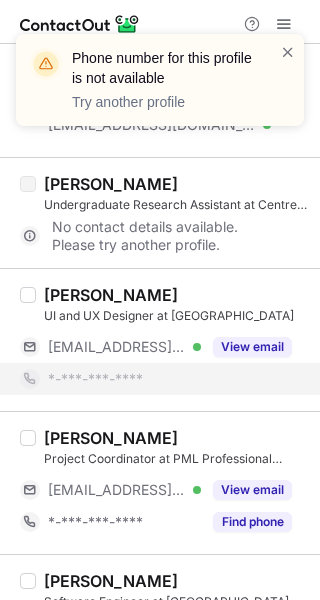 scroll, scrollTop: 2186, scrollLeft: 0, axis: vertical 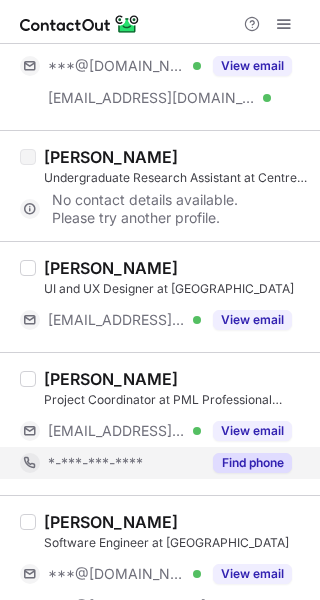 click on "Find phone" at bounding box center (252, 463) 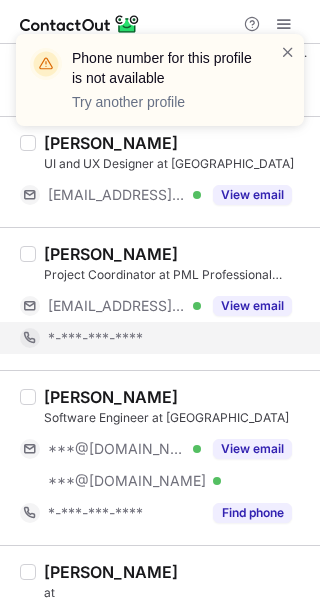 scroll, scrollTop: 2312, scrollLeft: 0, axis: vertical 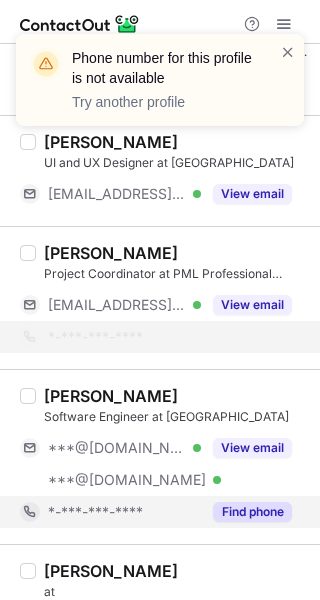 click on "Find phone" at bounding box center (252, 512) 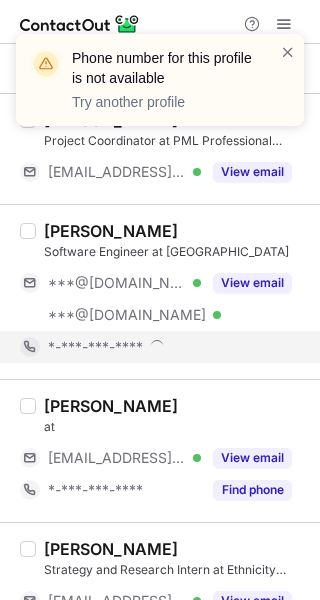 scroll, scrollTop: 2465, scrollLeft: 0, axis: vertical 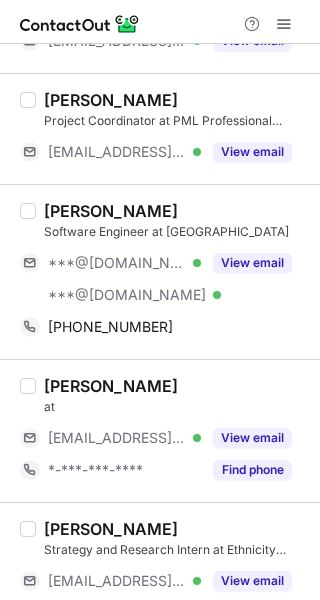 click on "Mingyuan Li" at bounding box center [111, 211] 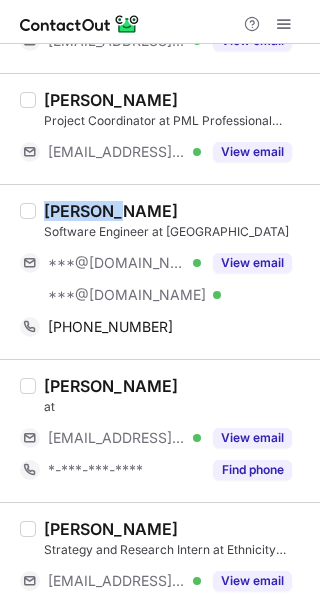 click on "Mingyuan Li" at bounding box center [111, 211] 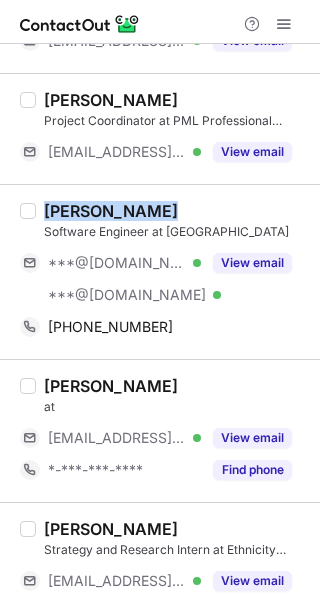 copy on "Mingyuan Li" 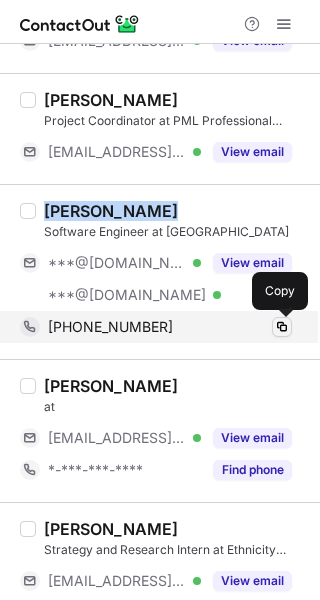 click at bounding box center (282, 327) 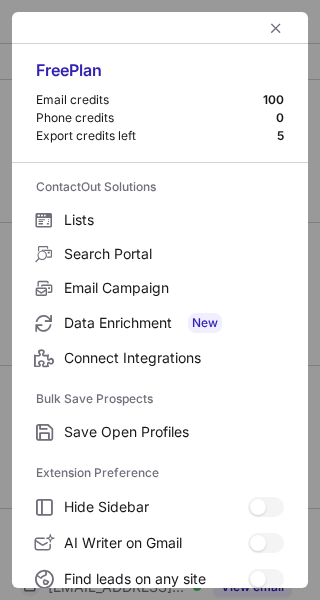 scroll, scrollTop: 0, scrollLeft: 0, axis: both 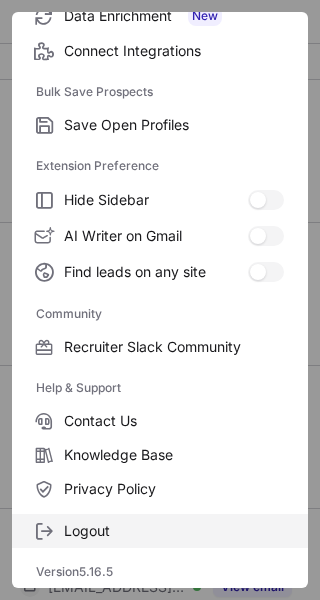 click on "Logout" at bounding box center [174, 531] 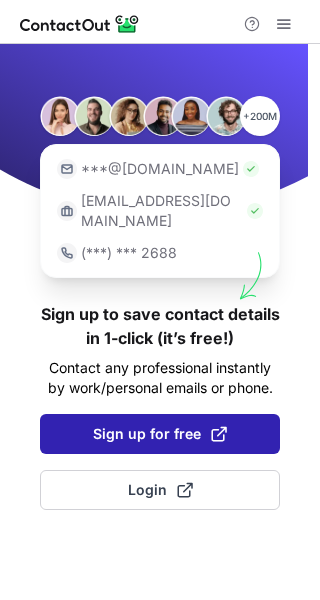 click on "Sign up for free" at bounding box center (160, 434) 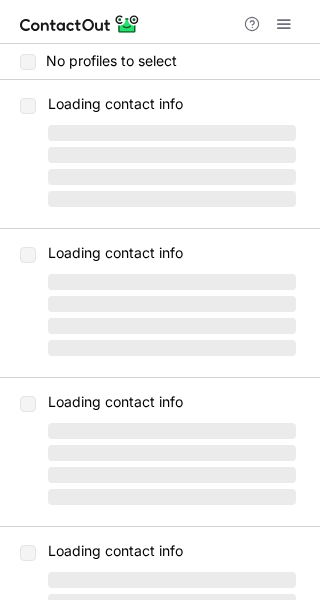 scroll, scrollTop: 0, scrollLeft: 0, axis: both 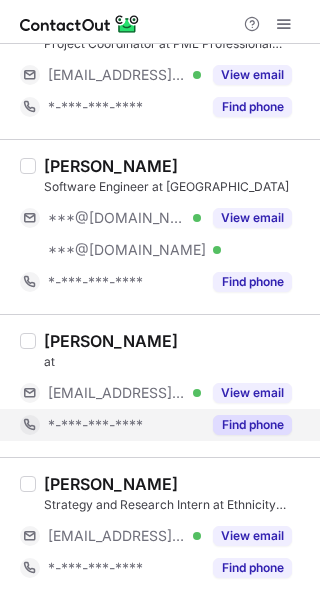 click on "Find phone" at bounding box center (252, 425) 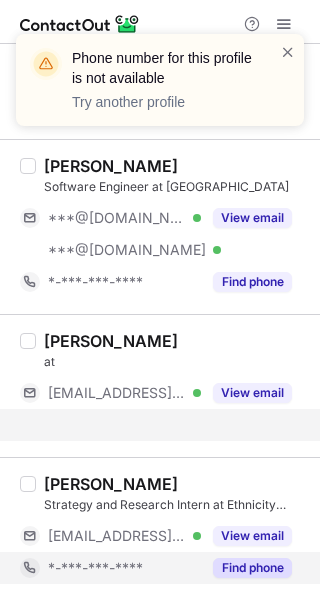 scroll, scrollTop: 2894, scrollLeft: 0, axis: vertical 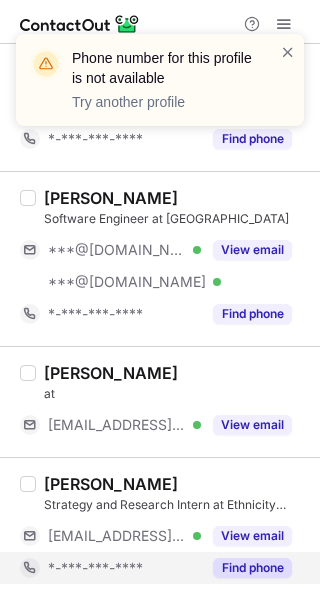 click on "Find phone" at bounding box center (252, 568) 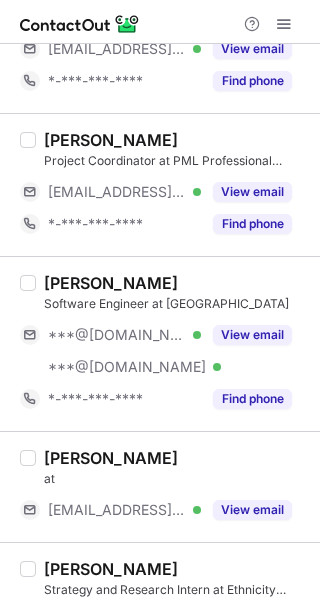 scroll, scrollTop: 2862, scrollLeft: 0, axis: vertical 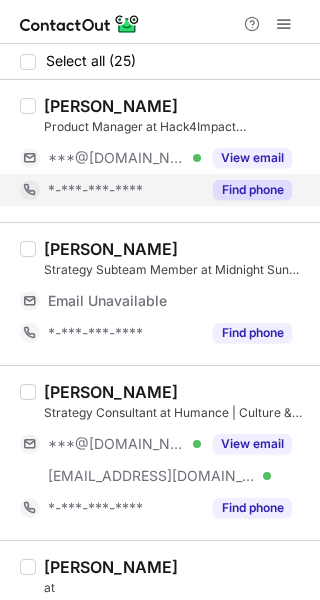 click on "Find phone" at bounding box center (252, 190) 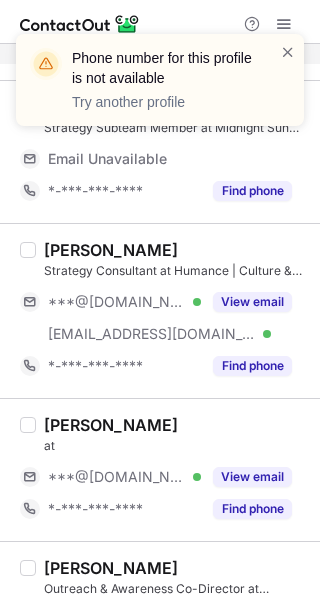 scroll, scrollTop: 151, scrollLeft: 0, axis: vertical 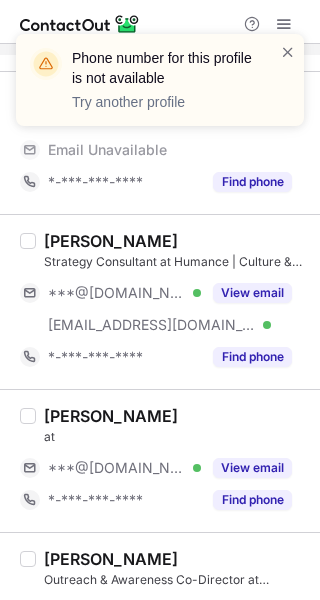 click on "Find phone" at bounding box center [252, 182] 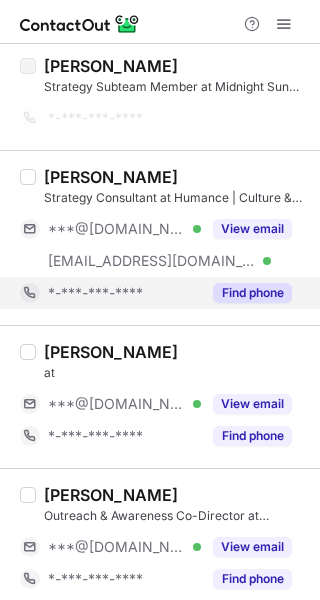 click on "Find phone" at bounding box center (252, 293) 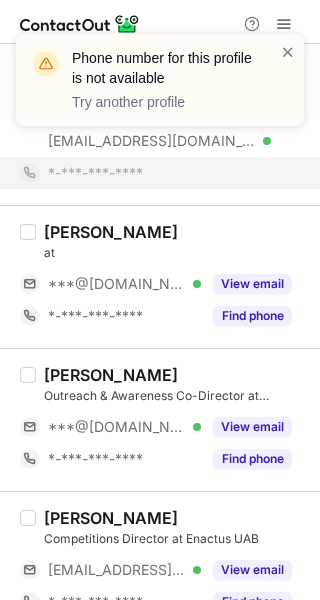scroll, scrollTop: 278, scrollLeft: 0, axis: vertical 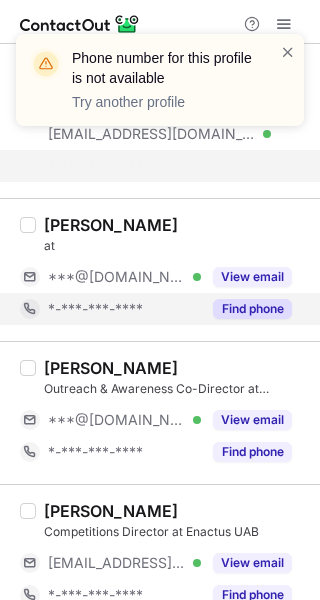 click on "Find phone" at bounding box center [252, 309] 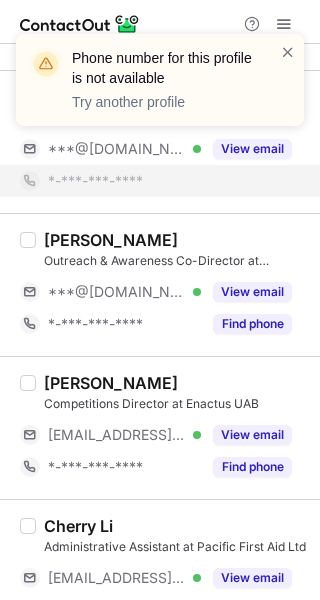 scroll, scrollTop: 377, scrollLeft: 0, axis: vertical 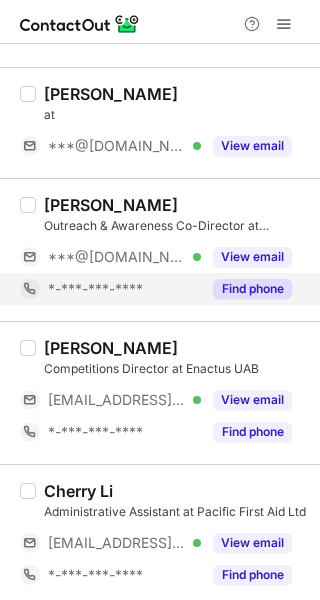 click on "Find phone" at bounding box center [252, 289] 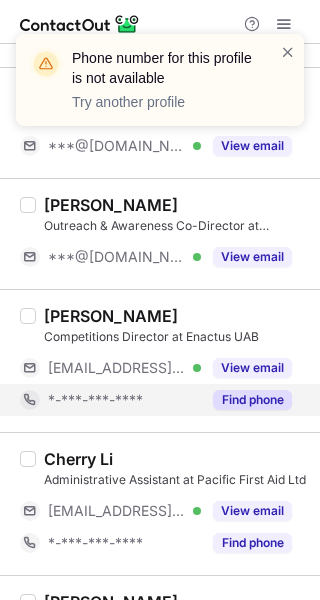 click on "Find phone" at bounding box center (252, 400) 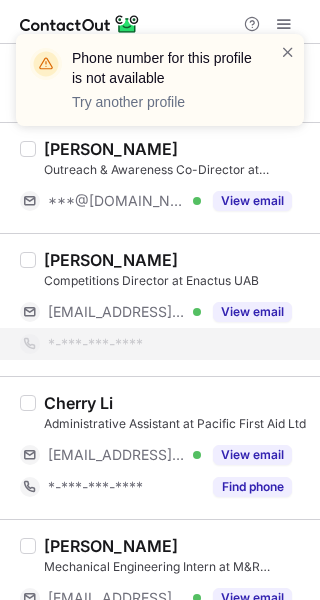 scroll, scrollTop: 439, scrollLeft: 0, axis: vertical 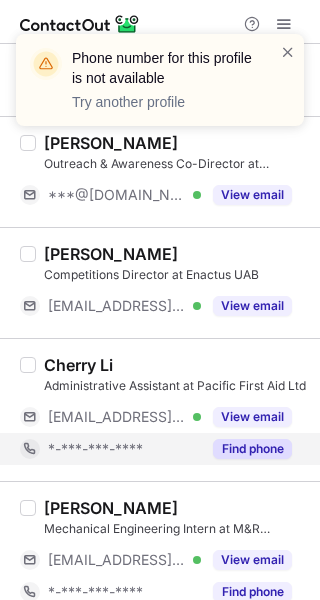 click on "Find phone" at bounding box center [252, 449] 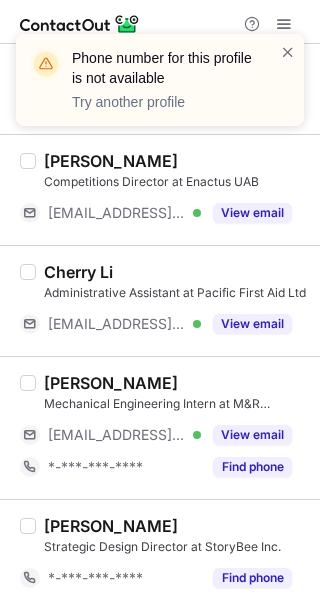 scroll, scrollTop: 536, scrollLeft: 0, axis: vertical 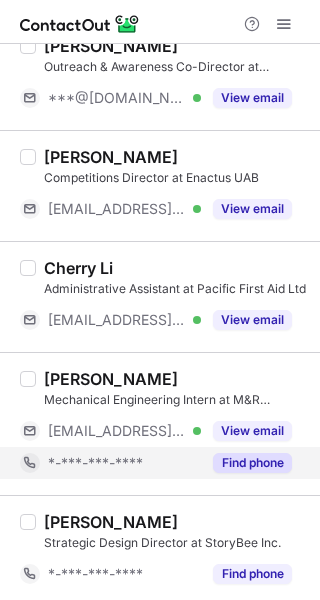 click on "Find phone" at bounding box center (252, 463) 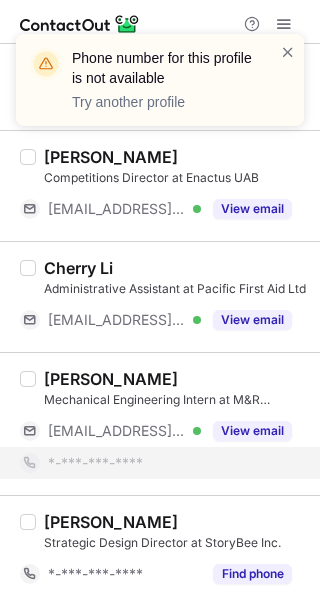 scroll, scrollTop: 630, scrollLeft: 0, axis: vertical 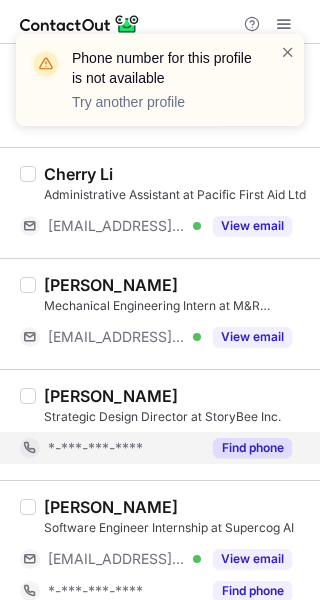 click on "Find phone" at bounding box center [252, 448] 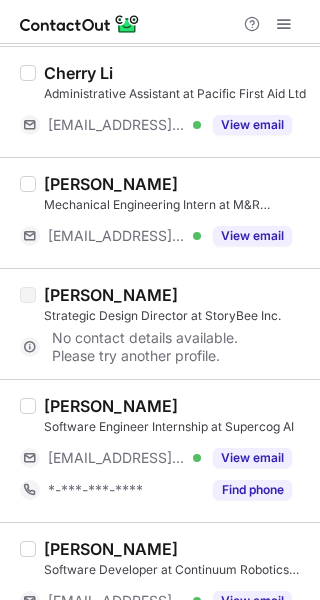 scroll, scrollTop: 733, scrollLeft: 0, axis: vertical 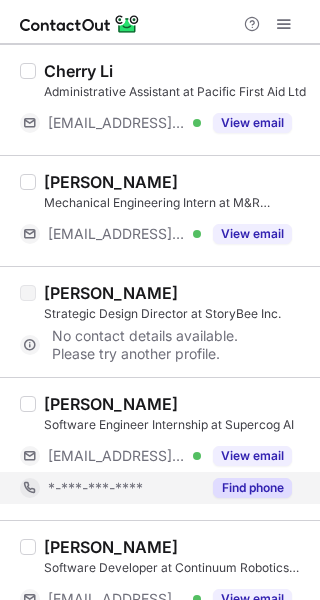 click on "Find phone" at bounding box center [252, 488] 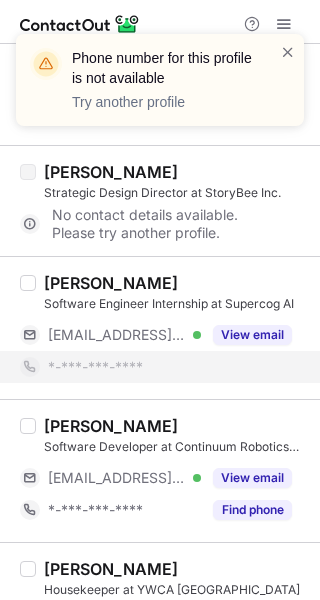 scroll, scrollTop: 859, scrollLeft: 0, axis: vertical 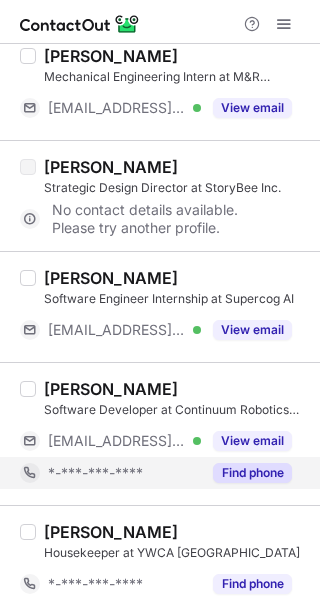 click on "Find phone" at bounding box center (252, 473) 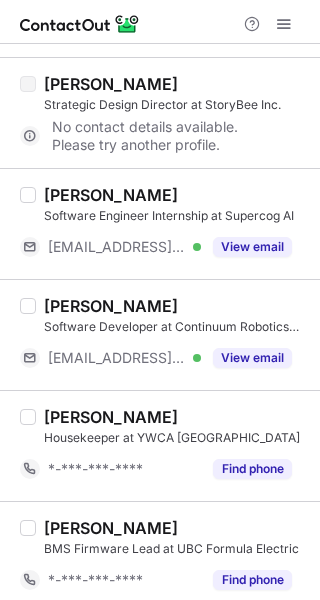 scroll, scrollTop: 960, scrollLeft: 0, axis: vertical 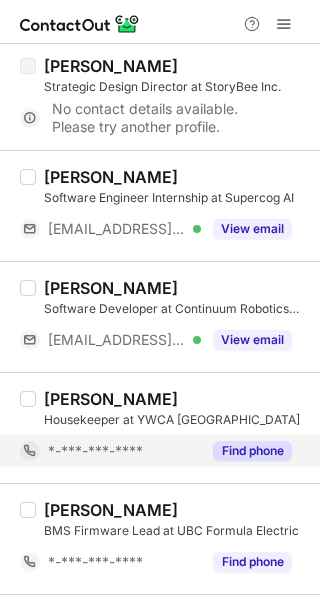 click on "Find phone" at bounding box center (252, 451) 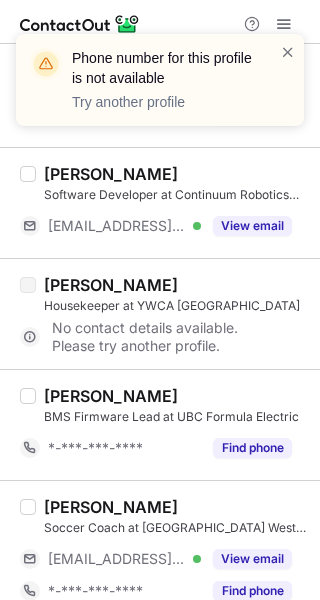 scroll, scrollTop: 1083, scrollLeft: 0, axis: vertical 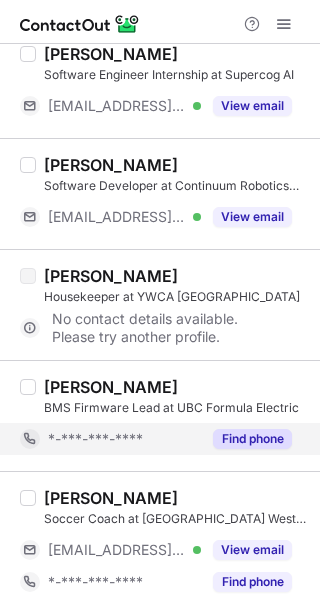click on "Find phone" at bounding box center (252, 439) 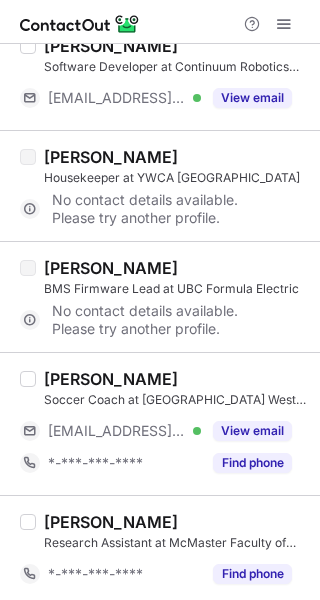 scroll, scrollTop: 1206, scrollLeft: 0, axis: vertical 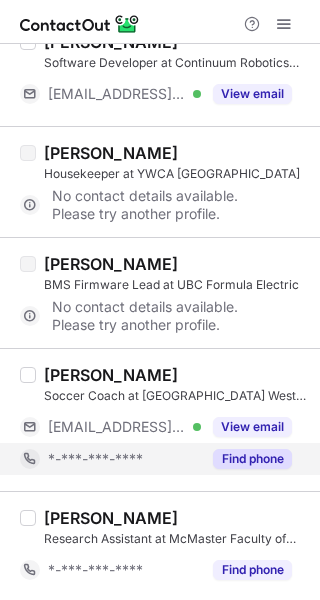 click on "Find phone" at bounding box center [252, 459] 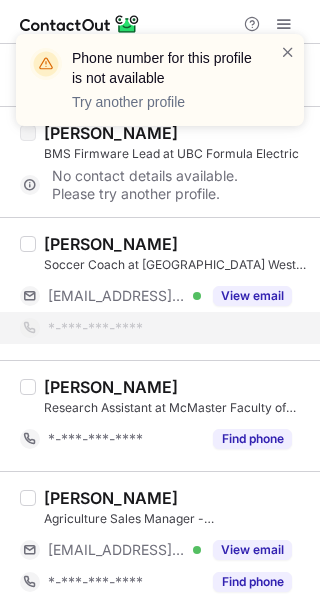 scroll, scrollTop: 1338, scrollLeft: 0, axis: vertical 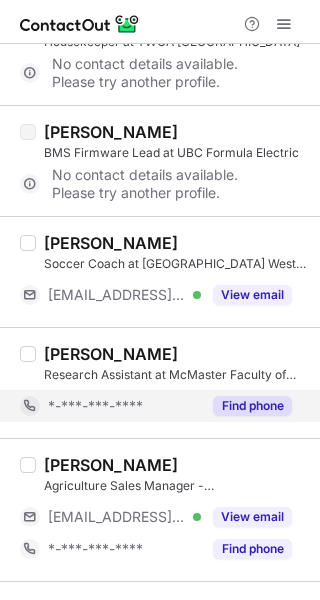 click on "Find phone" at bounding box center (252, 406) 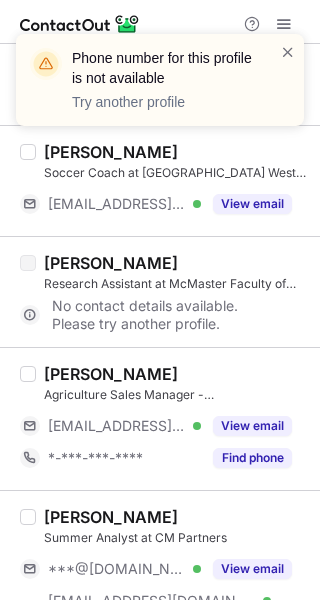 scroll, scrollTop: 1428, scrollLeft: 0, axis: vertical 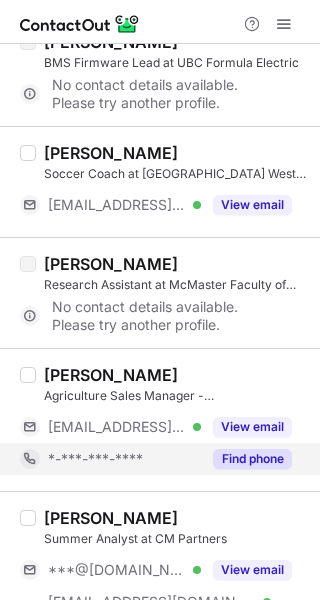 click on "Find phone" at bounding box center (252, 459) 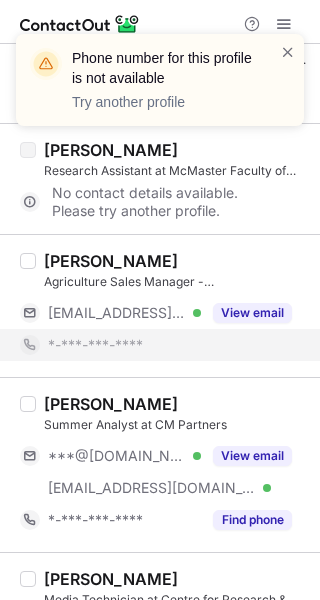 scroll, scrollTop: 1550, scrollLeft: 0, axis: vertical 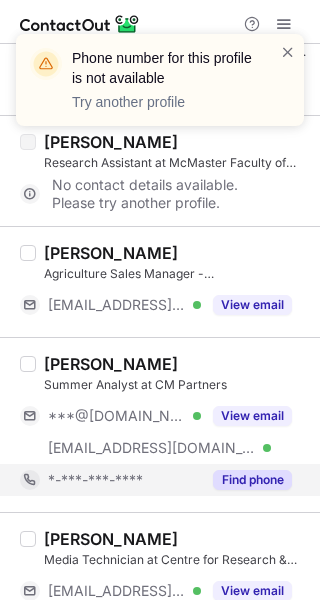 click on "Maurice Li Summer Analyst at CM Partners ***@gmail.com Verified ***@cmpartners.ca Verified View email *-***-***-**** Find phone" at bounding box center (160, 424) 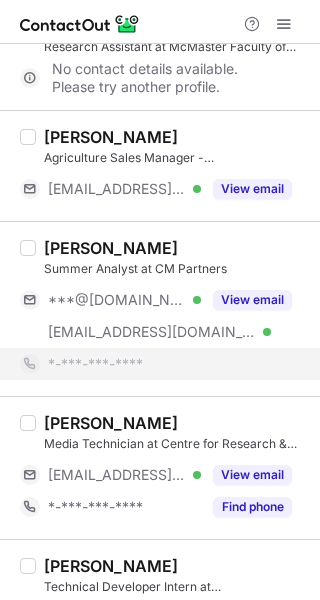 scroll, scrollTop: 1670, scrollLeft: 0, axis: vertical 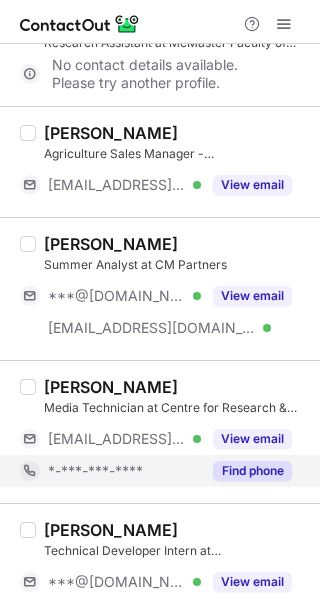 click on "Find phone" at bounding box center [252, 471] 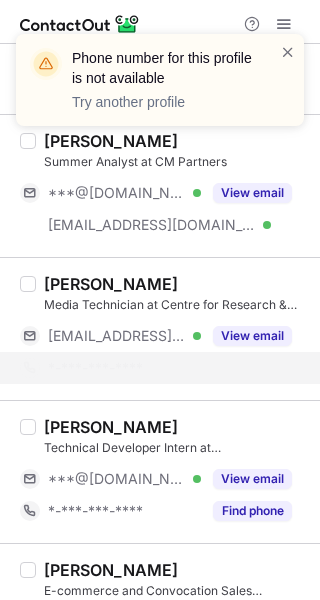 scroll, scrollTop: 1779, scrollLeft: 0, axis: vertical 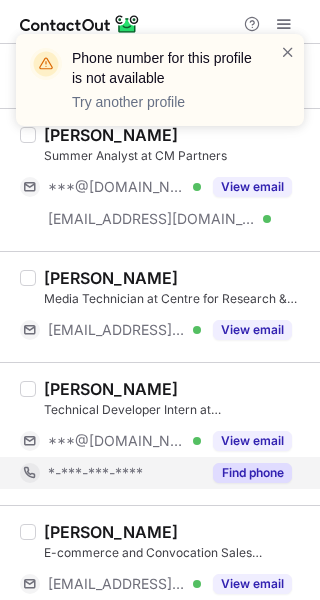 click on "Find phone" at bounding box center (252, 473) 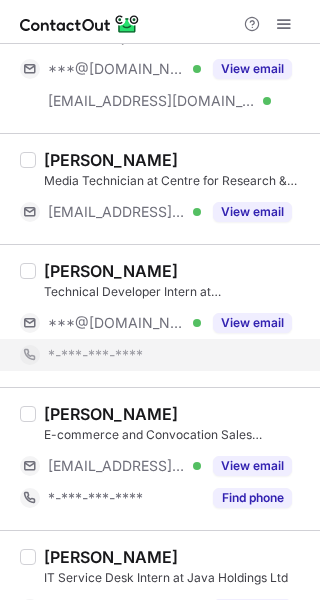 scroll, scrollTop: 1899, scrollLeft: 0, axis: vertical 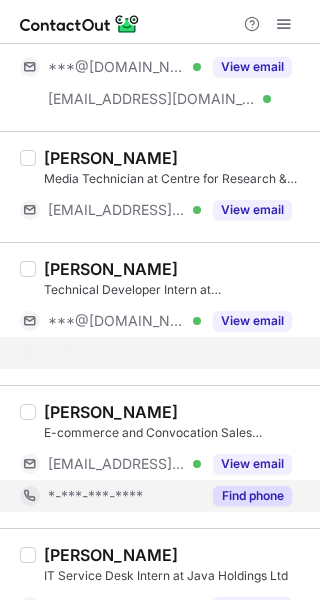 click on "Sherri Li E-commerce and Convocation Sales Associate at University of Toronto Press ***@utorontopress.com Verified View email *-***-***-**** Find phone" at bounding box center [160, 456] 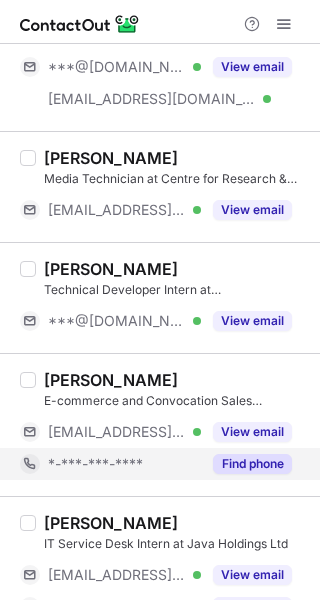 click on "Find phone" at bounding box center (252, 464) 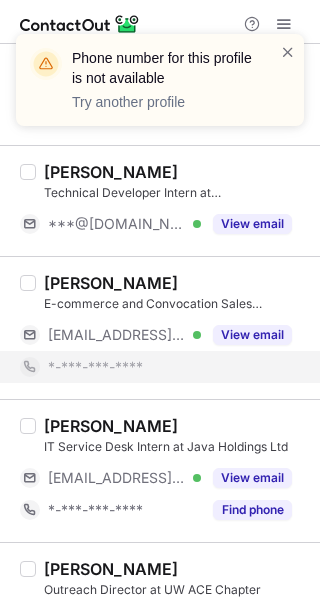 scroll, scrollTop: 1999, scrollLeft: 0, axis: vertical 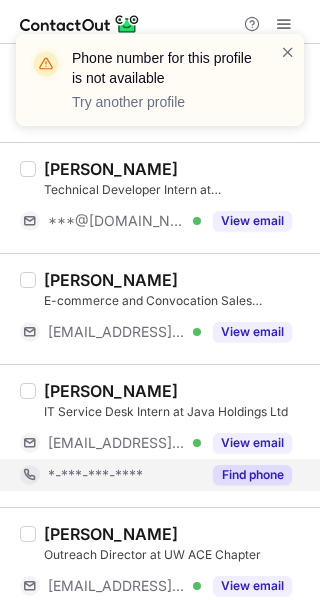 click on "Find phone" at bounding box center [252, 475] 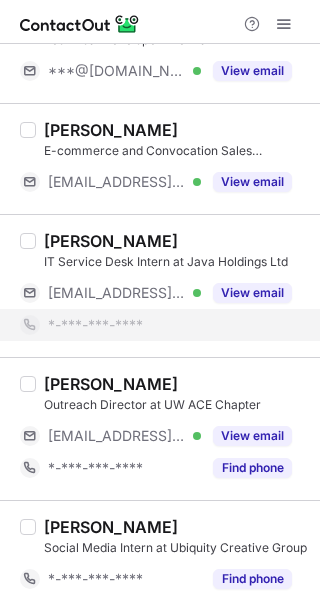 scroll, scrollTop: 2150, scrollLeft: 0, axis: vertical 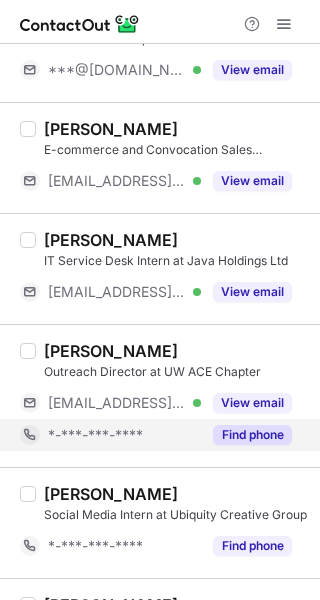 click on "Find phone" at bounding box center [252, 435] 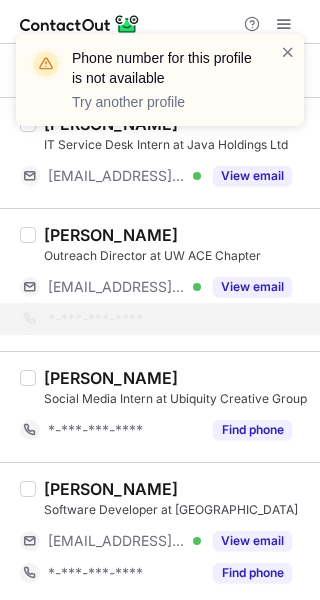 scroll, scrollTop: 2267, scrollLeft: 0, axis: vertical 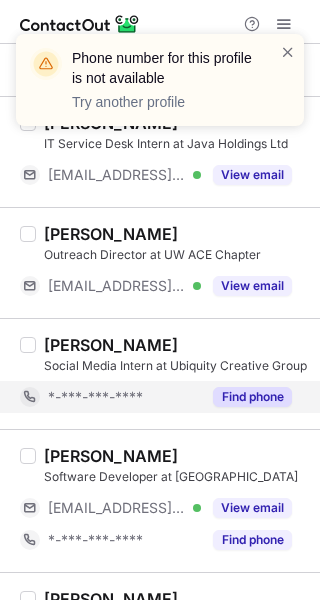 click on "Find phone" at bounding box center [252, 397] 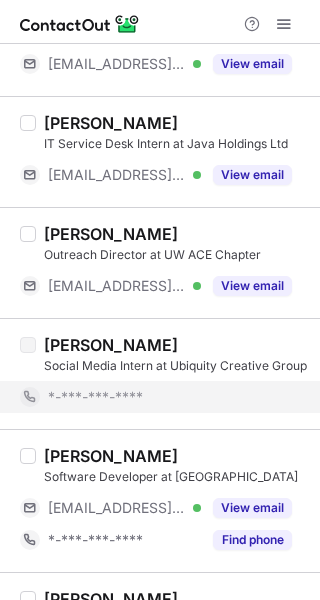 scroll, scrollTop: 2382, scrollLeft: 0, axis: vertical 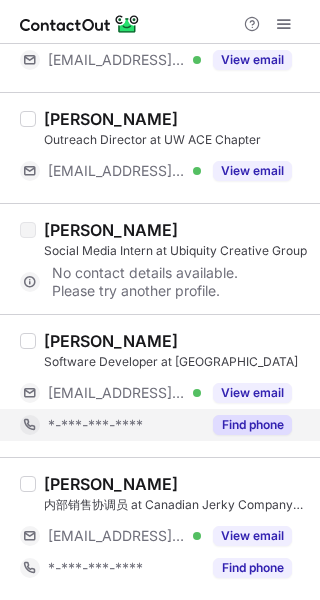 click on "Find phone" at bounding box center [252, 425] 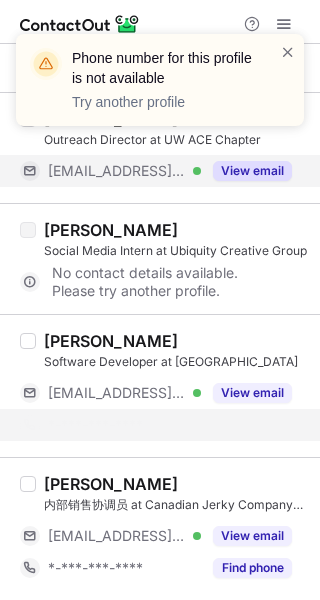 scroll, scrollTop: 2350, scrollLeft: 0, axis: vertical 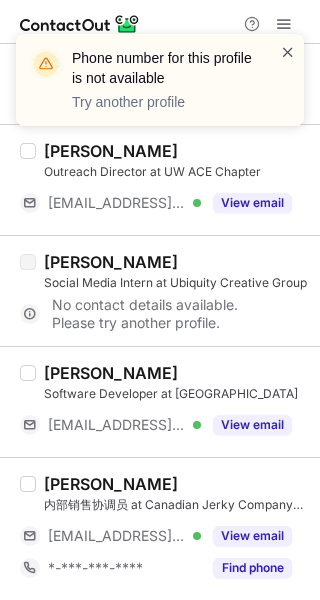 click at bounding box center (288, 52) 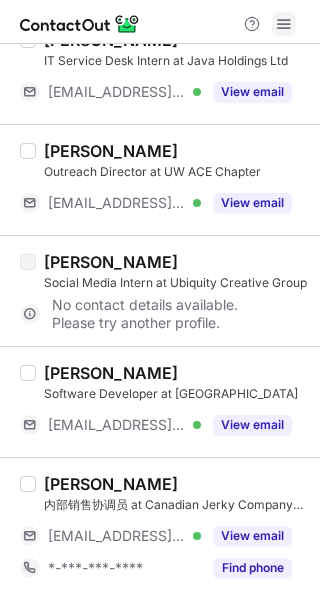 click at bounding box center (284, 24) 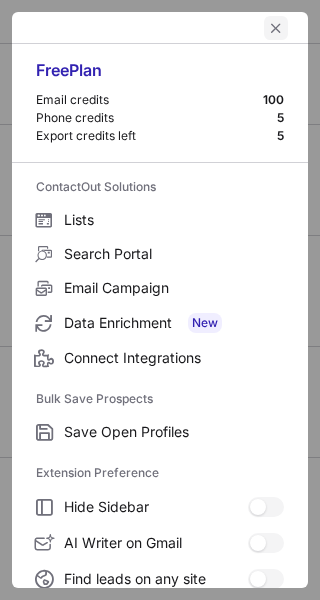 click at bounding box center [276, 28] 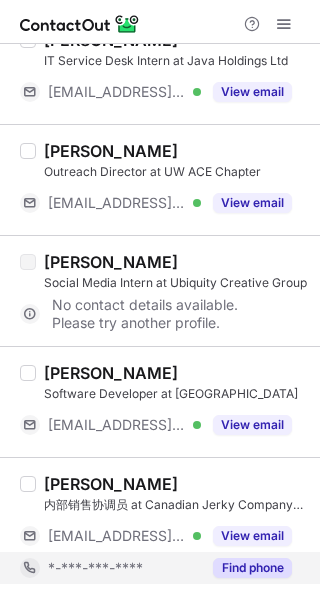 click on "Find phone" at bounding box center [252, 568] 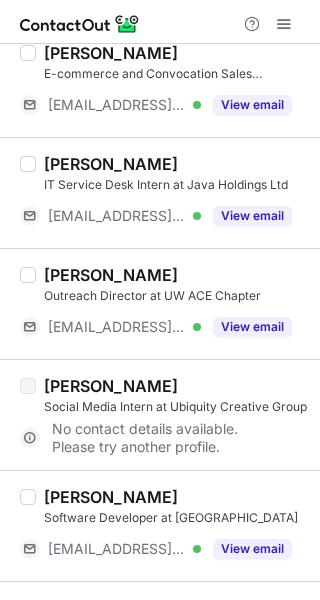 scroll, scrollTop: 2318, scrollLeft: 0, axis: vertical 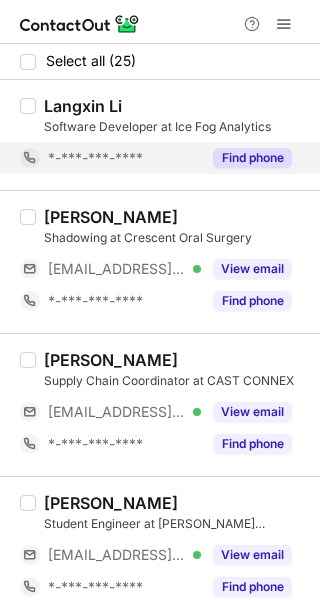 click on "Langxin Li Software Developer at Ice Fog Analytics *-***-***-**** Find phone" at bounding box center (160, 135) 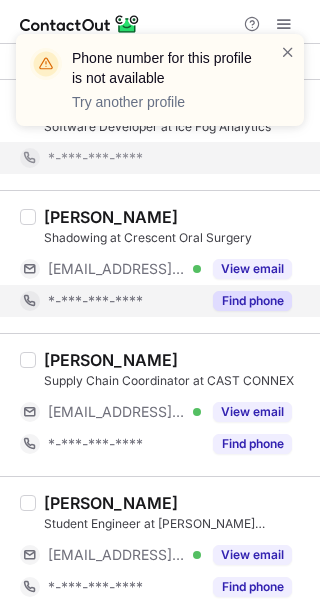 click on "Find phone" at bounding box center [252, 301] 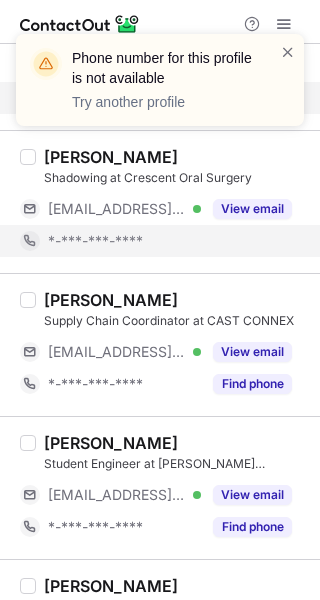 scroll, scrollTop: 8, scrollLeft: 0, axis: vertical 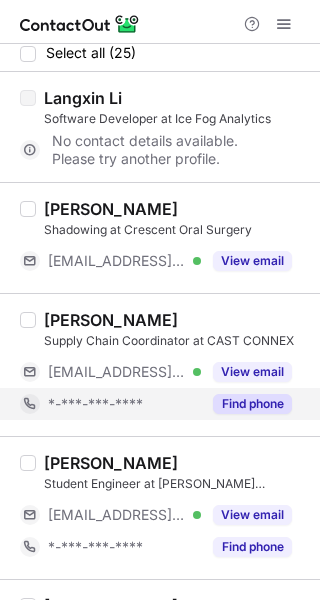 click on "Find phone" at bounding box center (252, 404) 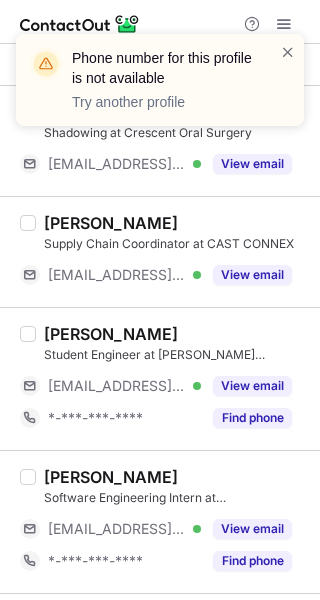 scroll, scrollTop: 104, scrollLeft: 0, axis: vertical 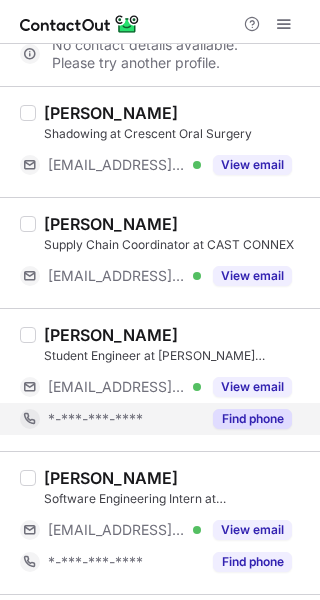 click on "Find phone" at bounding box center [252, 419] 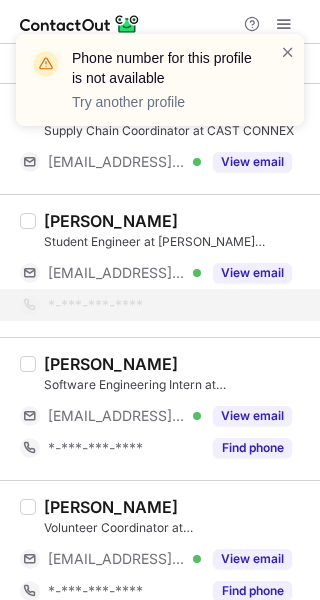 scroll, scrollTop: 254, scrollLeft: 0, axis: vertical 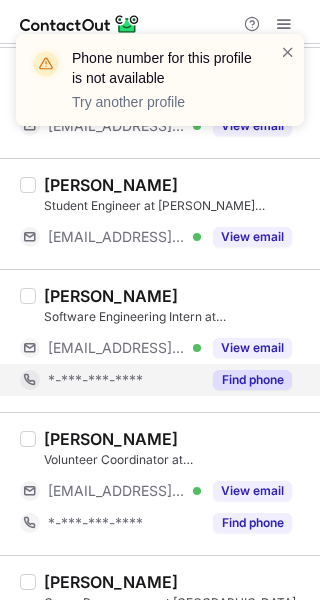 click on "Find phone" at bounding box center [252, 380] 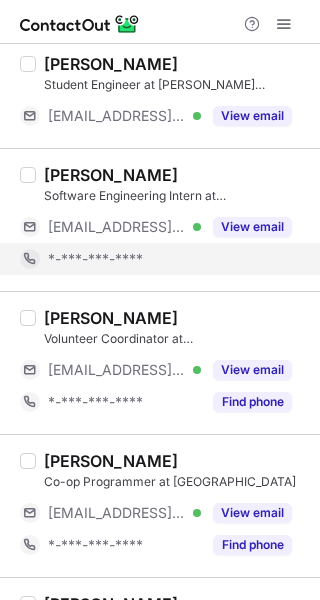scroll, scrollTop: 372, scrollLeft: 0, axis: vertical 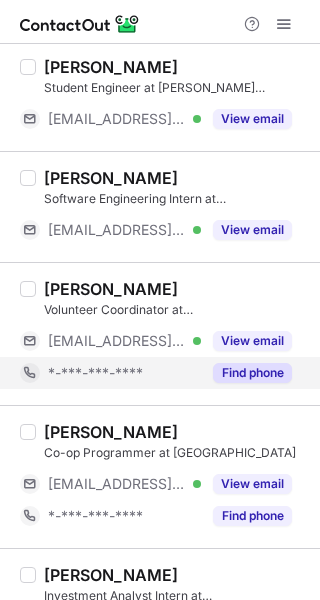 click on "Find phone" at bounding box center [252, 373] 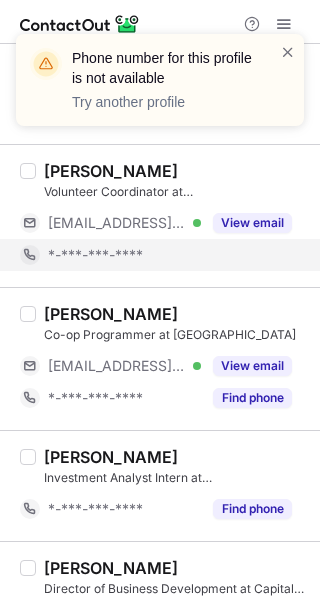 scroll, scrollTop: 499, scrollLeft: 0, axis: vertical 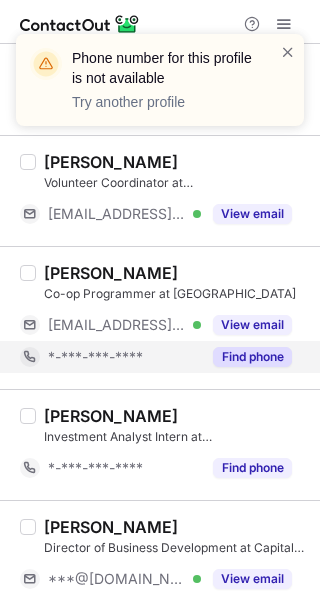 click on "Find phone" at bounding box center [252, 357] 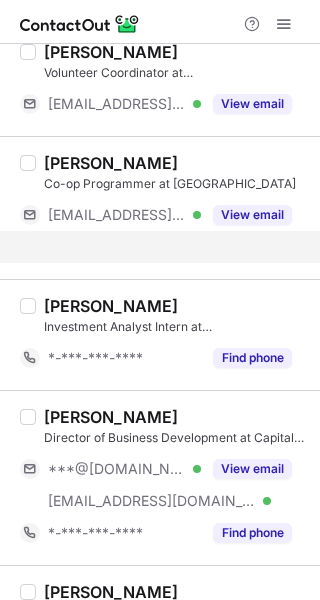 scroll, scrollTop: 619, scrollLeft: 0, axis: vertical 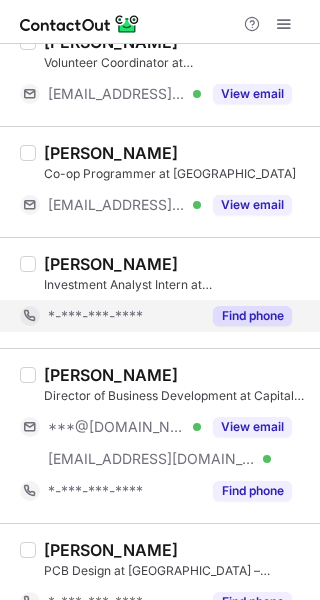 click on "Find phone" at bounding box center [252, 316] 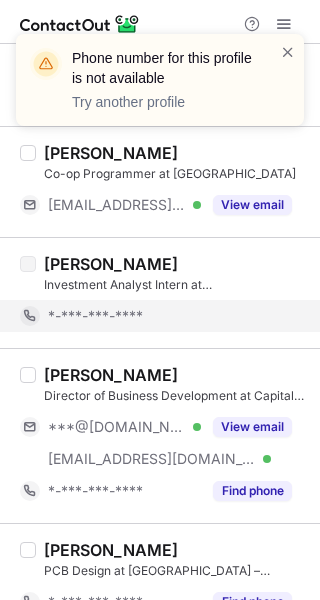 scroll, scrollTop: 751, scrollLeft: 0, axis: vertical 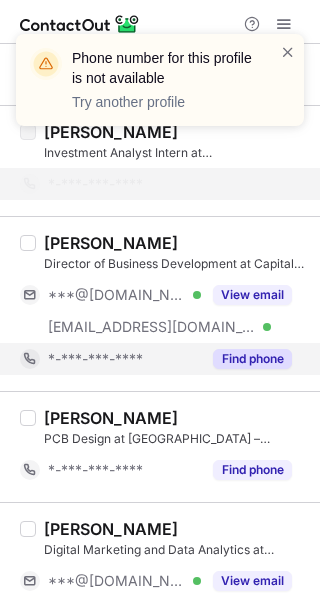 click on "Find phone" at bounding box center [252, 359] 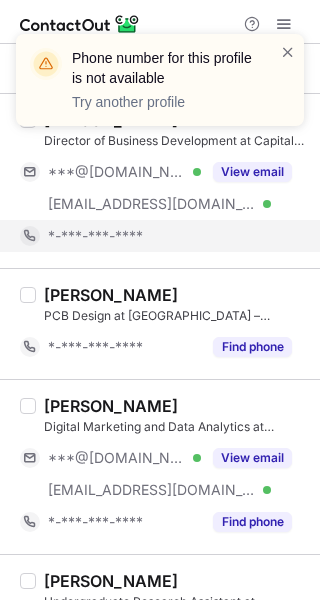 scroll, scrollTop: 875, scrollLeft: 0, axis: vertical 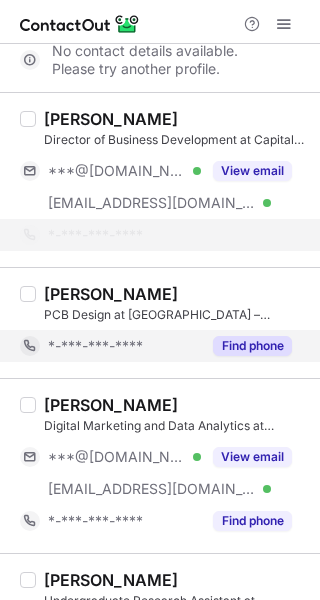 click on "Find phone" at bounding box center [252, 346] 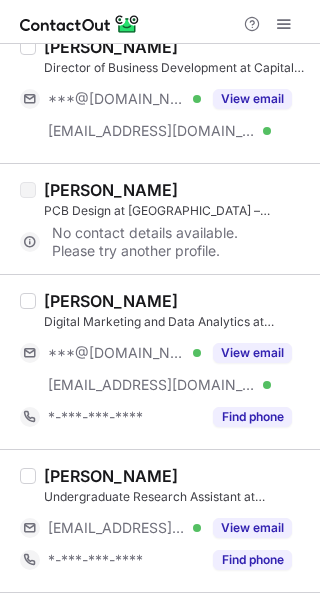 scroll, scrollTop: 977, scrollLeft: 0, axis: vertical 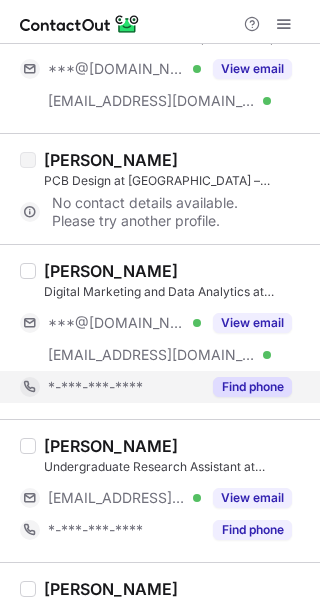 click on "Find phone" at bounding box center [252, 387] 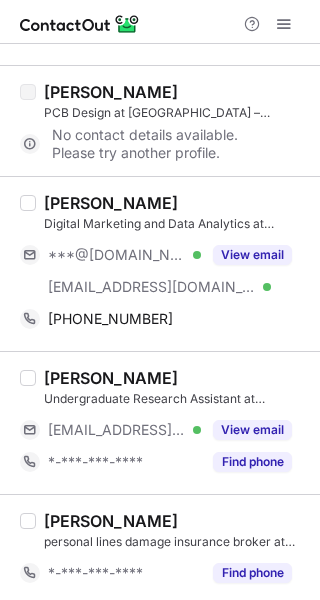 scroll, scrollTop: 1044, scrollLeft: 0, axis: vertical 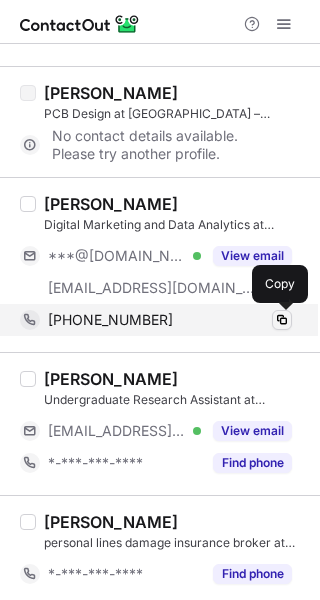 click at bounding box center (282, 320) 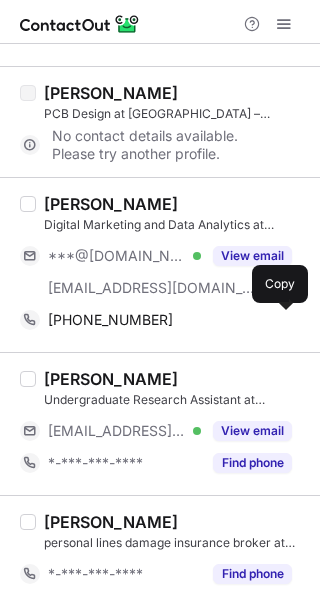 click on "Jessamine Li" at bounding box center (111, 204) 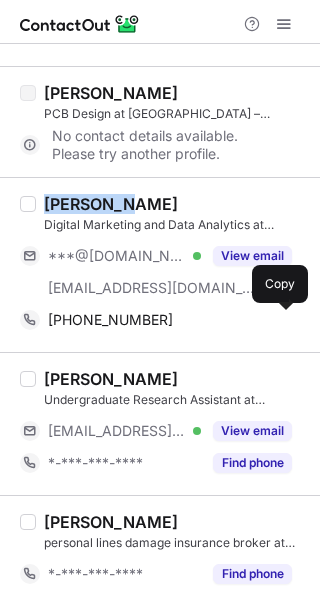 click on "Jessamine Li" at bounding box center [111, 204] 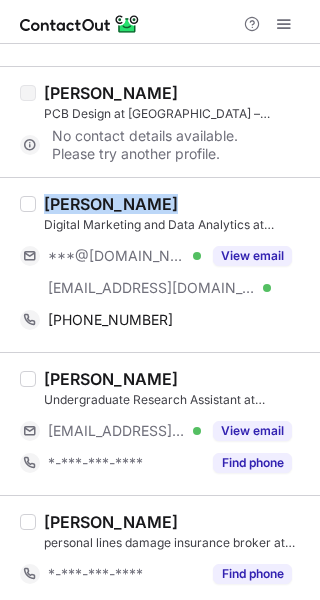 click on "Jessamine Li" at bounding box center (111, 204) 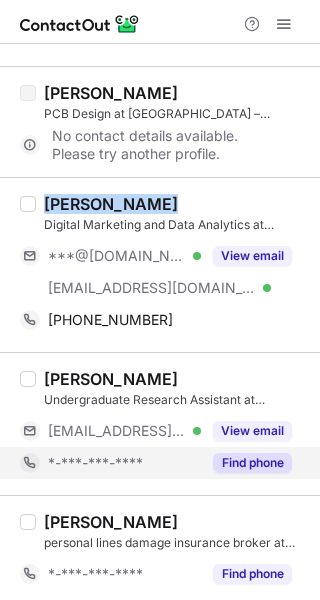 click on "Find phone" at bounding box center [252, 463] 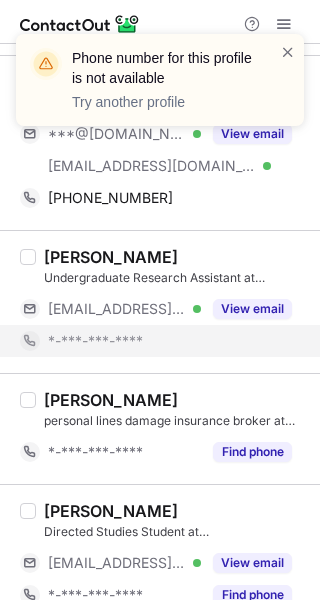 scroll, scrollTop: 1173, scrollLeft: 0, axis: vertical 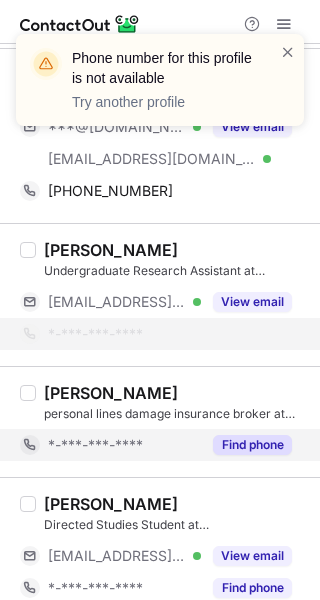 click on "Find phone" at bounding box center [252, 445] 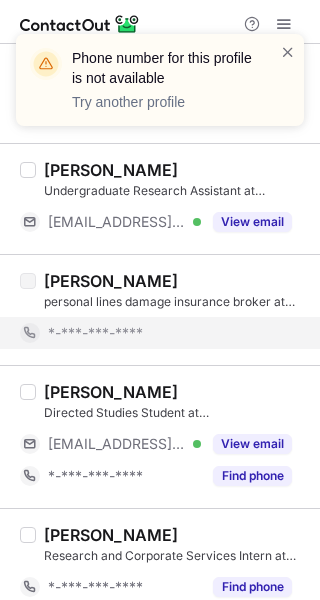 scroll, scrollTop: 1279, scrollLeft: 0, axis: vertical 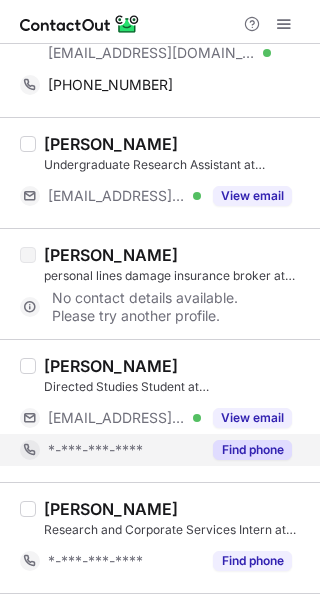 click on "Find phone" at bounding box center [252, 450] 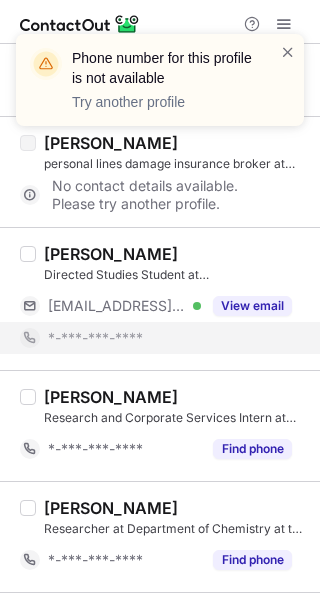 scroll, scrollTop: 1403, scrollLeft: 0, axis: vertical 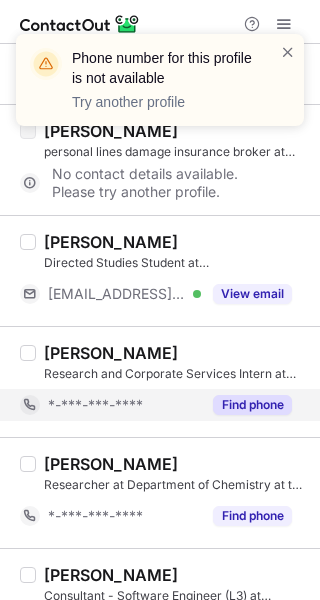 click on "Zilin Li Research and Corporate Services Intern at Canada China Business Council | Conseil d'affaires Canada-Chine *-***-***-**** Find phone" at bounding box center [160, 381] 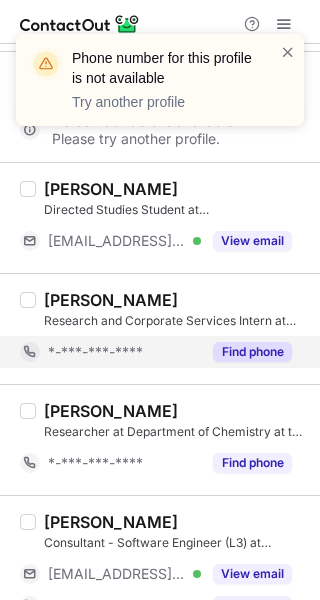 scroll, scrollTop: 1467, scrollLeft: 0, axis: vertical 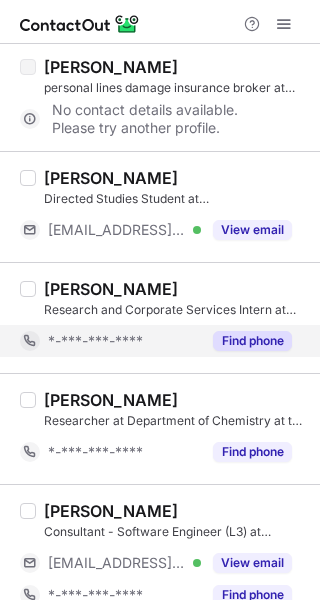 click on "Find phone" at bounding box center (252, 341) 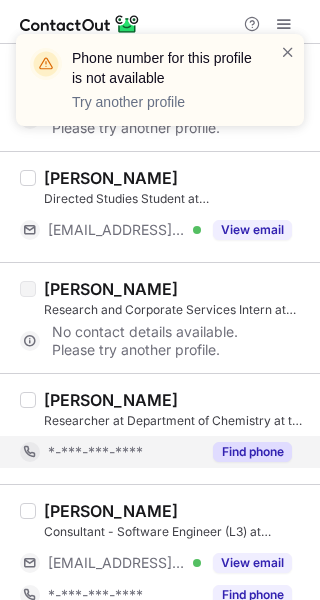 click on "Find phone" at bounding box center (252, 452) 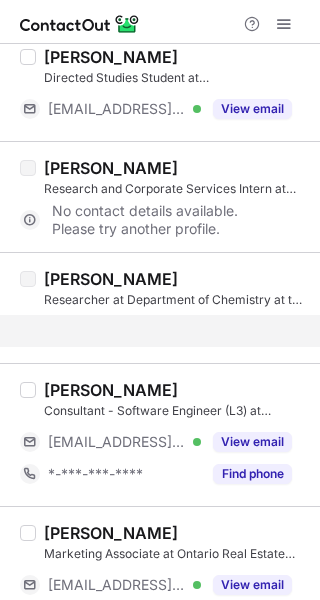 scroll, scrollTop: 1626, scrollLeft: 0, axis: vertical 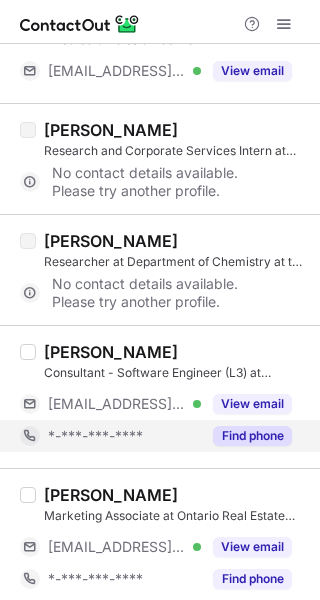 click on "Find phone" at bounding box center [252, 436] 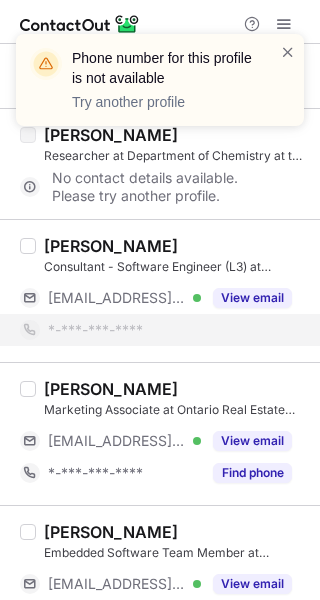 scroll, scrollTop: 1731, scrollLeft: 0, axis: vertical 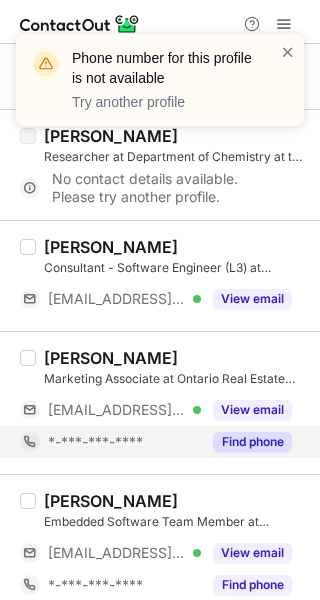 click on "Find phone" at bounding box center [252, 442] 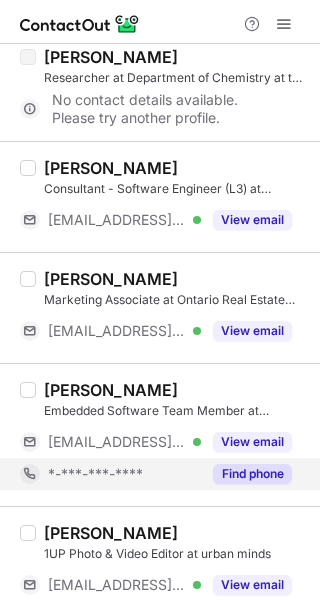 scroll, scrollTop: 1815, scrollLeft: 0, axis: vertical 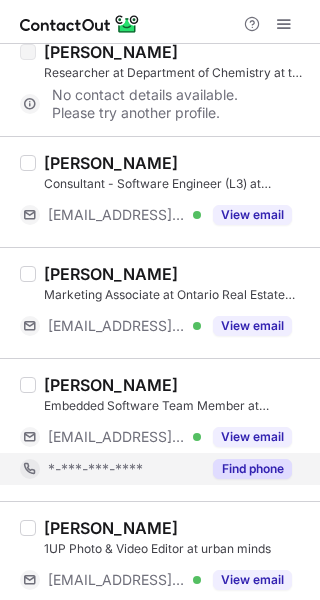 click on "Find phone" at bounding box center [252, 469] 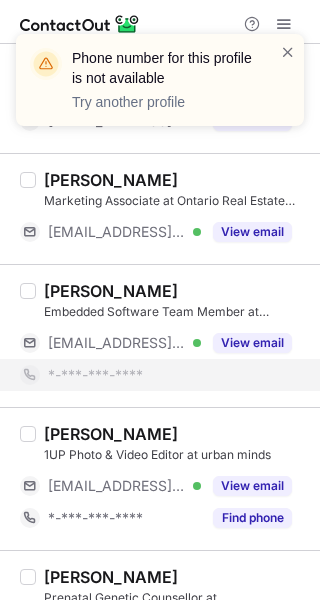 scroll, scrollTop: 1914, scrollLeft: 0, axis: vertical 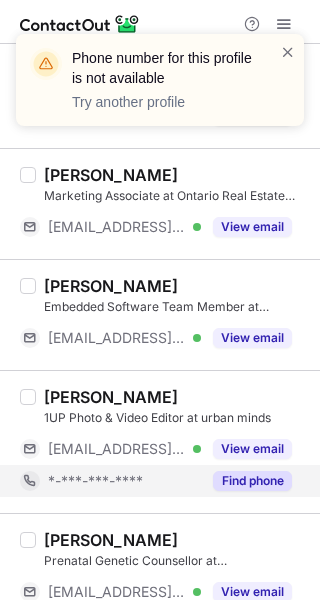click on "Ellen Li 1UP Photo & Video Editor at urban minds ***@urbanminds.se Verified View email *-***-***-**** Find phone" at bounding box center (160, 441) 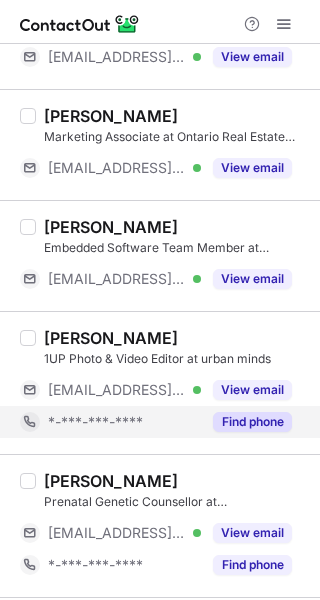 scroll, scrollTop: 1981, scrollLeft: 0, axis: vertical 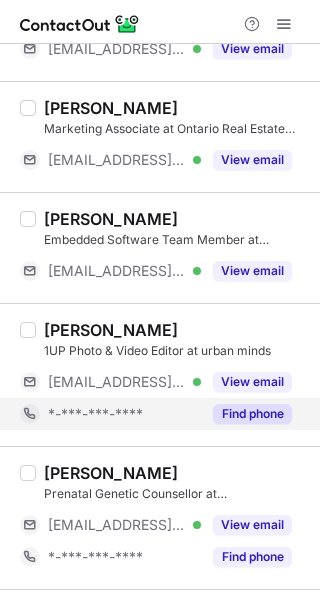 click on "Find phone" at bounding box center [252, 414] 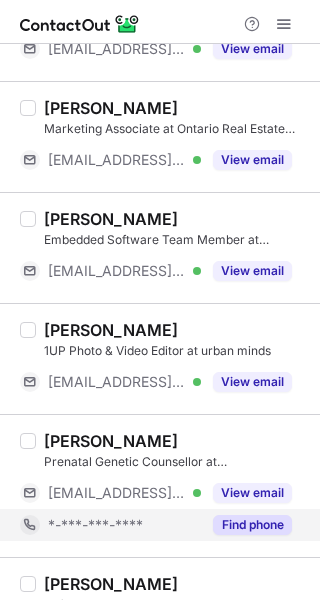 click on "Find phone" at bounding box center [252, 525] 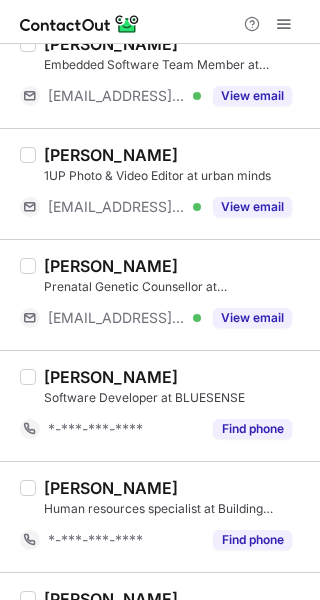 scroll, scrollTop: 2164, scrollLeft: 0, axis: vertical 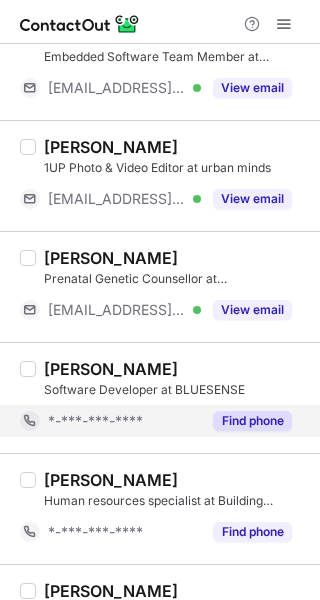 click on "Find phone" at bounding box center (252, 421) 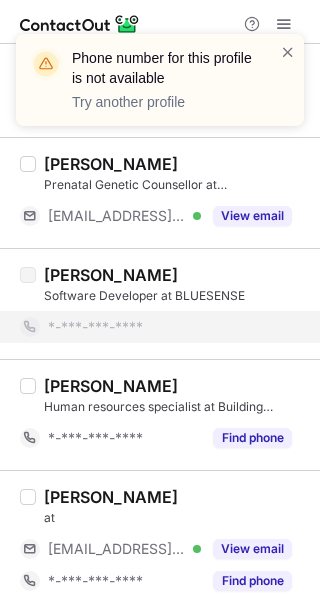 scroll, scrollTop: 2257, scrollLeft: 0, axis: vertical 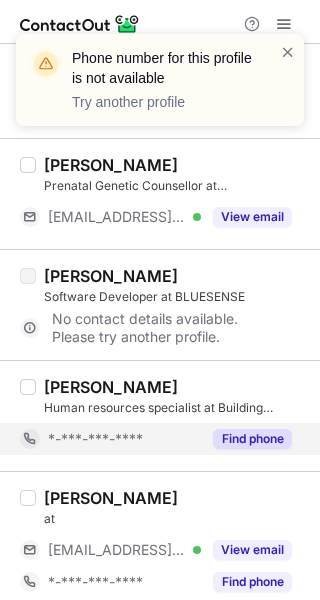 click on "Find phone" at bounding box center (252, 439) 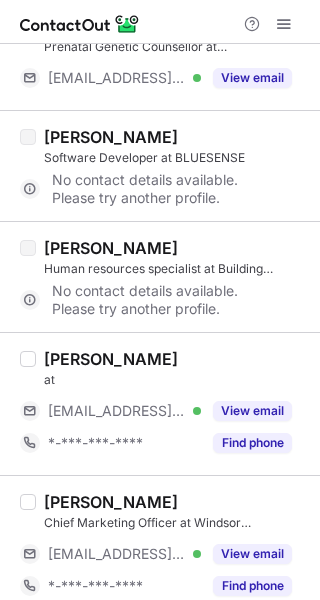 scroll, scrollTop: 2414, scrollLeft: 0, axis: vertical 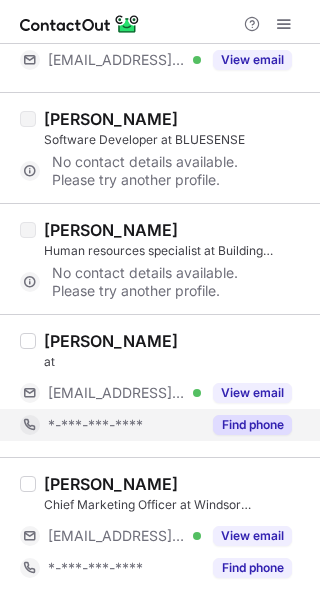 click on "Find phone" at bounding box center [252, 425] 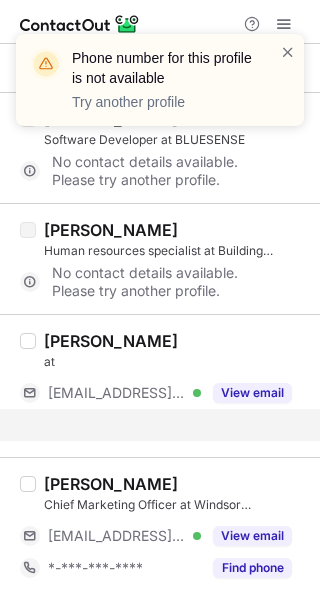 scroll, scrollTop: 2382, scrollLeft: 0, axis: vertical 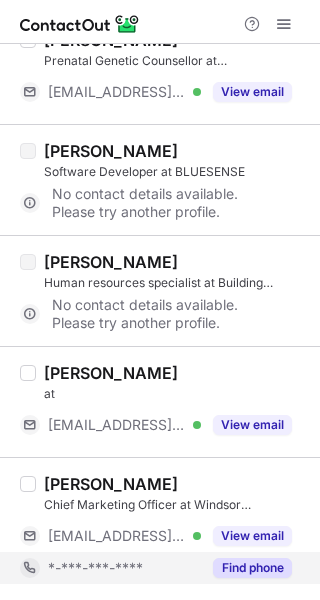 click on "Find phone" at bounding box center (252, 568) 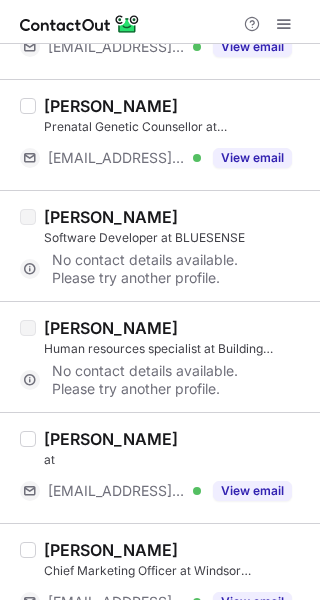 scroll, scrollTop: 2350, scrollLeft: 0, axis: vertical 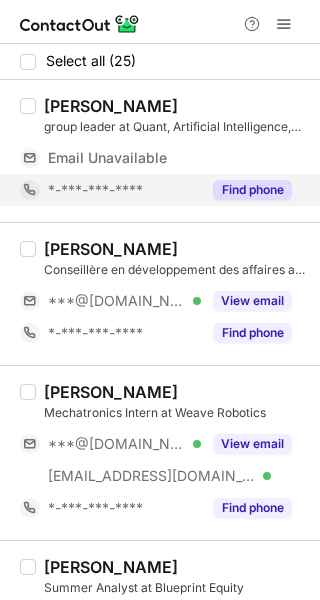 click on "Find phone" at bounding box center (252, 190) 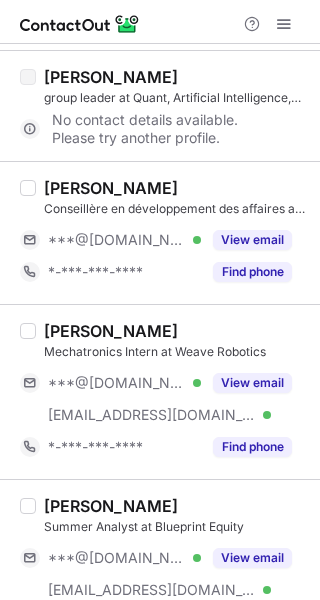 scroll, scrollTop: 0, scrollLeft: 0, axis: both 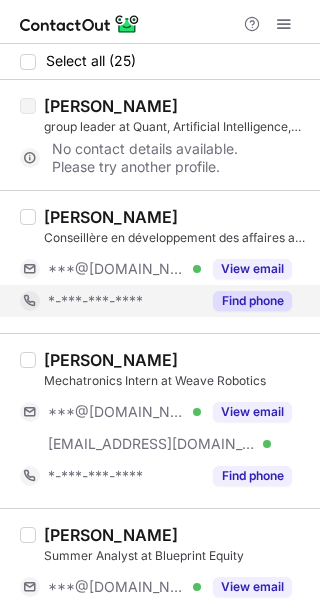 click on "Find phone" at bounding box center [252, 301] 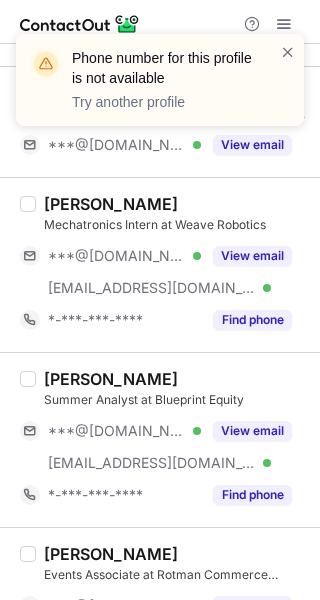 scroll, scrollTop: 130, scrollLeft: 0, axis: vertical 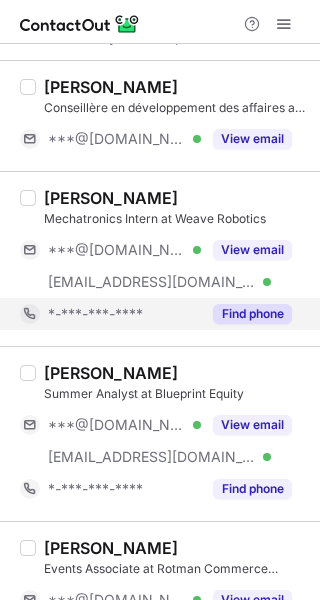 click on "Find phone" at bounding box center [252, 314] 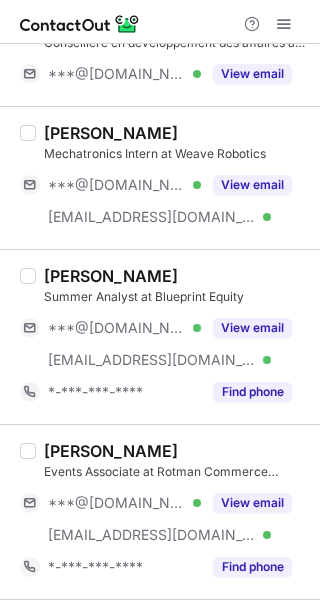 scroll, scrollTop: 196, scrollLeft: 0, axis: vertical 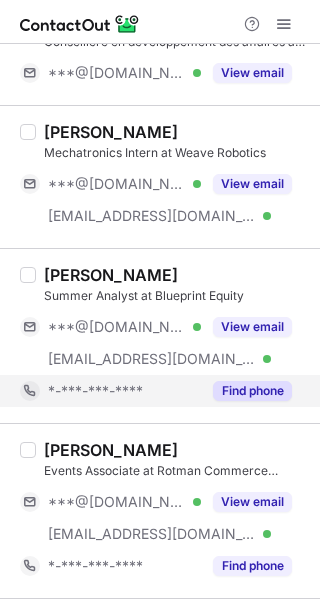 click on "Find phone" at bounding box center (252, 391) 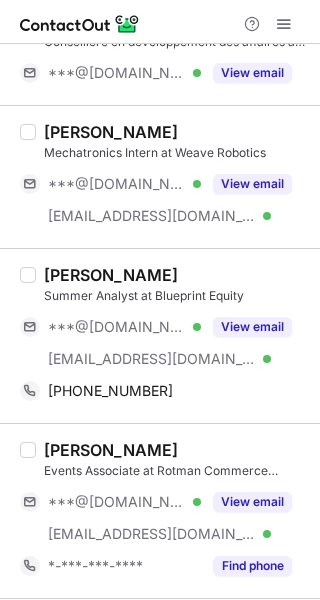 click on "[PERSON_NAME]" at bounding box center (111, 275) 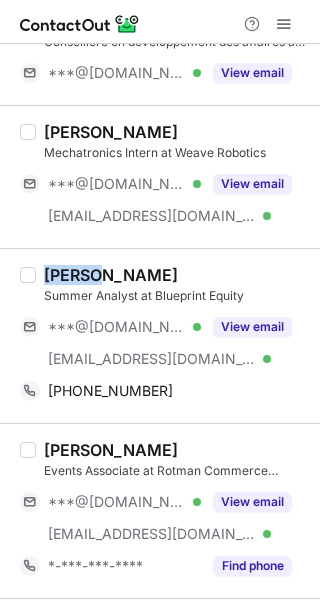click on "Philip Li" at bounding box center [111, 275] 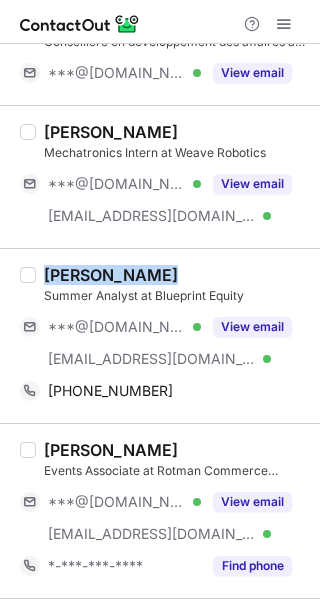 copy on "Philip Li" 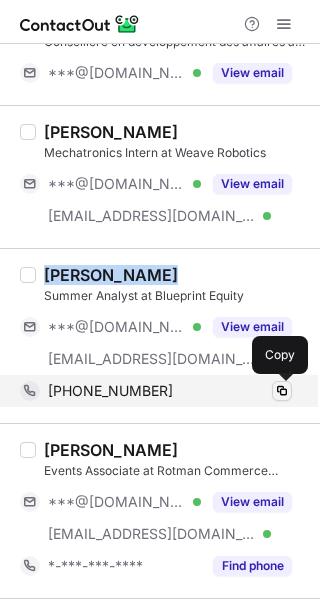 click at bounding box center [282, 391] 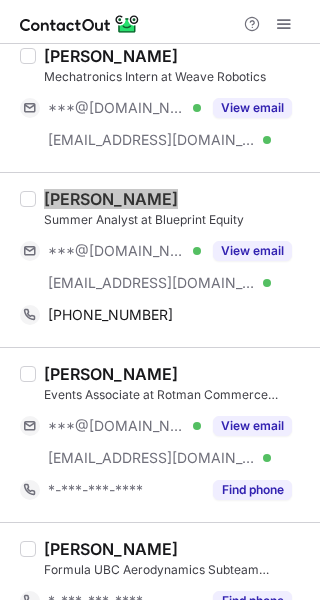 scroll, scrollTop: 270, scrollLeft: 0, axis: vertical 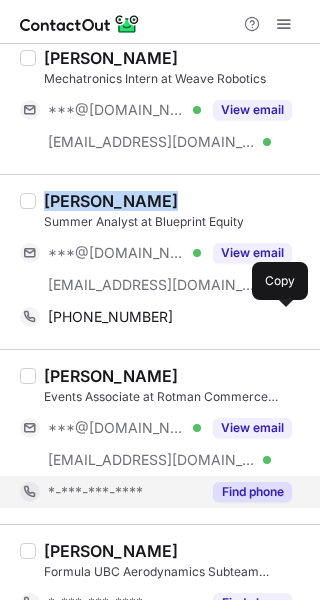 click on "Find phone" at bounding box center [252, 492] 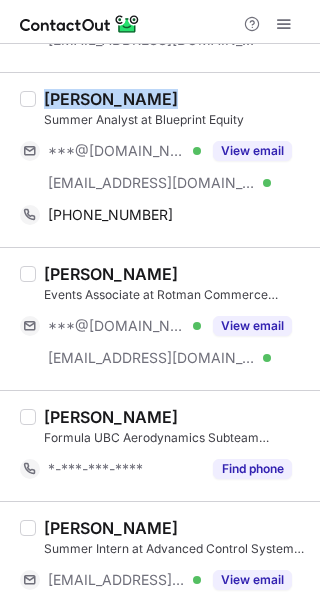 scroll, scrollTop: 418, scrollLeft: 0, axis: vertical 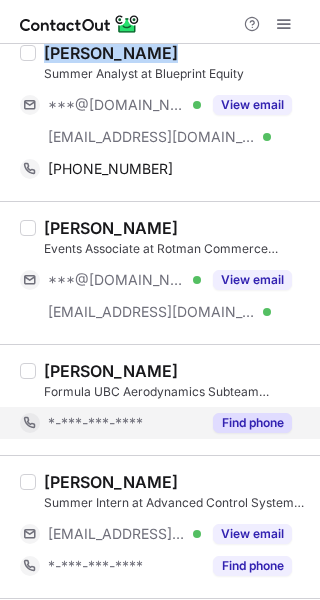 click on "Find phone" at bounding box center [252, 423] 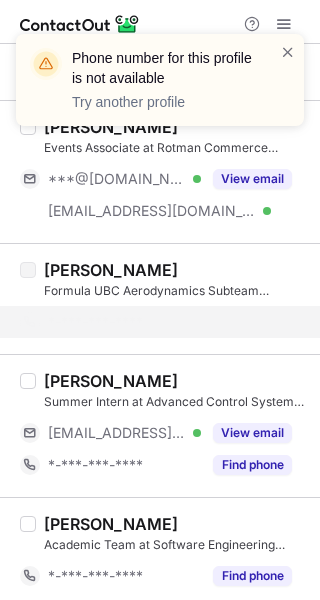 scroll, scrollTop: 519, scrollLeft: 0, axis: vertical 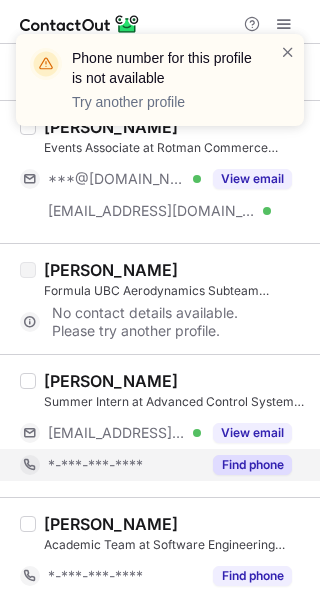 click on "Find phone" at bounding box center [252, 465] 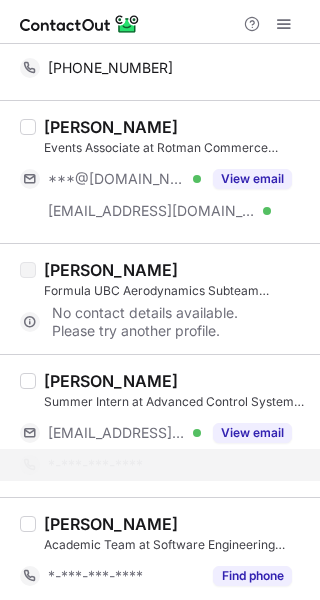 scroll, scrollTop: 623, scrollLeft: 0, axis: vertical 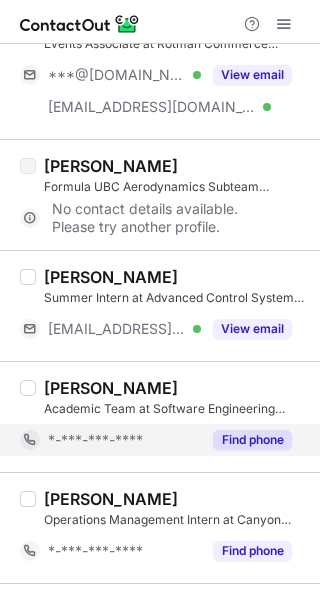click on "Find phone" at bounding box center [252, 440] 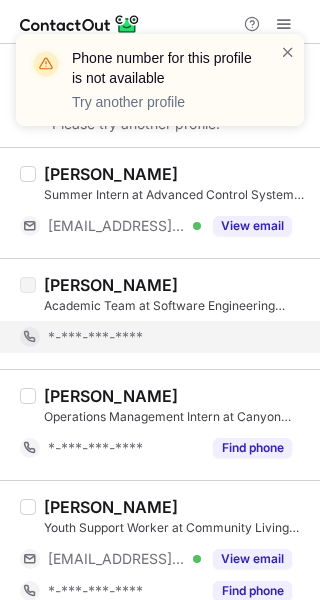 scroll, scrollTop: 740, scrollLeft: 0, axis: vertical 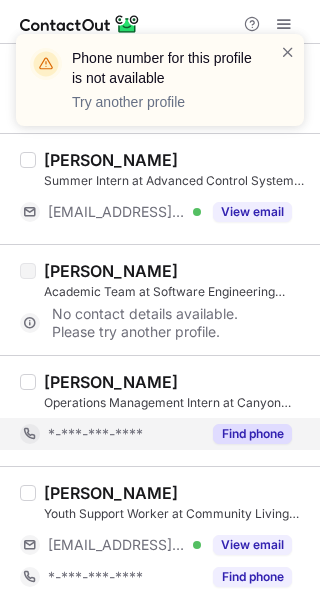 click on "Find phone" at bounding box center [252, 434] 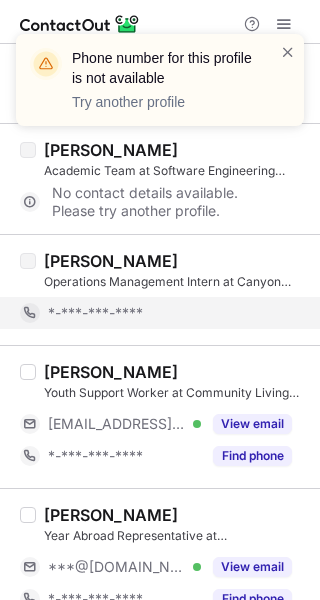scroll, scrollTop: 859, scrollLeft: 0, axis: vertical 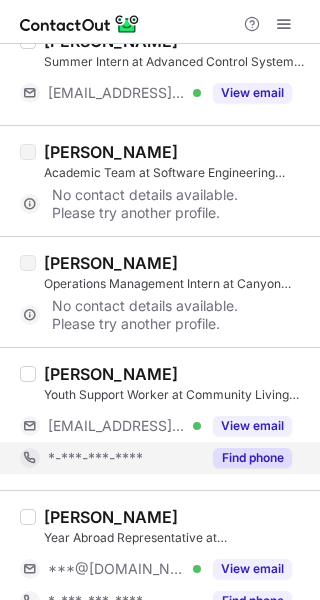 click on "Find phone" at bounding box center [252, 458] 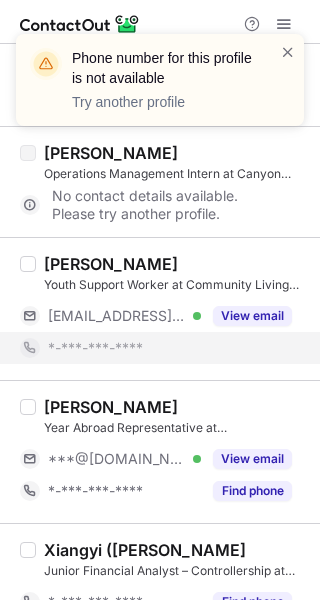 scroll, scrollTop: 974, scrollLeft: 0, axis: vertical 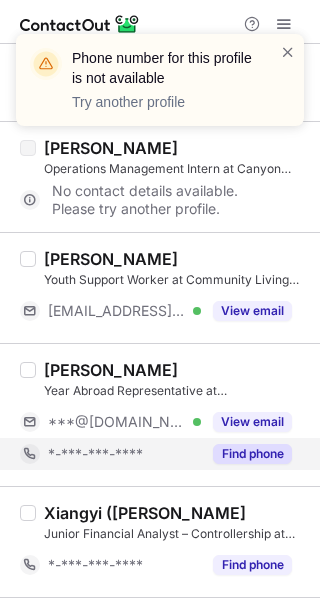 click on "Find phone" at bounding box center [252, 454] 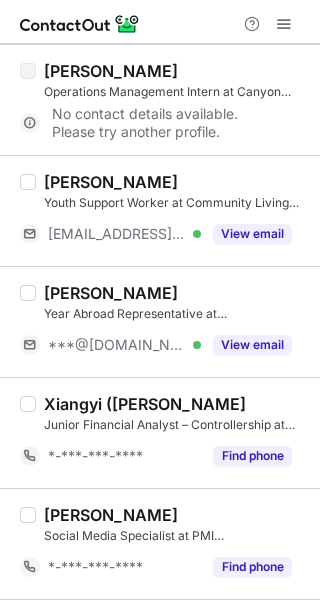 scroll, scrollTop: 1062, scrollLeft: 0, axis: vertical 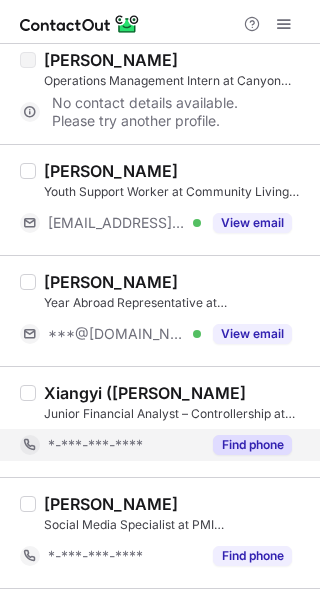 click on "Find phone" at bounding box center [252, 445] 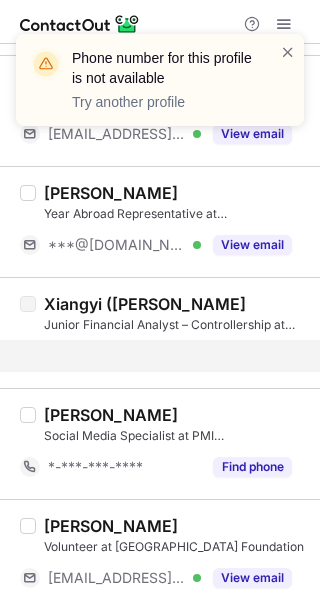 scroll, scrollTop: 1151, scrollLeft: 0, axis: vertical 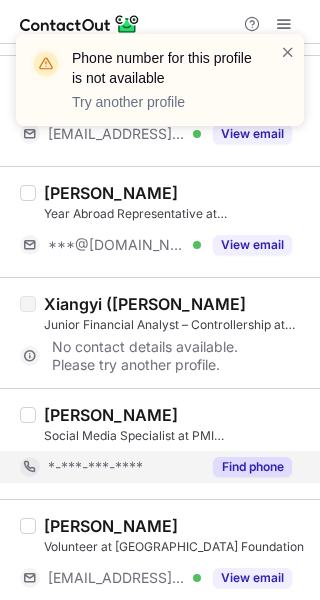 click on "Find phone" at bounding box center (252, 467) 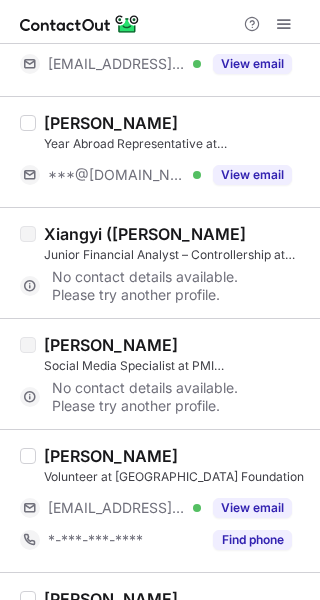 scroll, scrollTop: 1228, scrollLeft: 0, axis: vertical 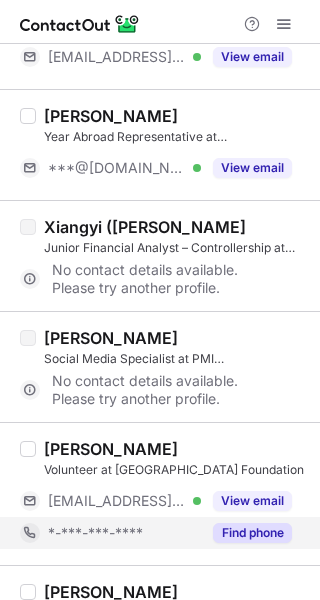 click on "Find phone" at bounding box center (252, 533) 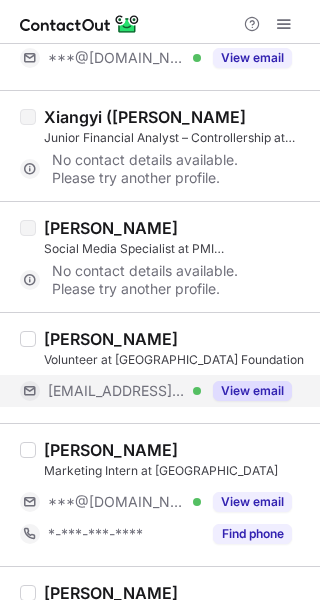 scroll, scrollTop: 1348, scrollLeft: 0, axis: vertical 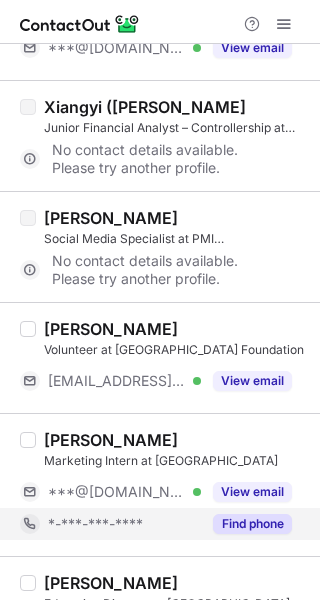 click on "Find phone" at bounding box center (252, 524) 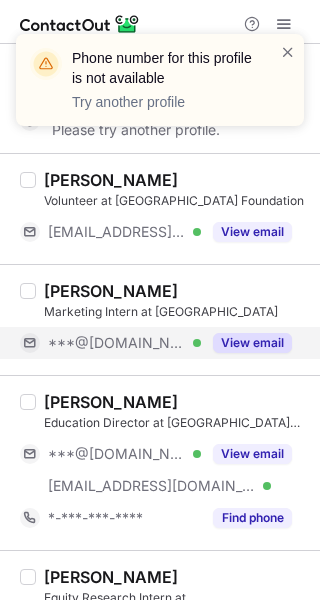 scroll, scrollTop: 1496, scrollLeft: 0, axis: vertical 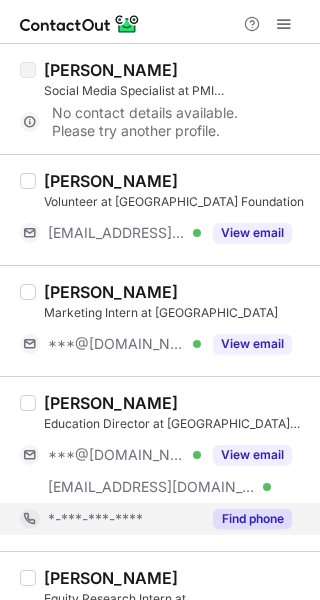 click on "Find phone" at bounding box center [252, 519] 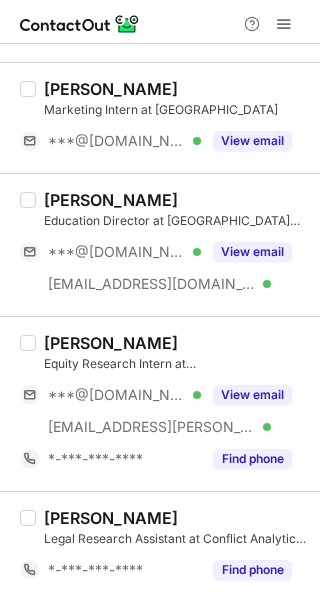 scroll, scrollTop: 1705, scrollLeft: 0, axis: vertical 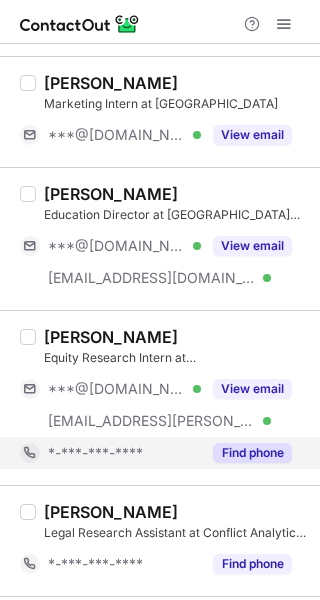 click on "Find phone" at bounding box center [252, 453] 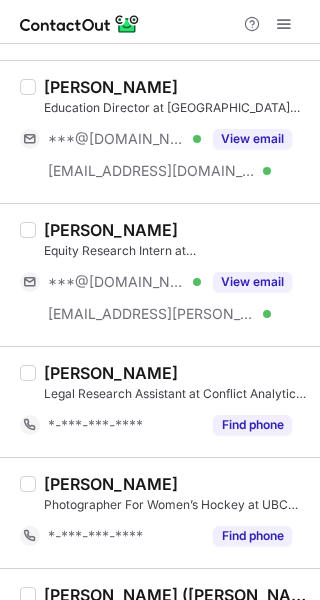 scroll, scrollTop: 1813, scrollLeft: 0, axis: vertical 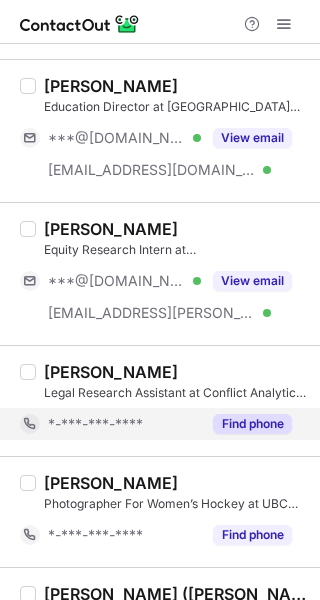click on "Find phone" at bounding box center (252, 424) 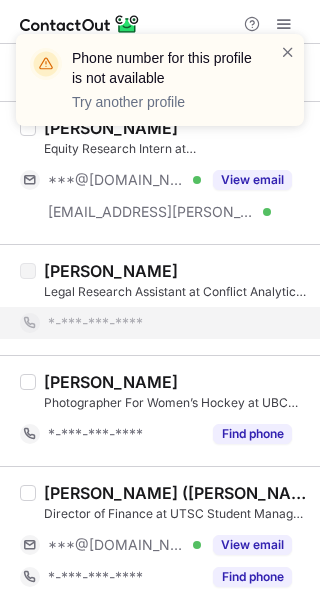scroll, scrollTop: 1916, scrollLeft: 0, axis: vertical 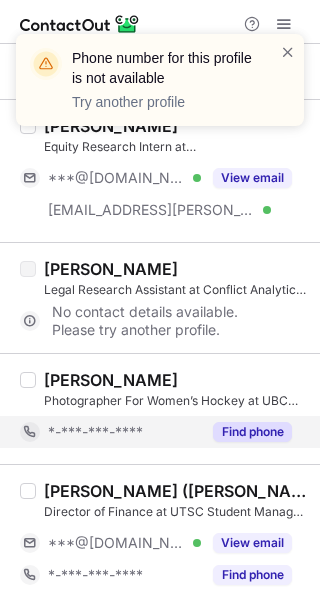 click on "Find phone" at bounding box center (252, 432) 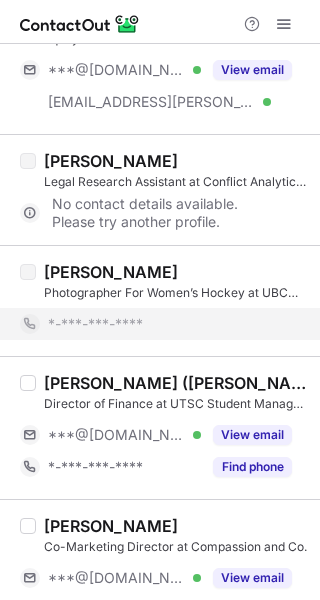 scroll, scrollTop: 2033, scrollLeft: 0, axis: vertical 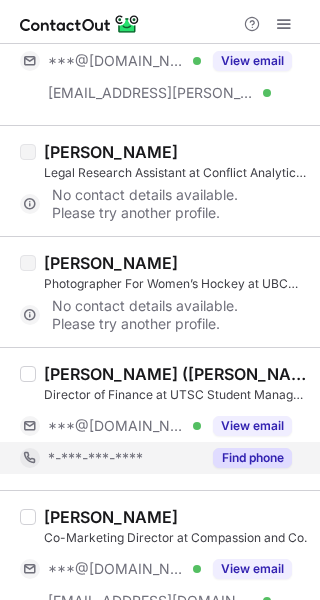 click on "Find phone" at bounding box center (252, 458) 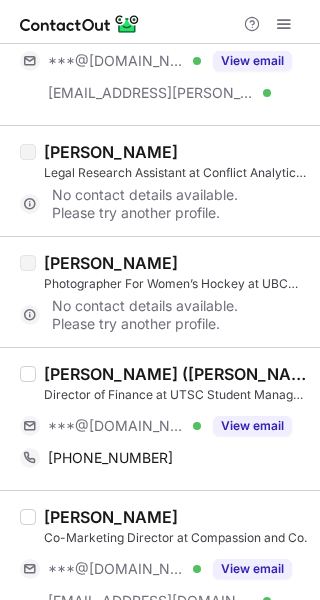 click on "Director of Finance at UTSC Student Managed Fund" at bounding box center [176, 395] 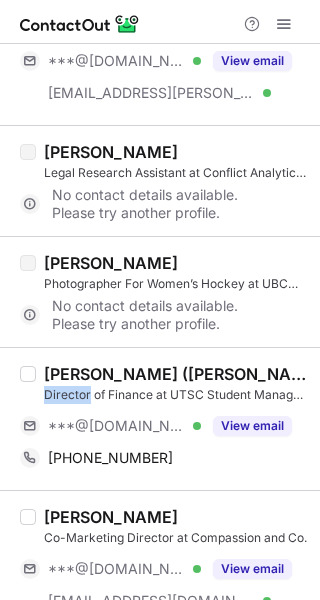 click on "Li-Chih (Austin) Yang" at bounding box center (176, 374) 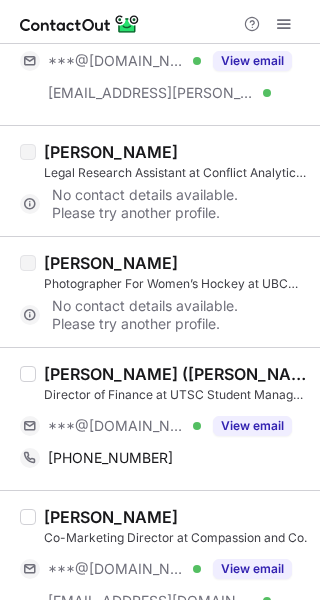 click on "Li-Chih (Austin) Yang" at bounding box center [176, 374] 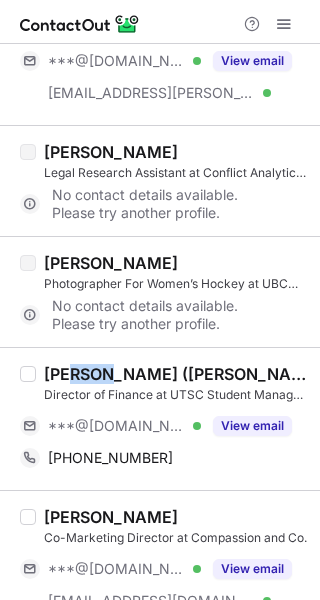 click on "Li-Chih (Austin) Yang" at bounding box center [176, 374] 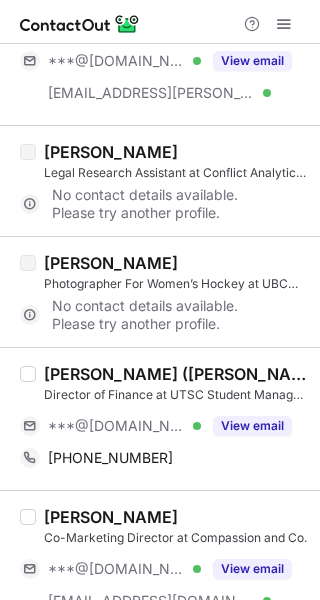 click on "Li-Chih (Austin) Yang" at bounding box center [176, 374] 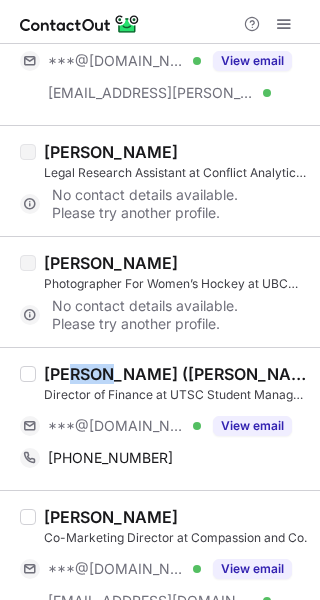click on "Li-Chih (Austin) Yang" at bounding box center (176, 374) 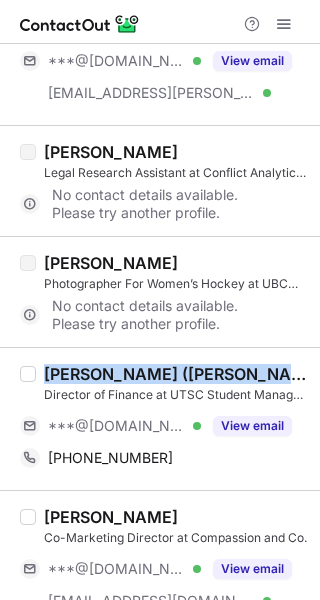 click on "Li-Chih (Austin) Yang" at bounding box center (176, 374) 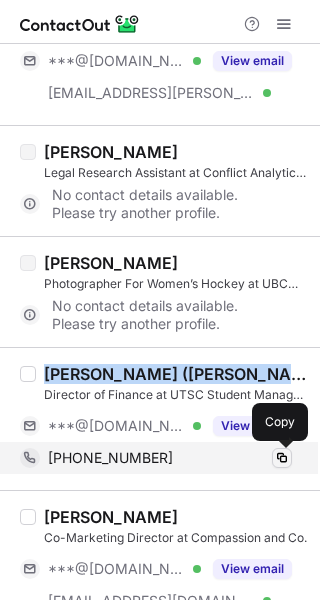 click at bounding box center [282, 458] 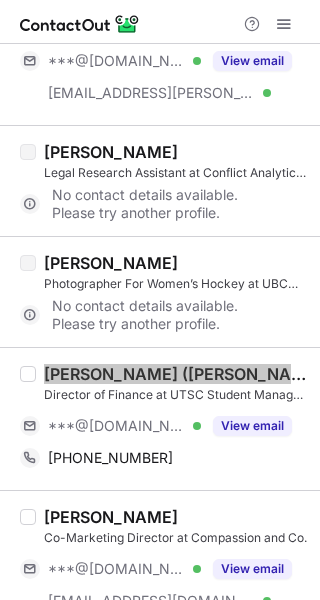 scroll, scrollTop: 2153, scrollLeft: 0, axis: vertical 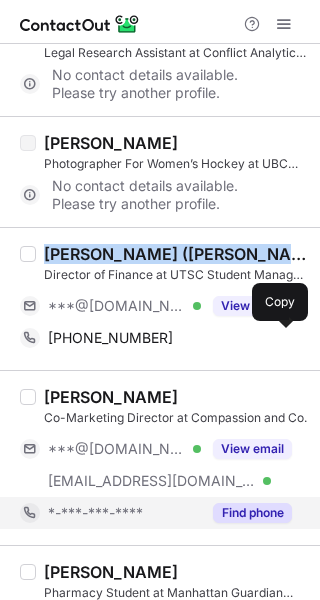 click on "Find phone" at bounding box center [252, 513] 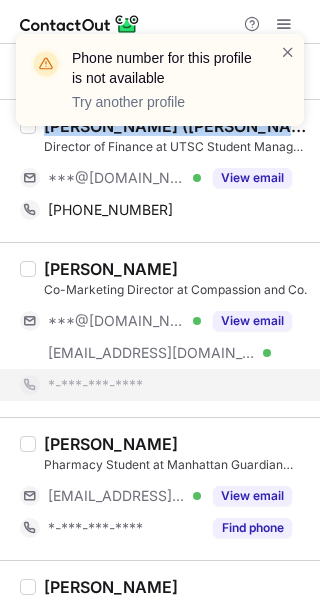 scroll, scrollTop: 2282, scrollLeft: 0, axis: vertical 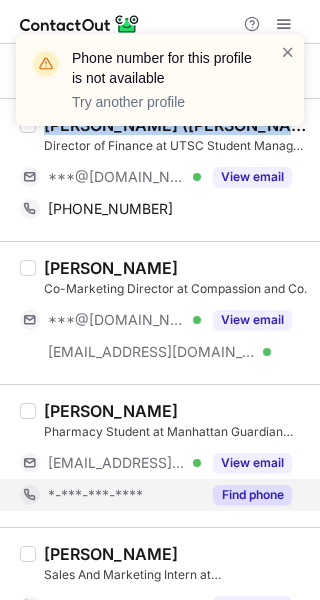 click on "Find phone" at bounding box center [252, 495] 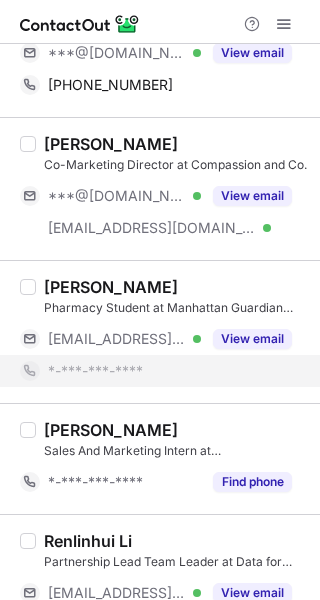 scroll, scrollTop: 2405, scrollLeft: 0, axis: vertical 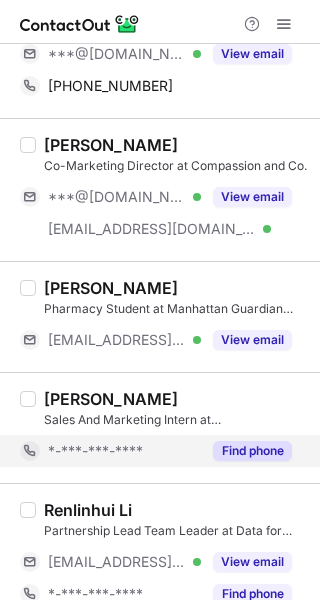 click on "Find phone" at bounding box center (252, 451) 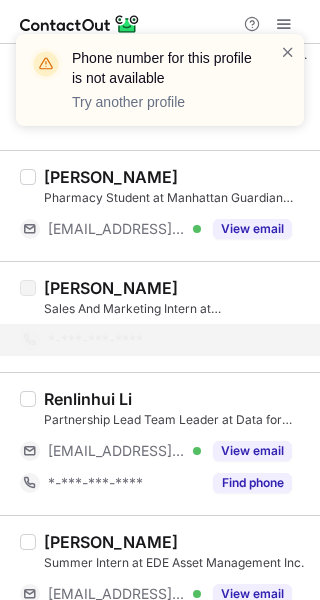 scroll, scrollTop: 2520, scrollLeft: 0, axis: vertical 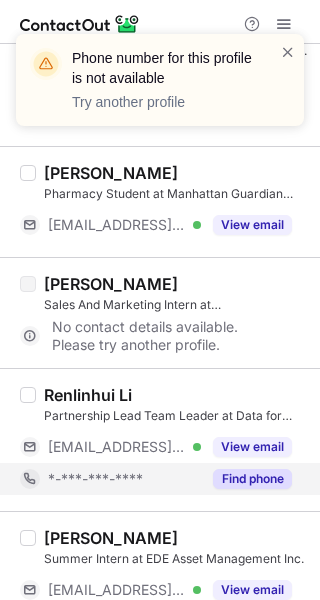 click on "Find phone" at bounding box center (252, 479) 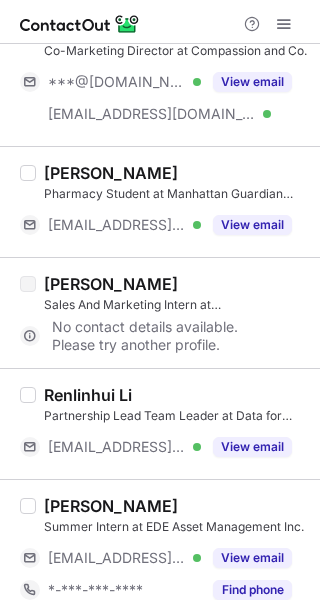 scroll, scrollTop: 2542, scrollLeft: 0, axis: vertical 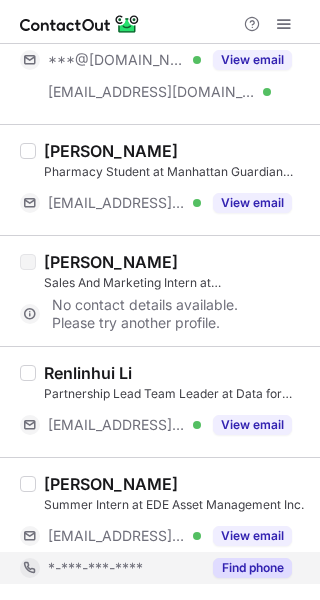 click on "Find phone" at bounding box center (252, 568) 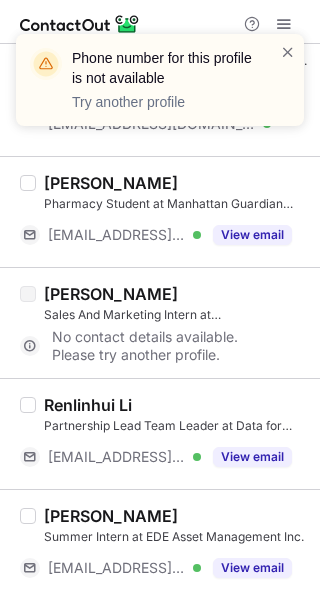scroll, scrollTop: 2510, scrollLeft: 0, axis: vertical 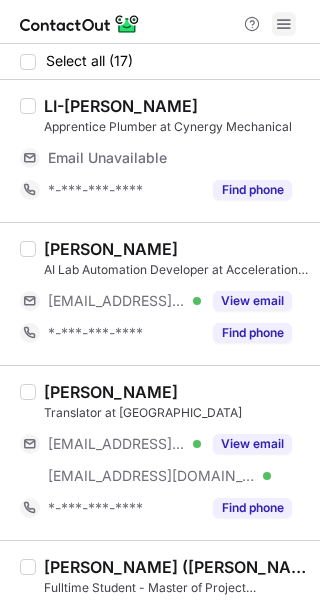 click at bounding box center [284, 24] 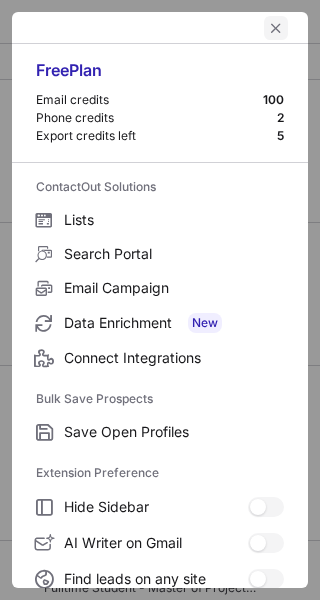 click at bounding box center (276, 28) 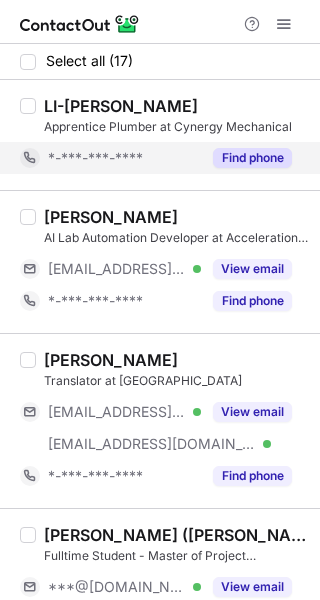 click on "Find phone" at bounding box center (246, 158) 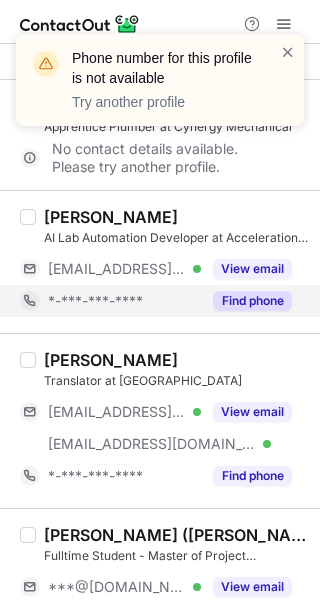 click on "Find phone" at bounding box center (252, 301) 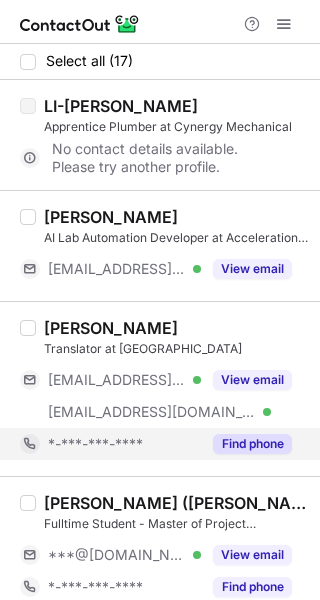 click on "Find phone" at bounding box center (252, 444) 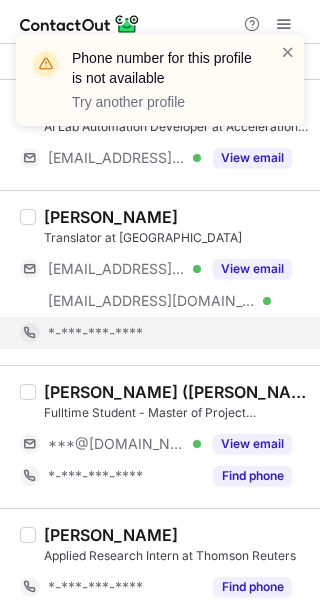 scroll, scrollTop: 160, scrollLeft: 0, axis: vertical 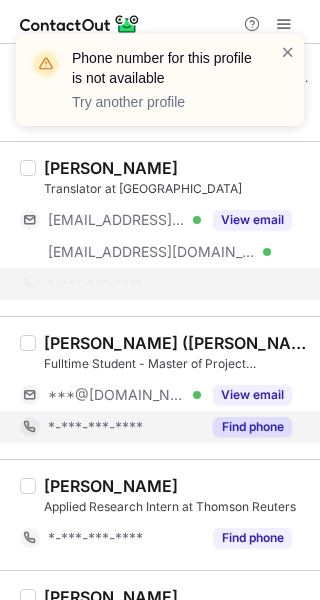click on "Find phone" at bounding box center [252, 427] 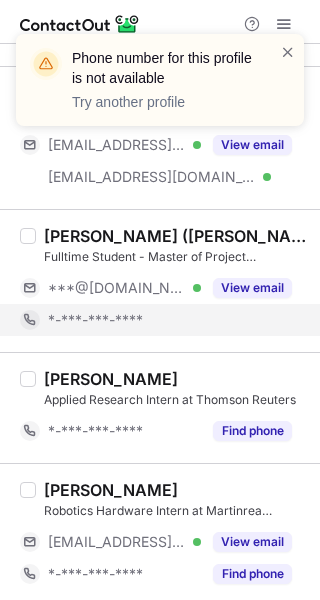 scroll, scrollTop: 279, scrollLeft: 0, axis: vertical 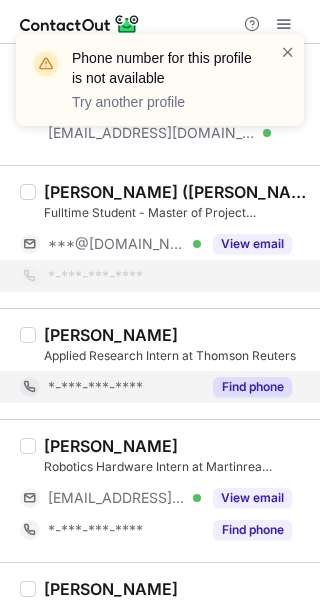 click on "Find phone" at bounding box center (252, 387) 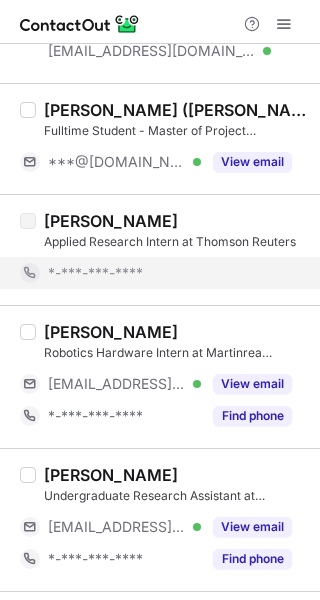 scroll, scrollTop: 377, scrollLeft: 0, axis: vertical 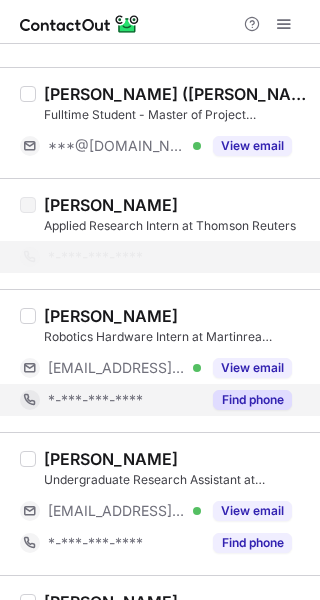 click on "Find phone" at bounding box center [252, 400] 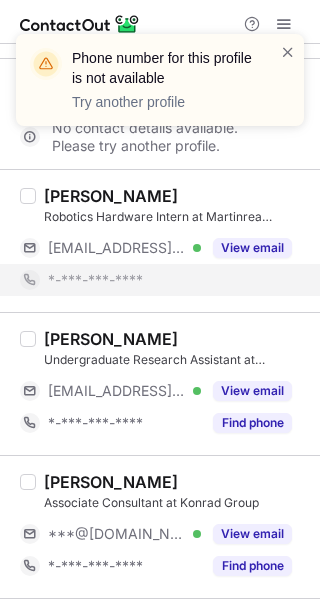 scroll, scrollTop: 500, scrollLeft: 0, axis: vertical 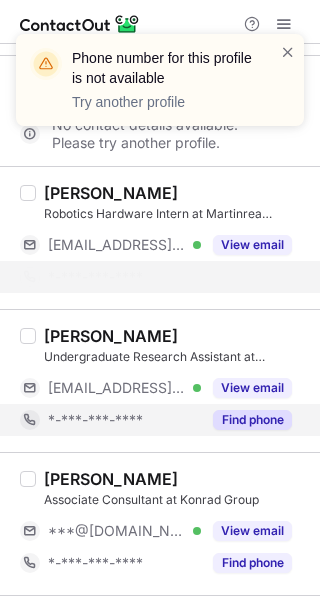 click on "Ethan Li Associate Consultant at Konrad Group ***@gmail.com Verified View email *-***-***-**** Find phone" at bounding box center [160, 523] 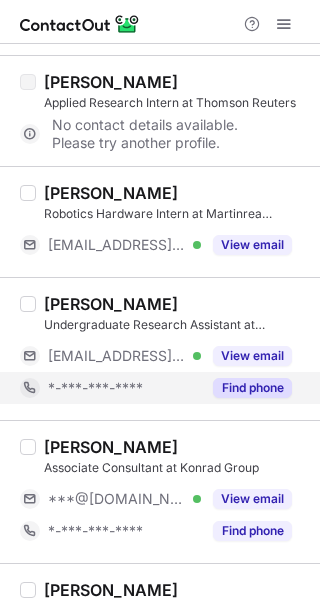 click on "Find phone" at bounding box center (252, 388) 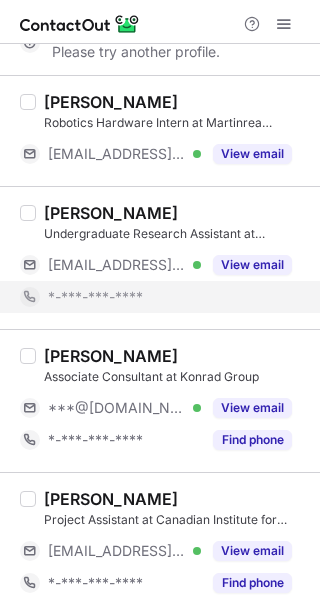scroll, scrollTop: 595, scrollLeft: 0, axis: vertical 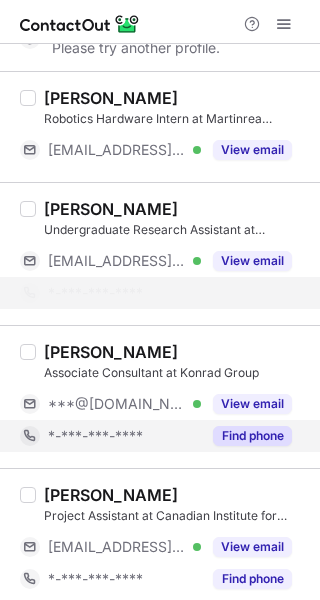 click on "Find phone" at bounding box center [252, 436] 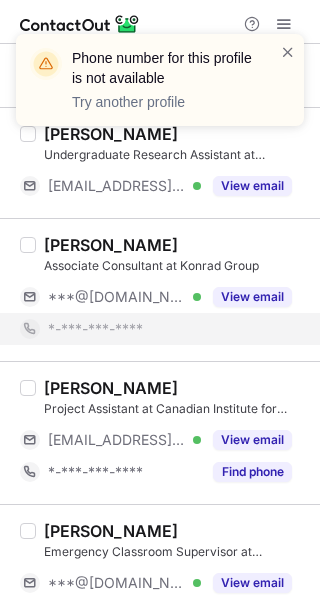 scroll, scrollTop: 681, scrollLeft: 0, axis: vertical 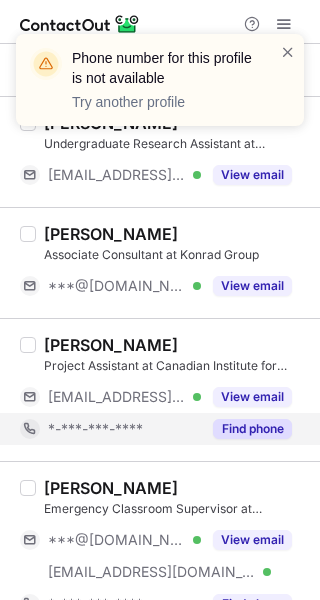 click on "Find phone" at bounding box center (252, 429) 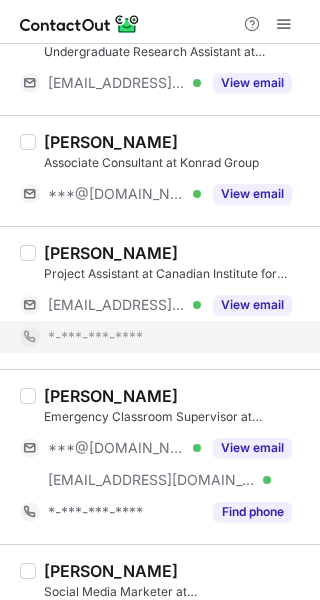 scroll, scrollTop: 779, scrollLeft: 0, axis: vertical 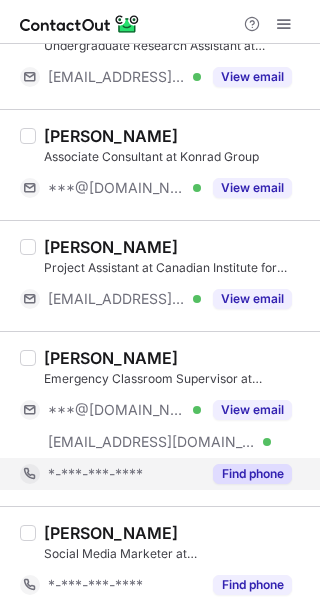click on "Find phone" at bounding box center [252, 474] 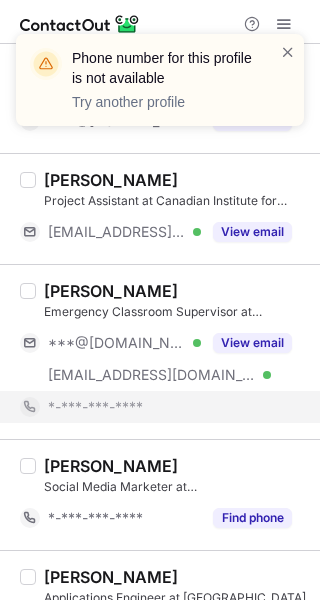 scroll, scrollTop: 889, scrollLeft: 0, axis: vertical 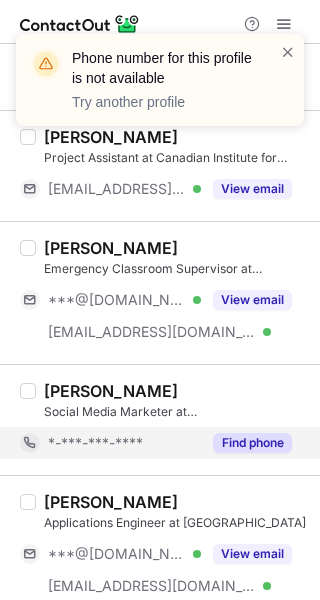 click on "Find phone" at bounding box center (252, 443) 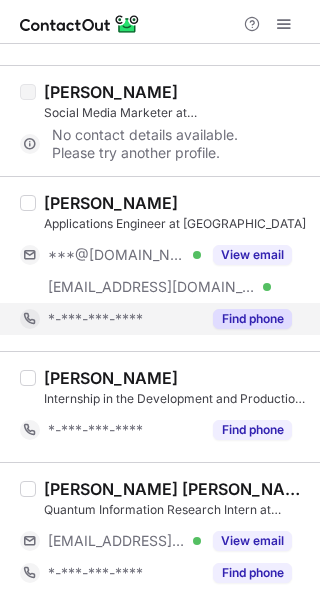 scroll, scrollTop: 1189, scrollLeft: 0, axis: vertical 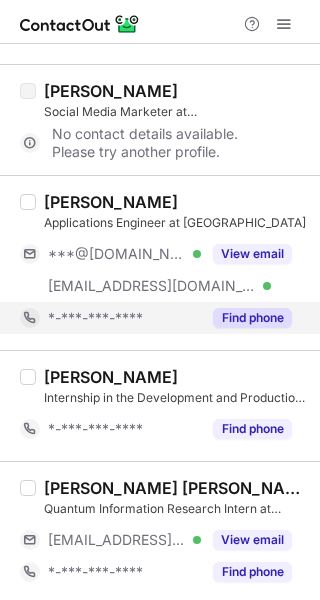 click on "Find phone" at bounding box center (252, 318) 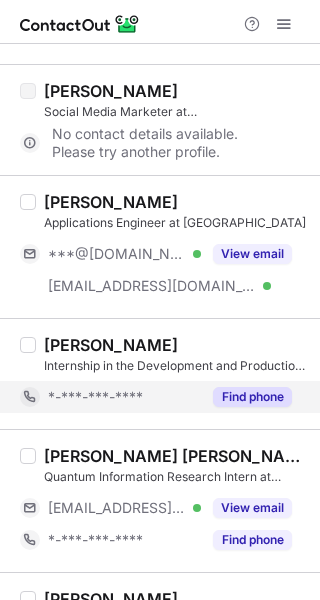 click on "Find phone" at bounding box center [252, 397] 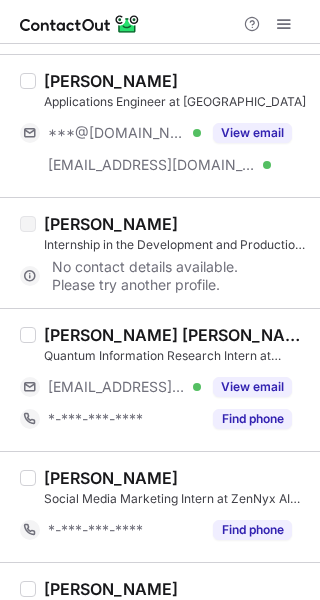 scroll, scrollTop: 1313, scrollLeft: 0, axis: vertical 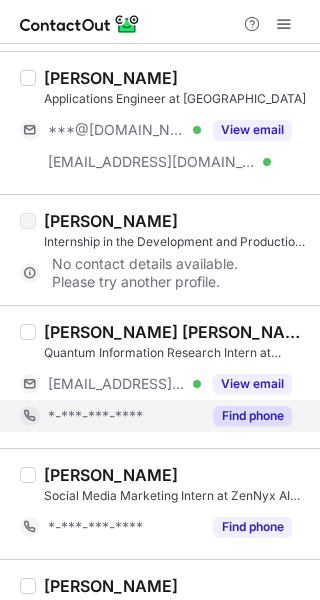click on "Find phone" at bounding box center (252, 416) 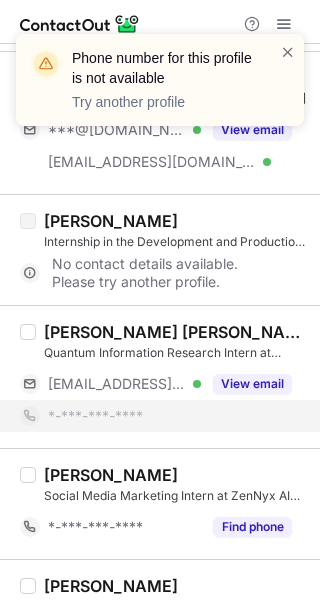 scroll, scrollTop: 1415, scrollLeft: 0, axis: vertical 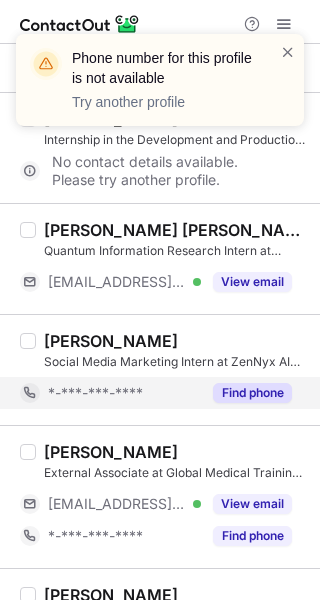 click on "Joshua Li Social Media Marketing Intern at ZenNyx AI Inc. *-***-***-**** Find phone" at bounding box center [160, 369] 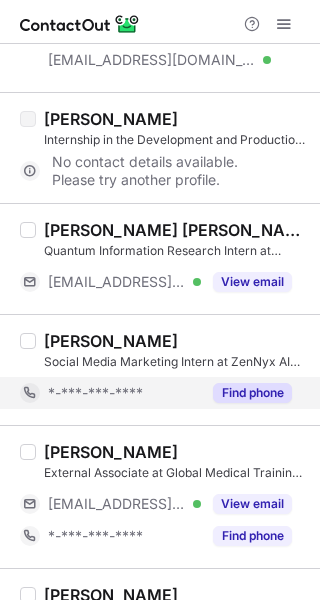 click on "Find phone" at bounding box center (252, 393) 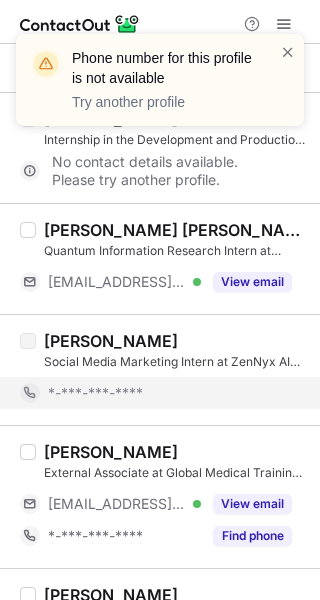 scroll, scrollTop: 1494, scrollLeft: 0, axis: vertical 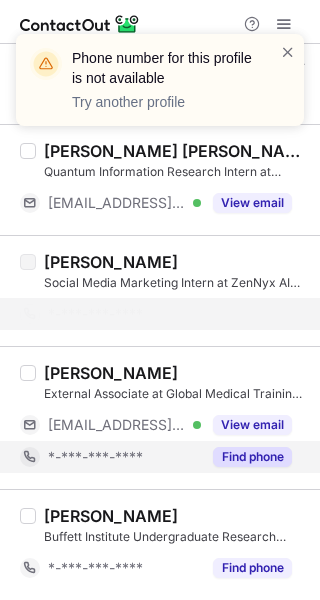 click on "Find phone" at bounding box center (252, 457) 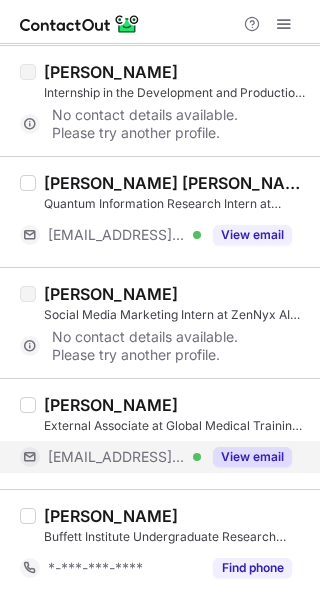 scroll, scrollTop: 1462, scrollLeft: 0, axis: vertical 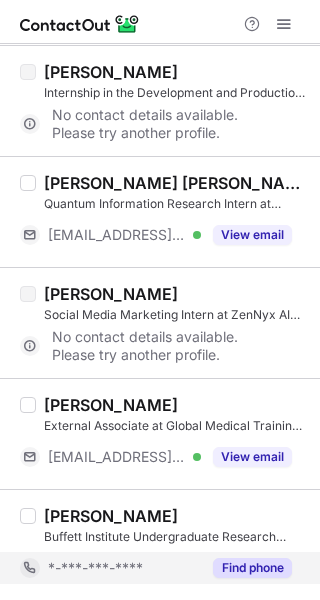 click on "Find phone" at bounding box center [252, 568] 